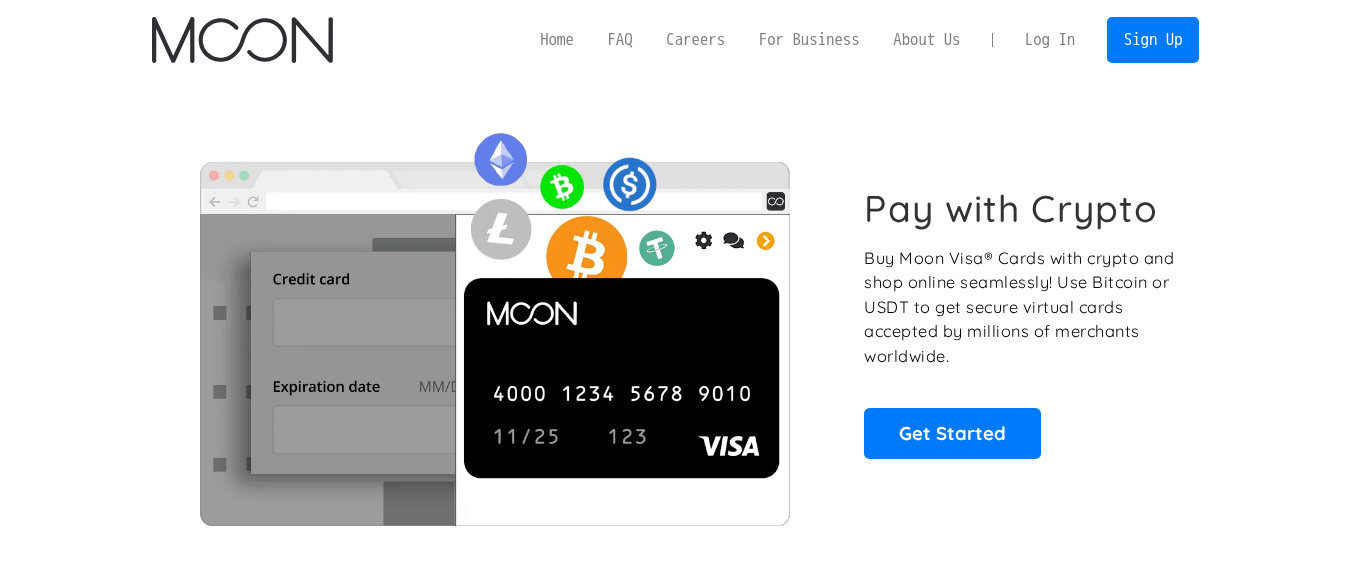 scroll, scrollTop: 0, scrollLeft: 0, axis: both 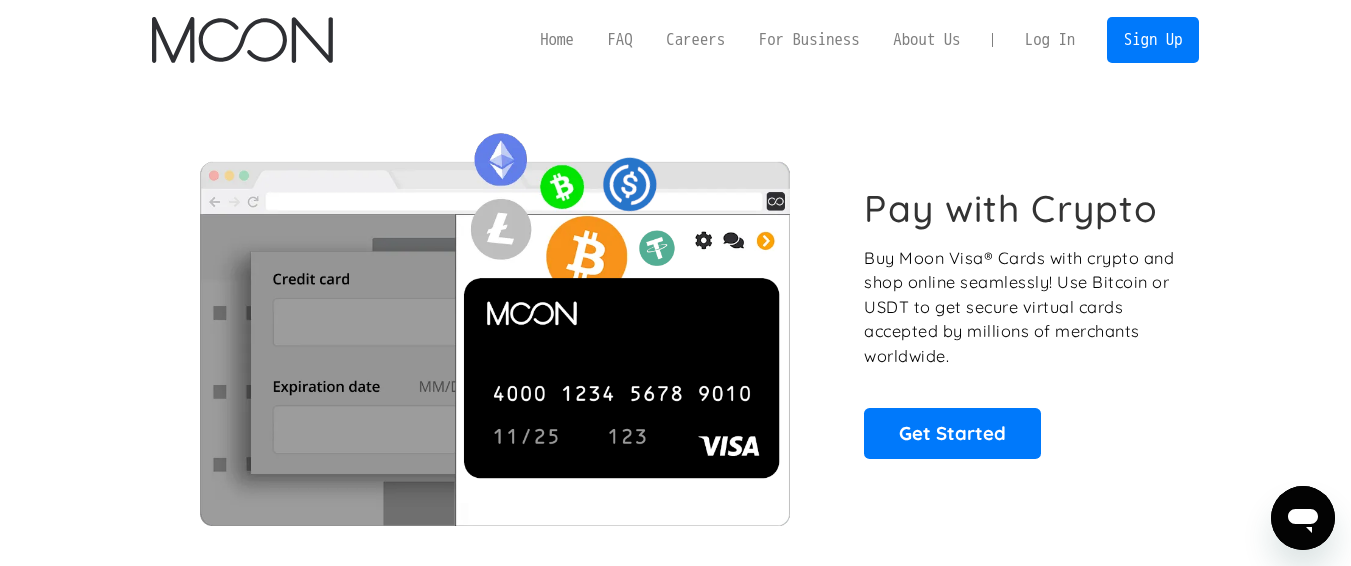 click on "Log In" at bounding box center [1050, 40] 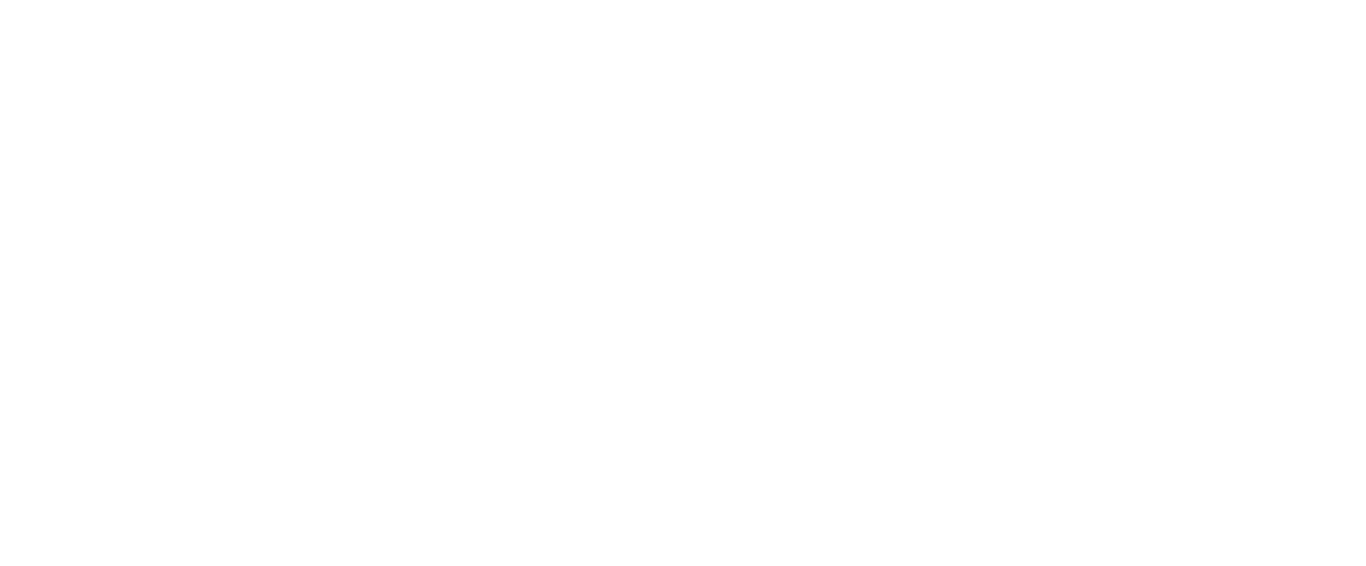 scroll, scrollTop: 0, scrollLeft: 0, axis: both 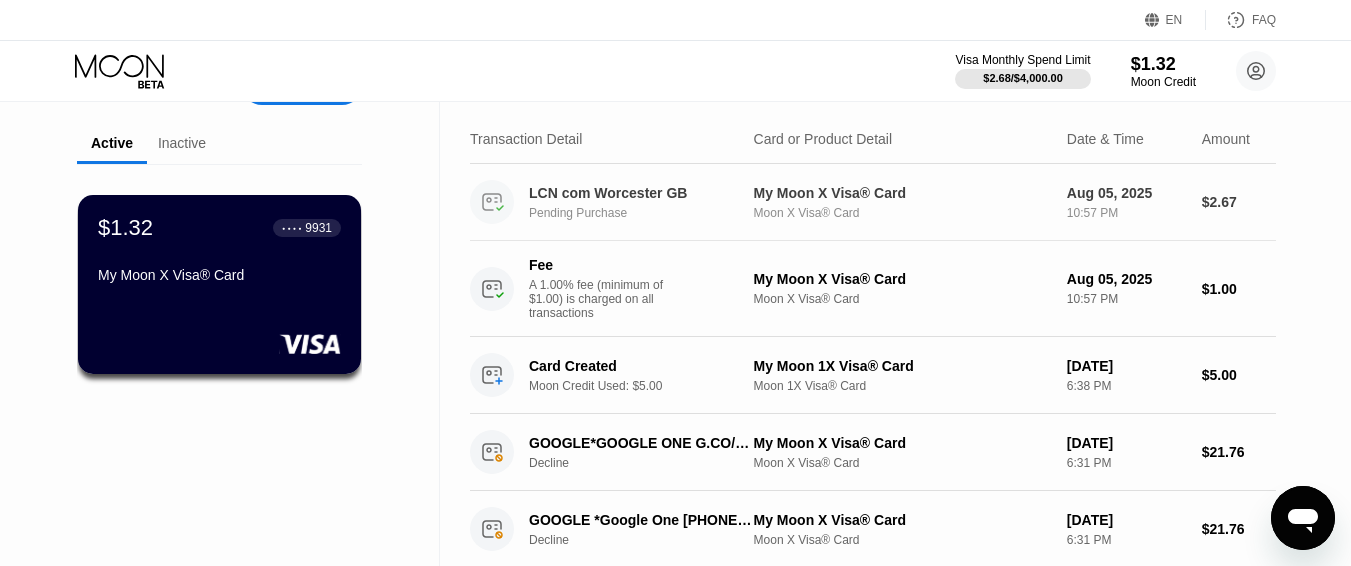 click on "Pending Purchase" at bounding box center (649, 213) 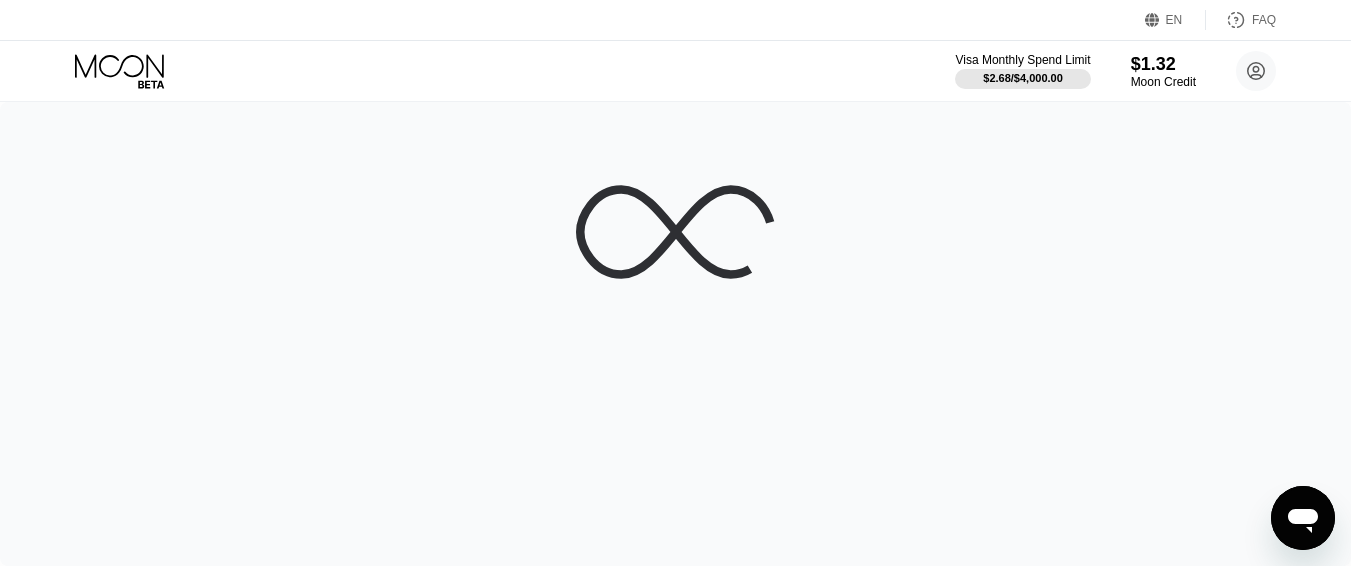 scroll, scrollTop: 0, scrollLeft: 0, axis: both 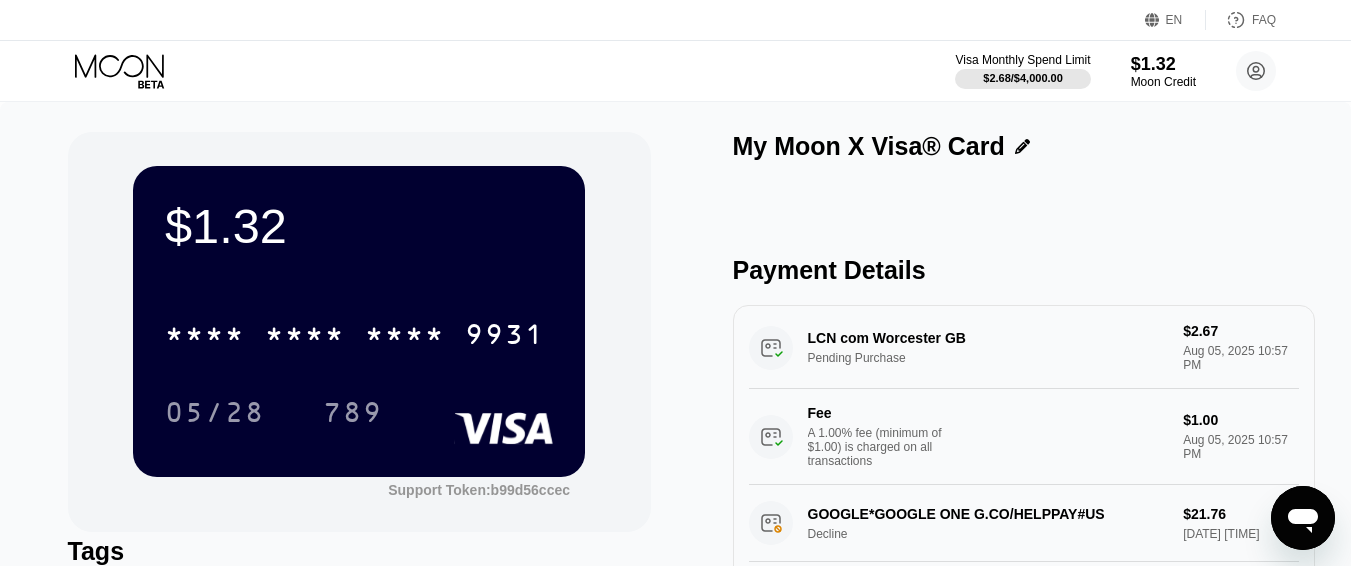 click on "A 1.00% fee (minimum of $1.00) is charged on all transactions" at bounding box center [883, 447] 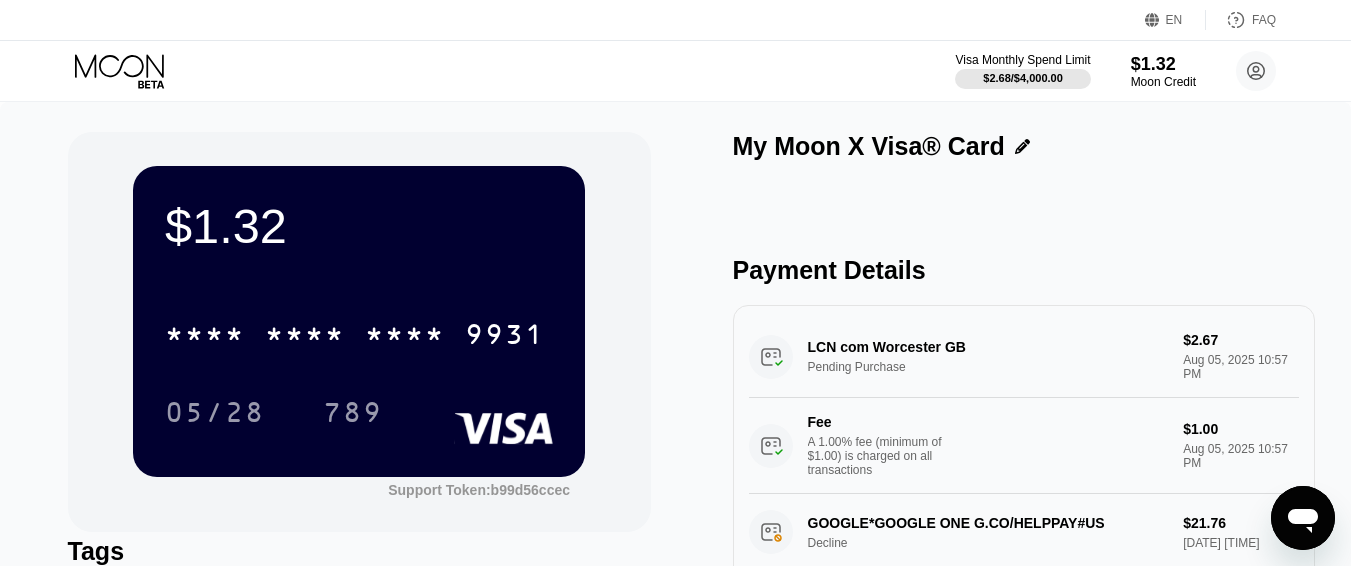 scroll, scrollTop: 4, scrollLeft: 0, axis: vertical 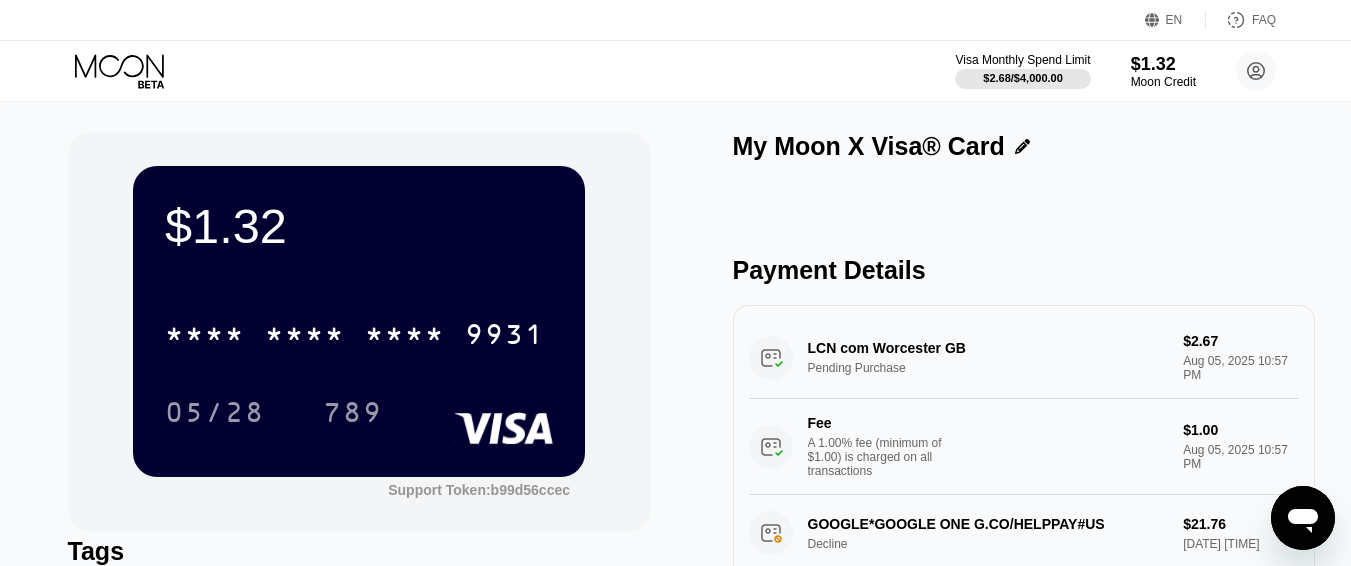 click on "LCN com                  Worcester    GB Pending Purchase $2.67 Aug 05, 2025 10:57 PM Fee A 1.00% fee (minimum of $1.00) is charged on all transactions $1.00 Aug 05, 2025 10:57 PM" at bounding box center [1024, 406] 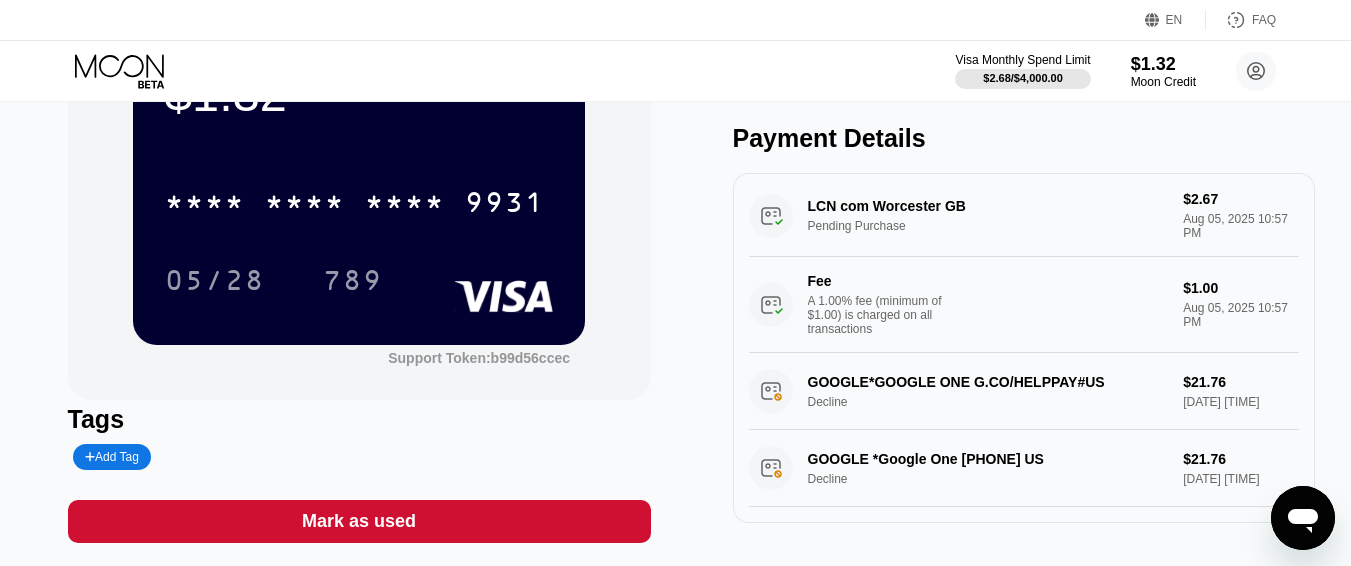 scroll, scrollTop: 131, scrollLeft: 0, axis: vertical 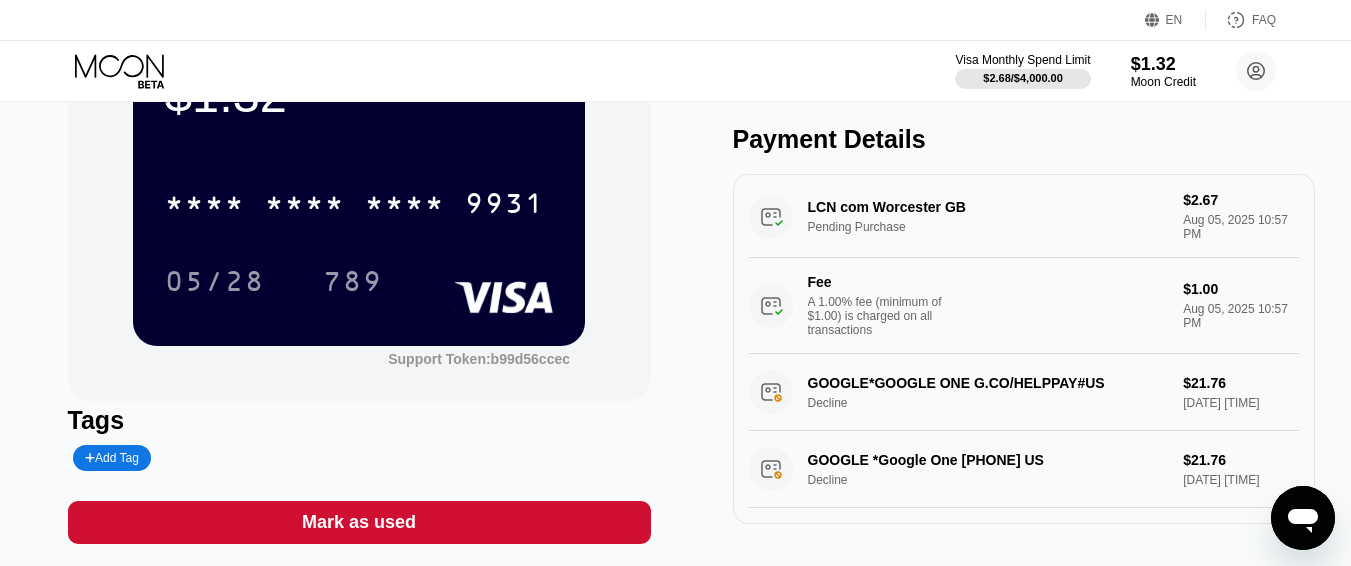 click on "Add Tag" at bounding box center (112, 458) 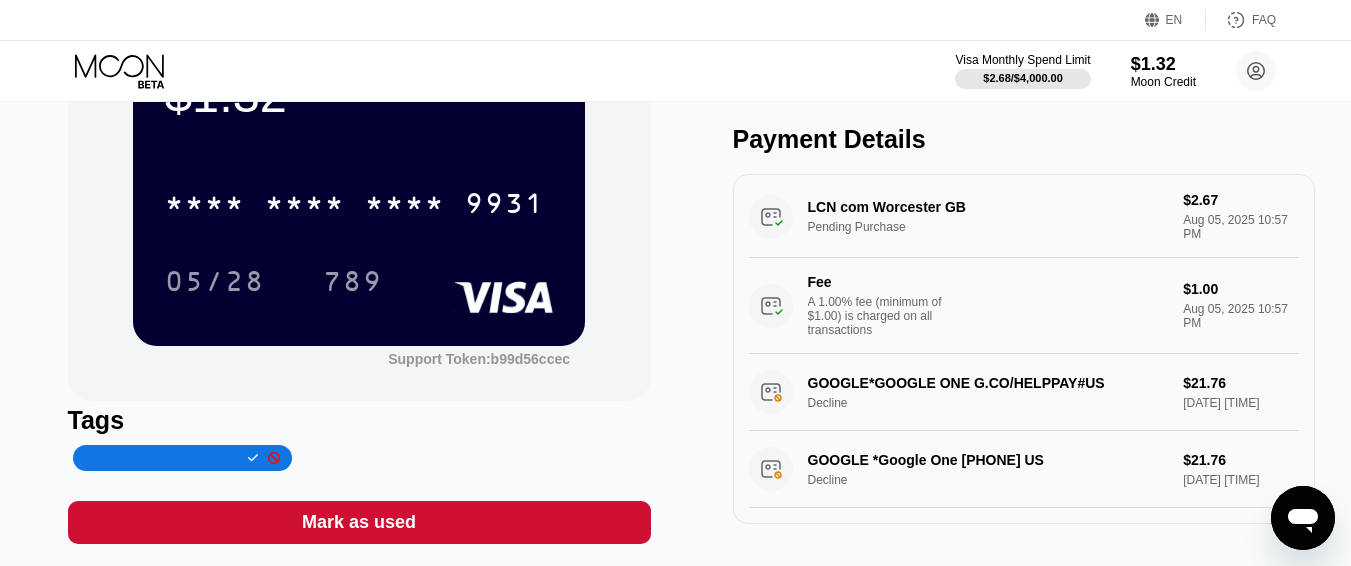 click on "$1.32 * * * * * * * * * * * * 9931 05/28 789 Support Token:  b99d56ccec Tags Mark as used" at bounding box center (359, 272) 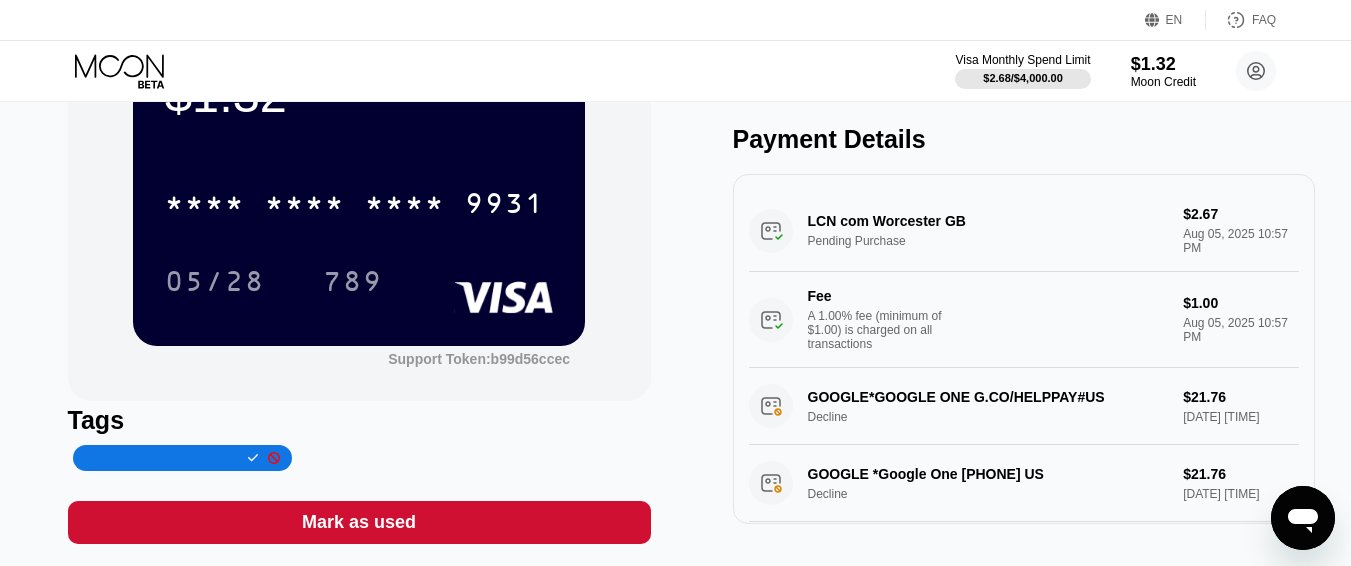 click on "LCN com                  [CITY], [COUNTRY] Pending Purchase $2.67 Aug 05, 2025 10:57 PM Fee A 1.00% fee (minimum of $1.00) is charged on all transactions $1.00 Aug 05, 2025 10:57 PM" at bounding box center (1024, 279) 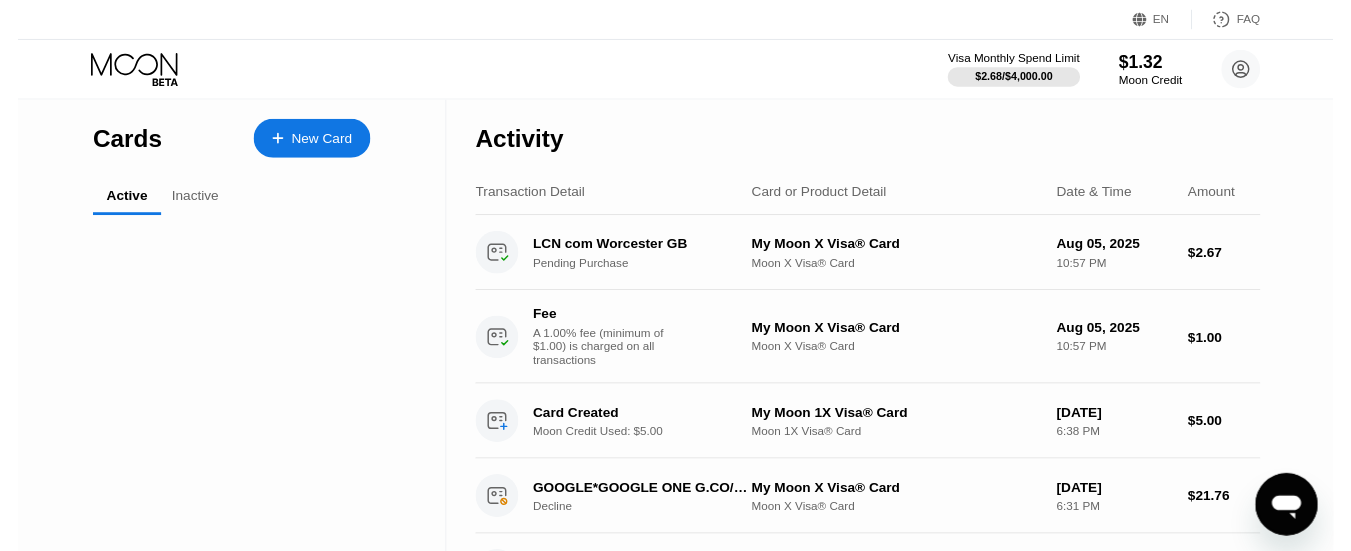 scroll, scrollTop: 0, scrollLeft: 0, axis: both 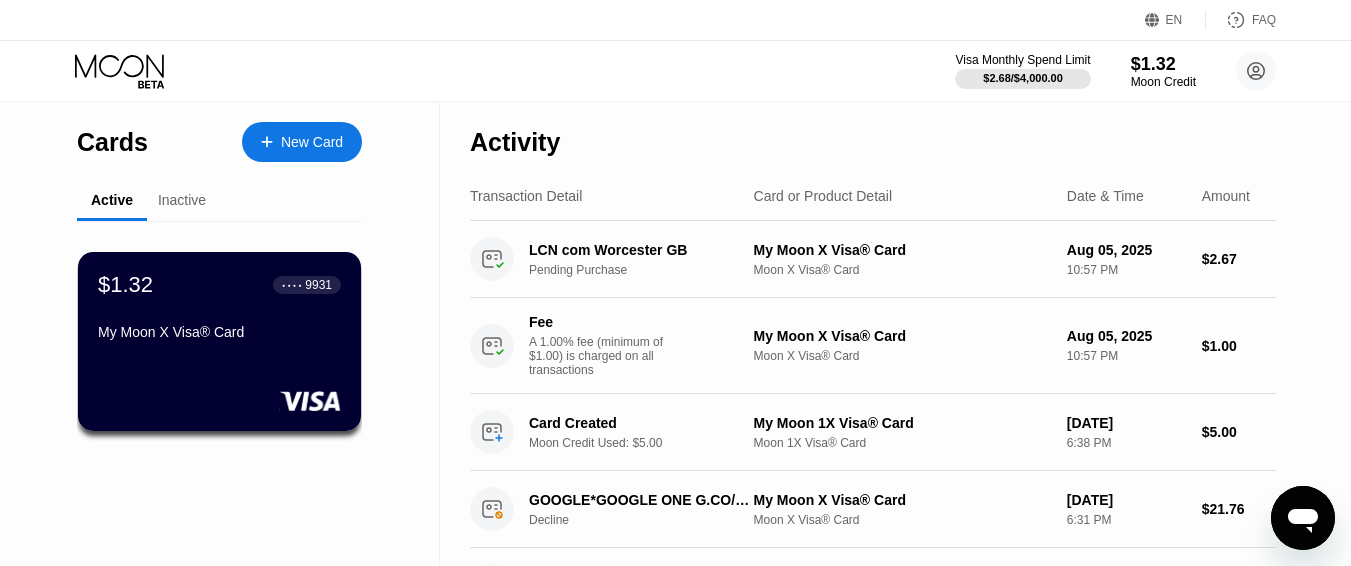 click on "Moon X Visa® Card" at bounding box center [902, 356] 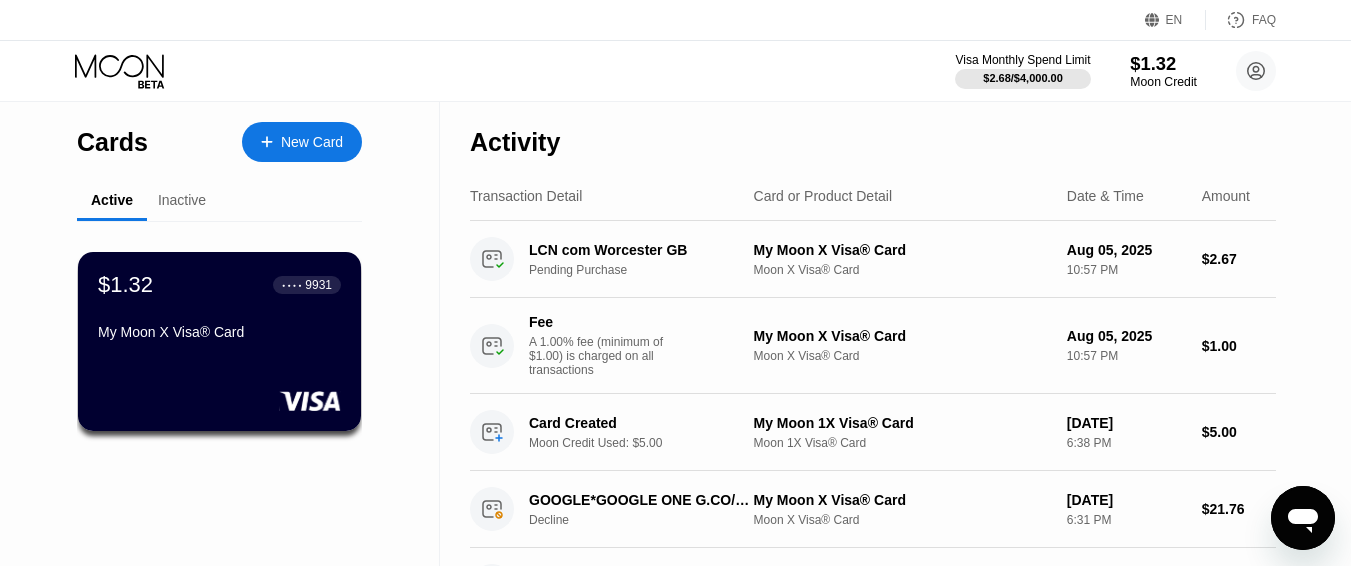 click on "Moon Credit" at bounding box center (1163, 82) 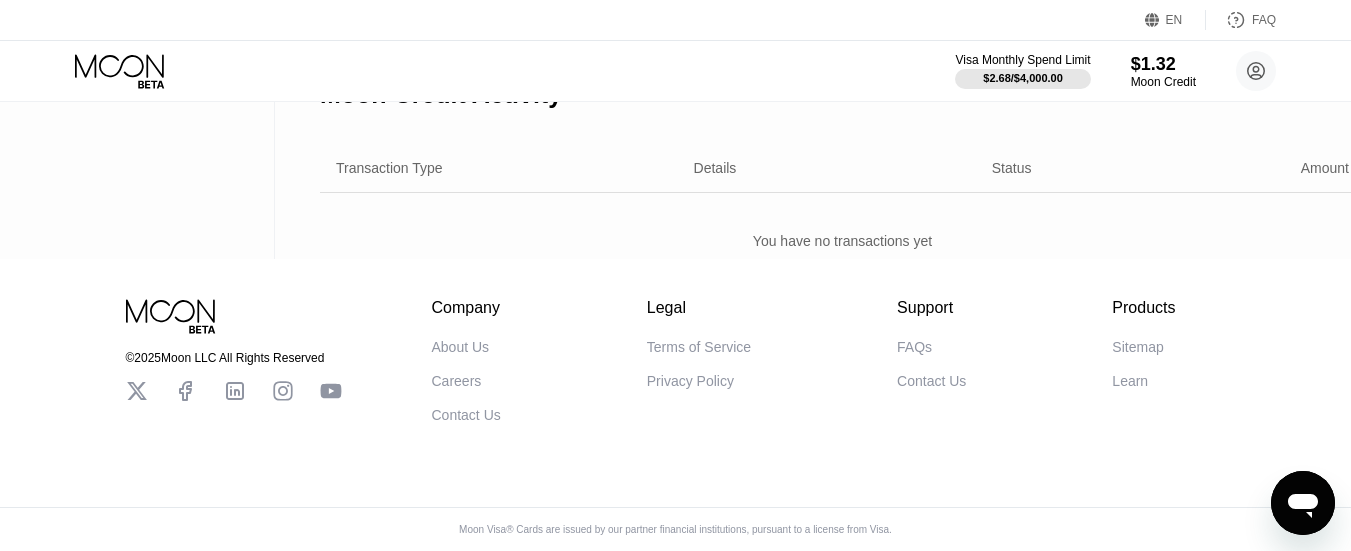 scroll, scrollTop: 0, scrollLeft: 0, axis: both 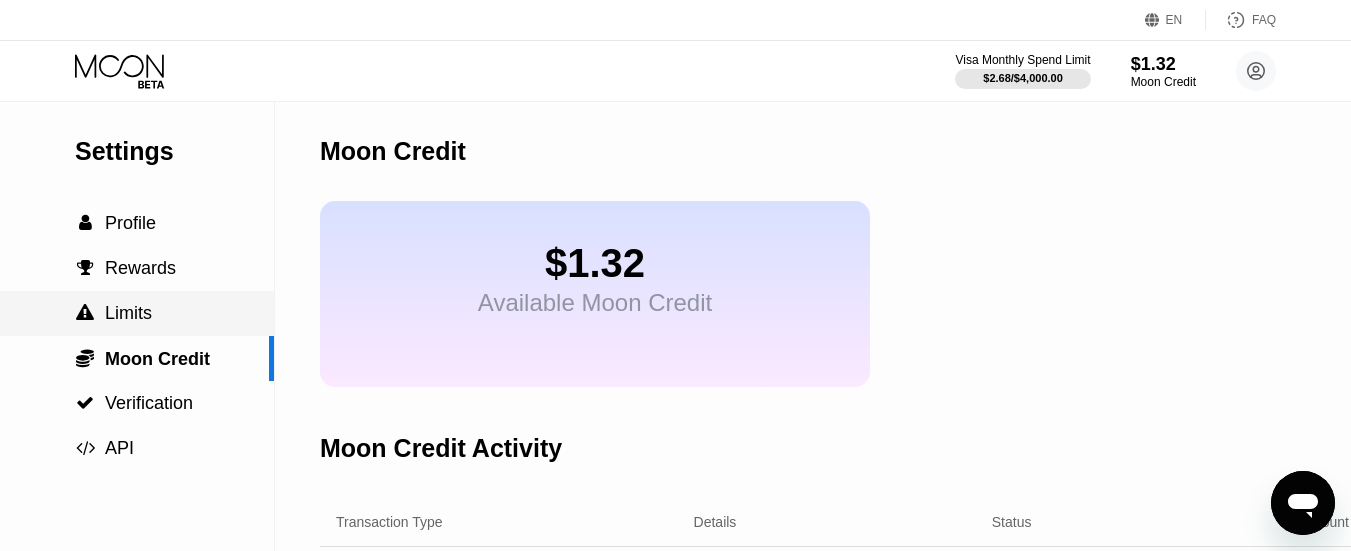 click on "Limits" at bounding box center [128, 313] 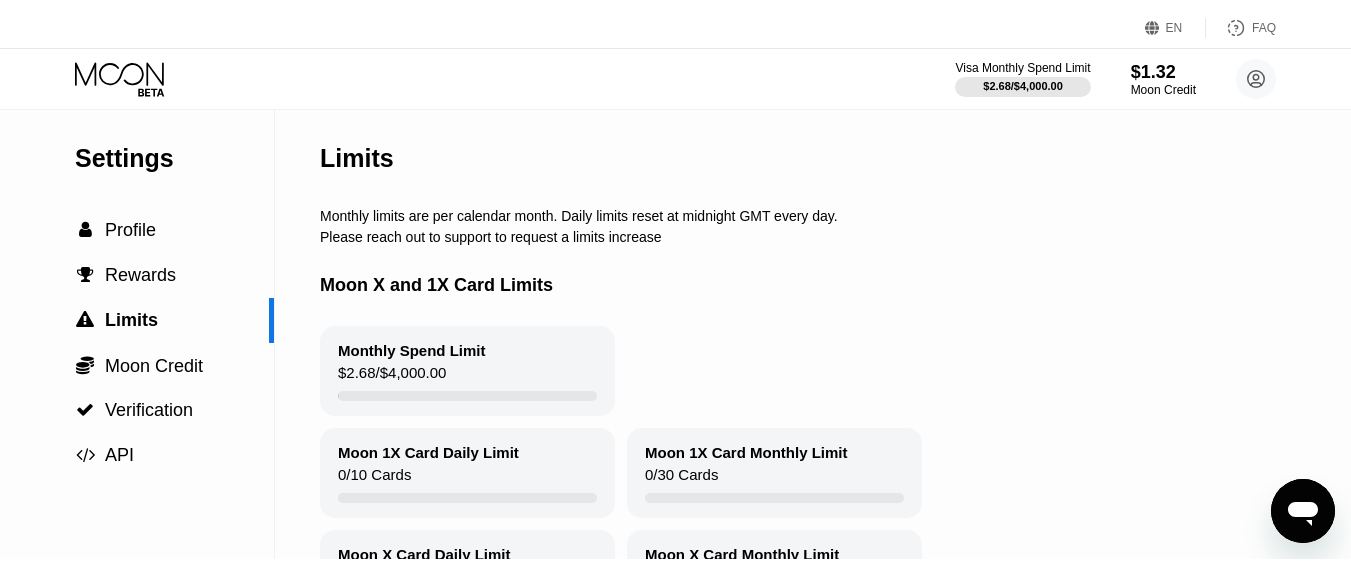 scroll, scrollTop: 0, scrollLeft: 0, axis: both 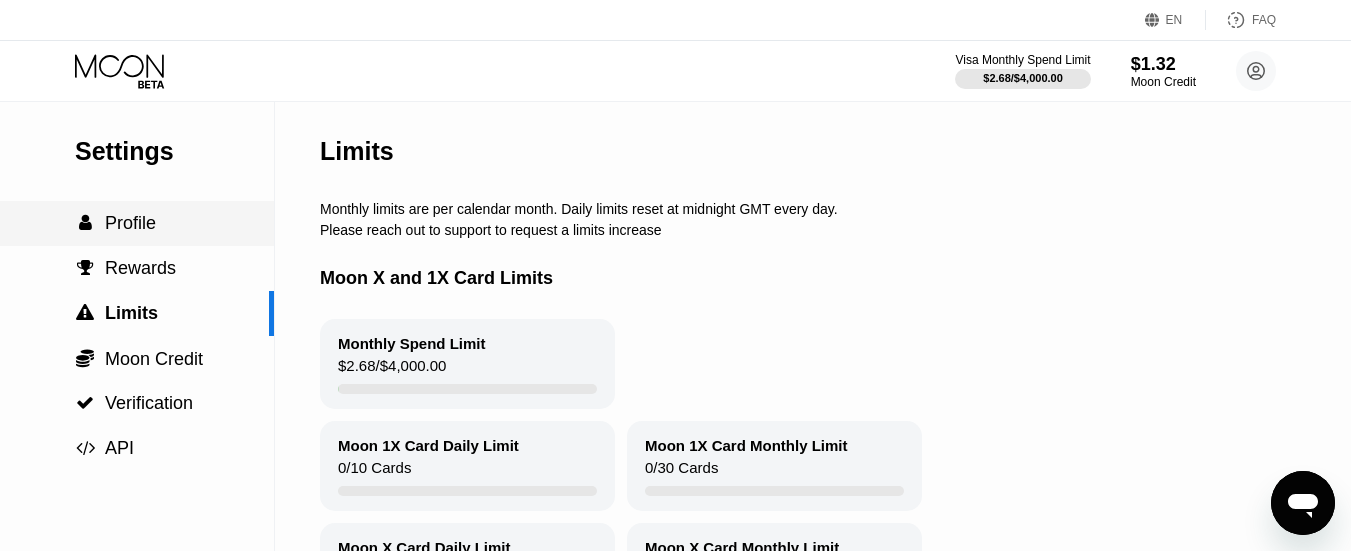 click on "Profile" at bounding box center [130, 223] 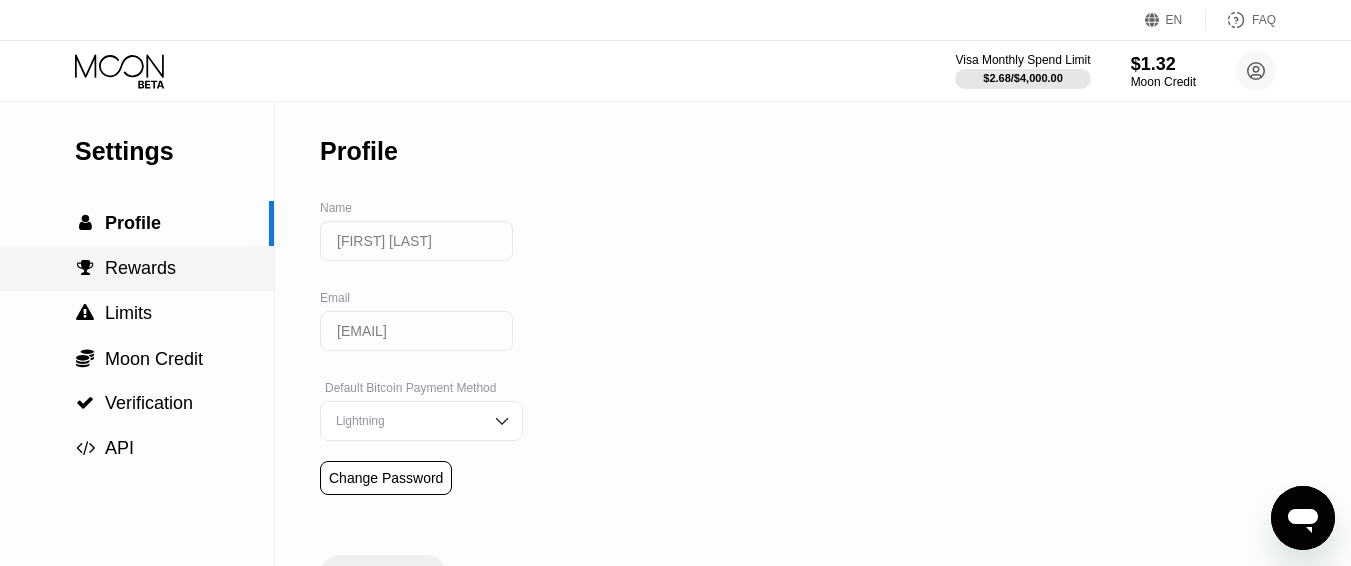click on "Rewards" at bounding box center (140, 268) 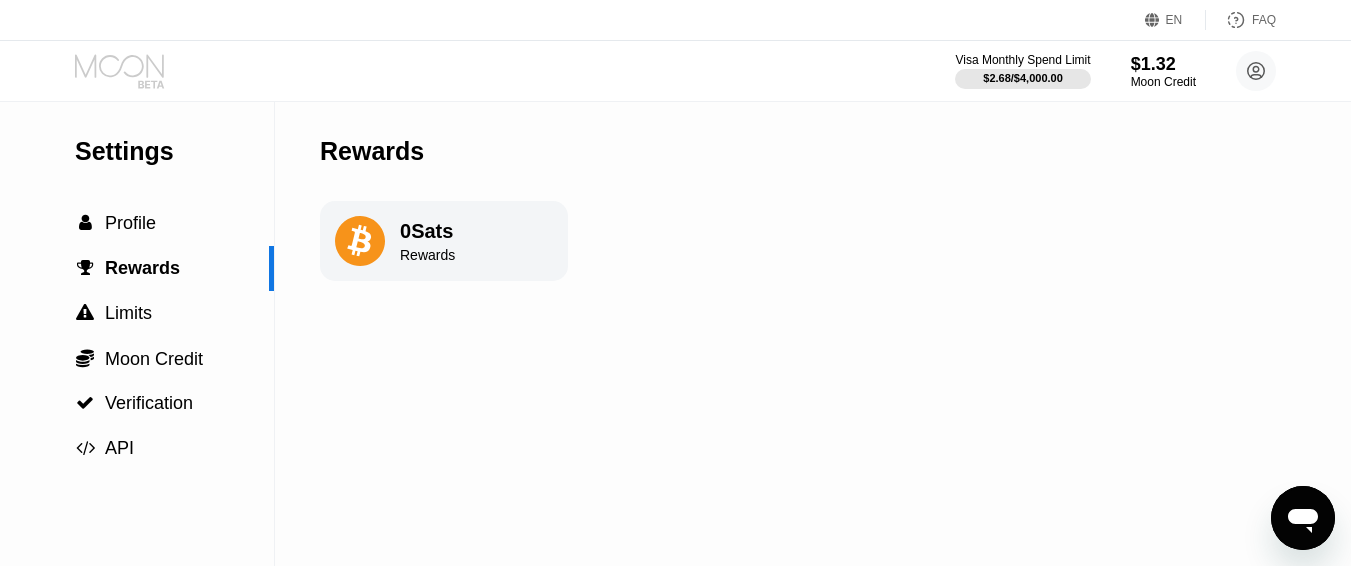 click 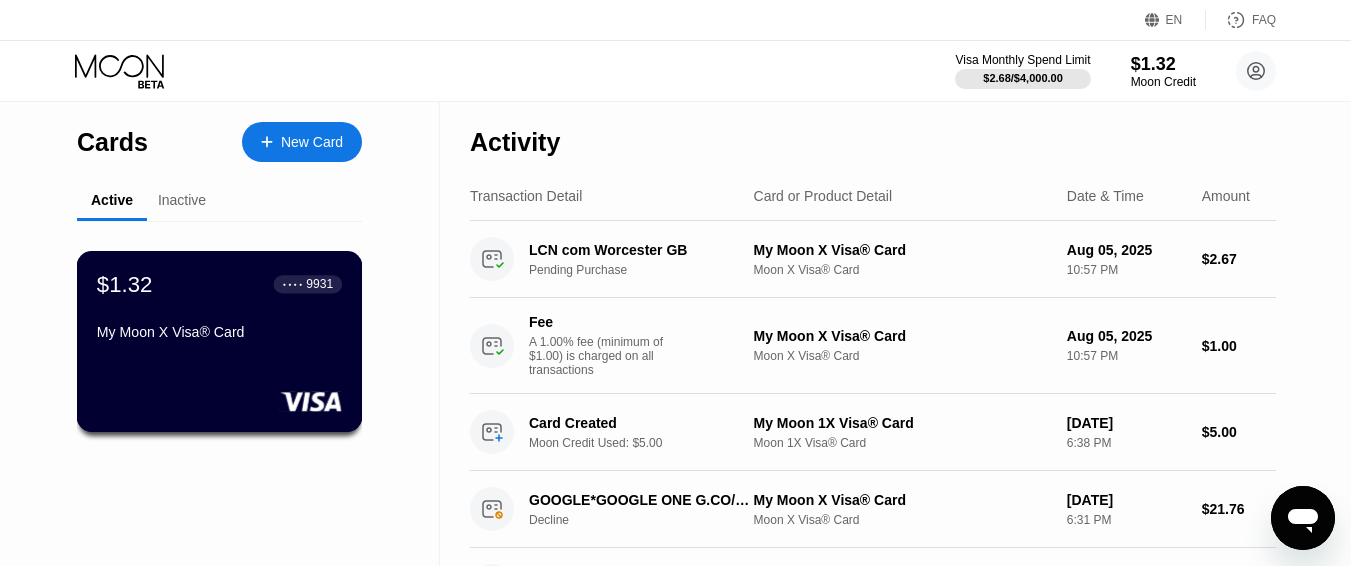 click on "$1.32 ● ● ● ● 9931 My Moon X Visa® Card" at bounding box center [220, 341] 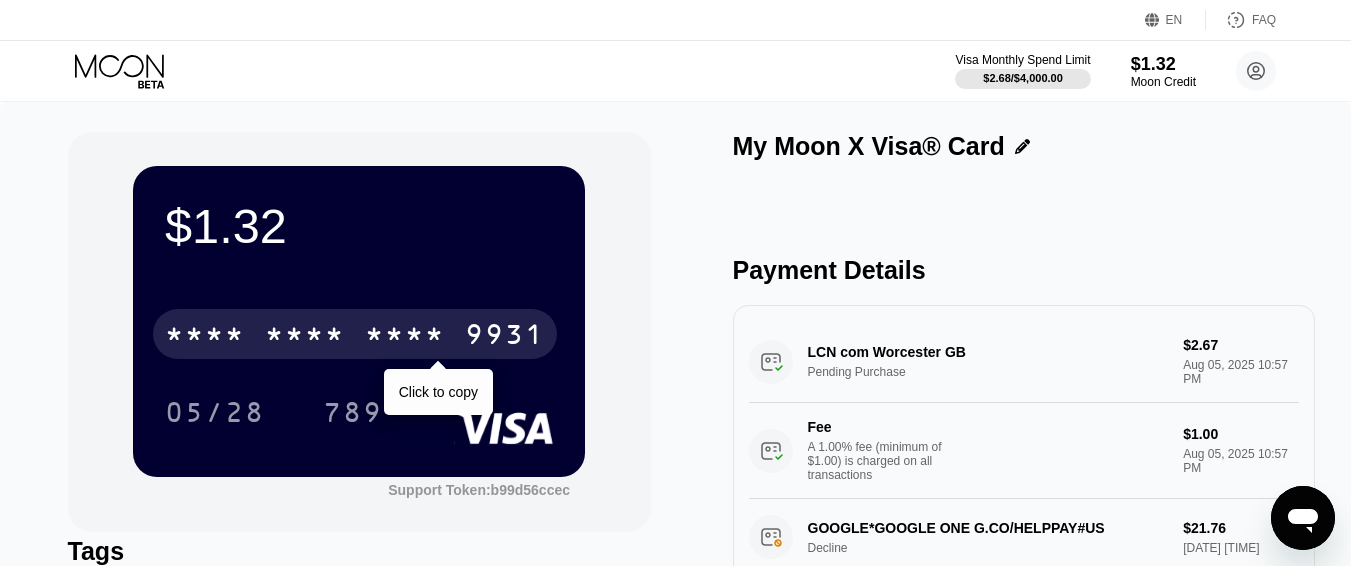 click on "* * * * * * * * * * * * 9931" at bounding box center [355, 334] 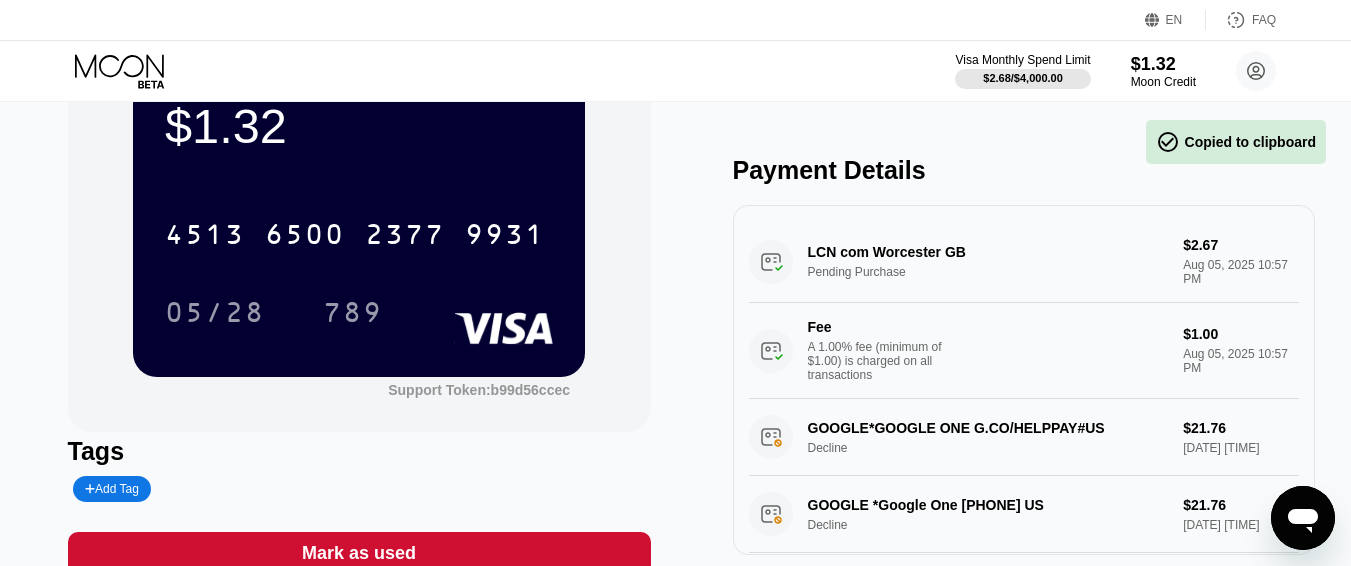 scroll, scrollTop: 142, scrollLeft: 0, axis: vertical 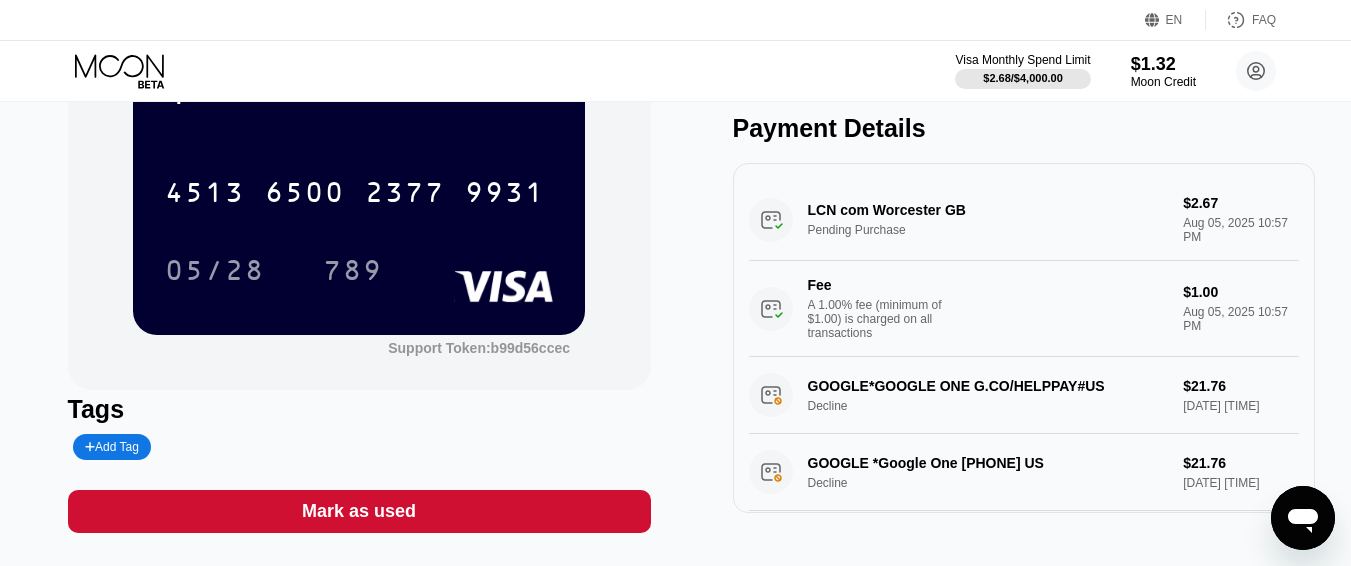 click on "$1.00" at bounding box center (1241, 292) 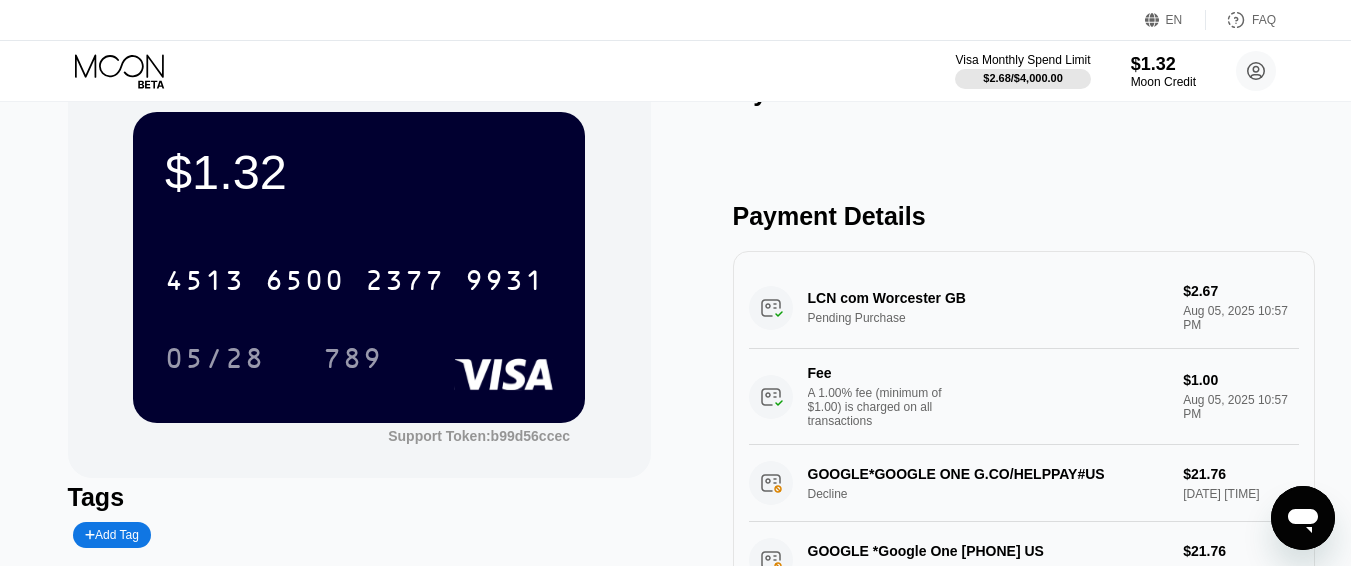 scroll, scrollTop: 53, scrollLeft: 0, axis: vertical 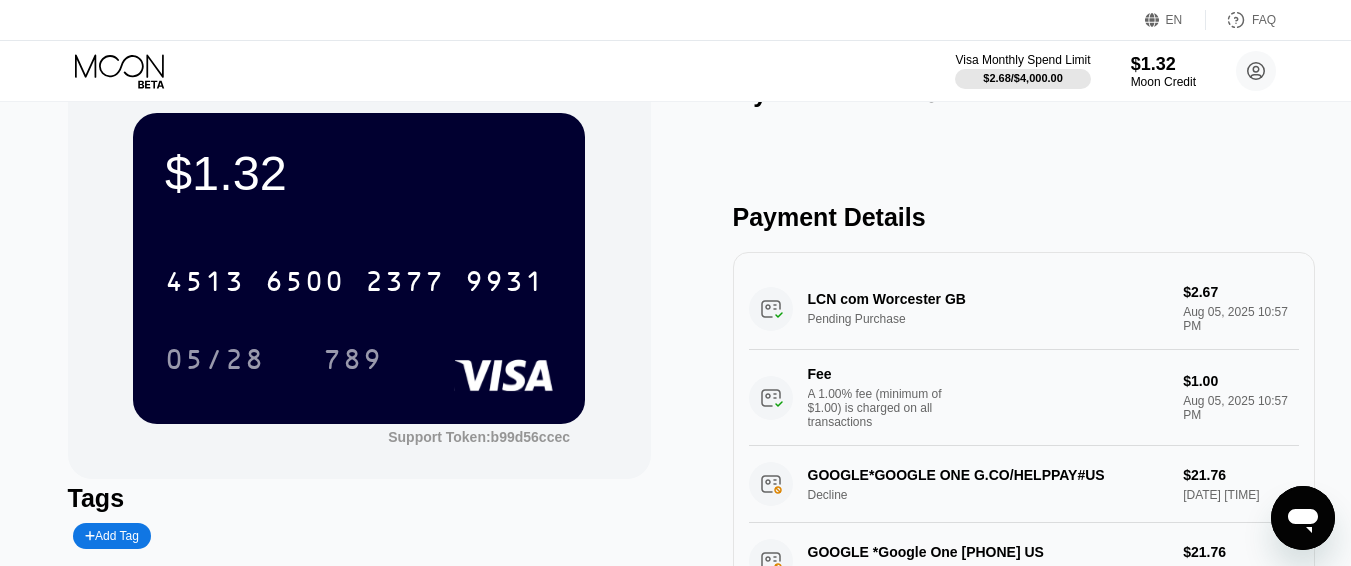 drag, startPoint x: 1151, startPoint y: 314, endPoint x: 1204, endPoint y: 327, distance: 54.571056 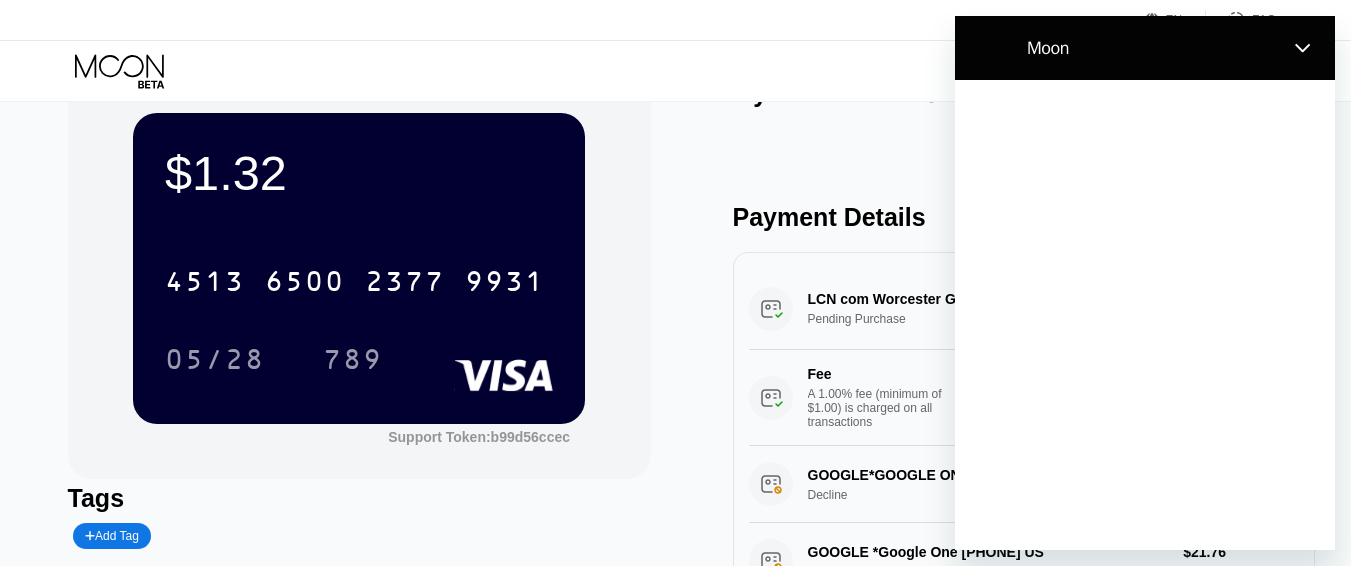 scroll, scrollTop: 0, scrollLeft: 0, axis: both 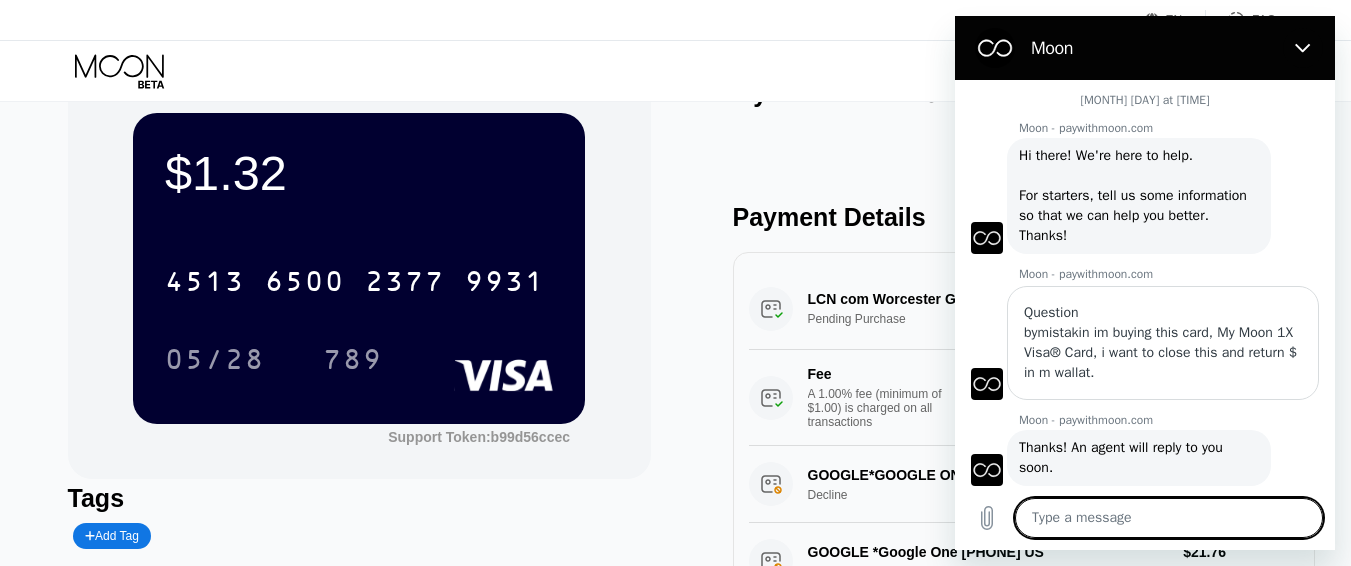 type on "x" 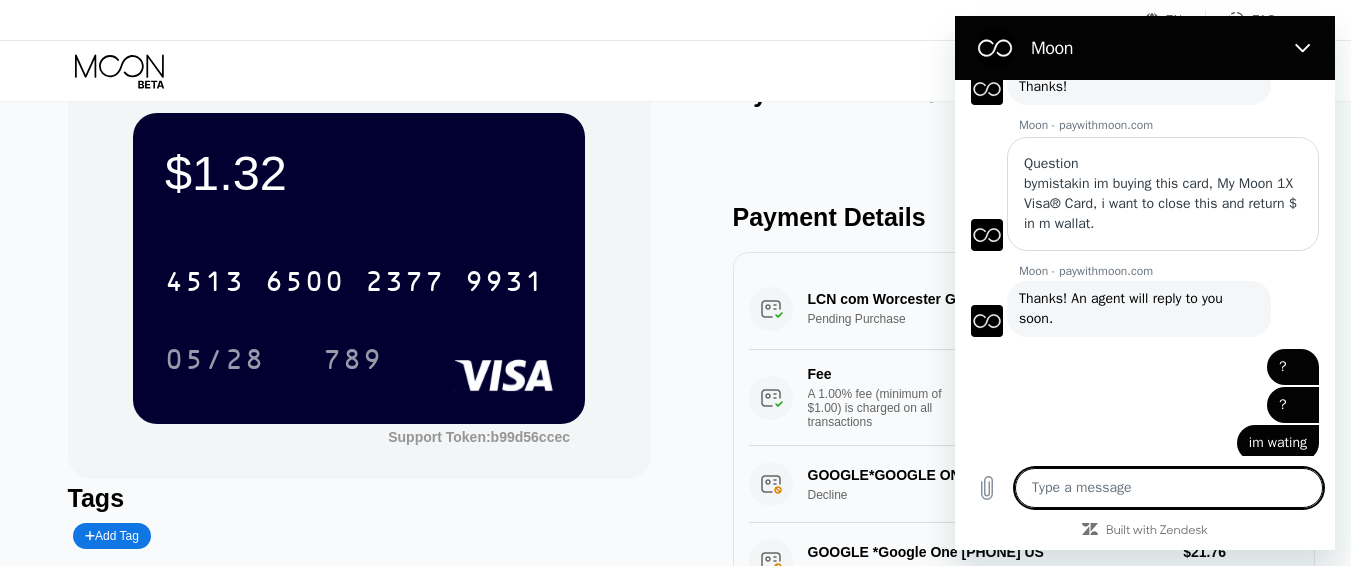 scroll, scrollTop: 403, scrollLeft: 0, axis: vertical 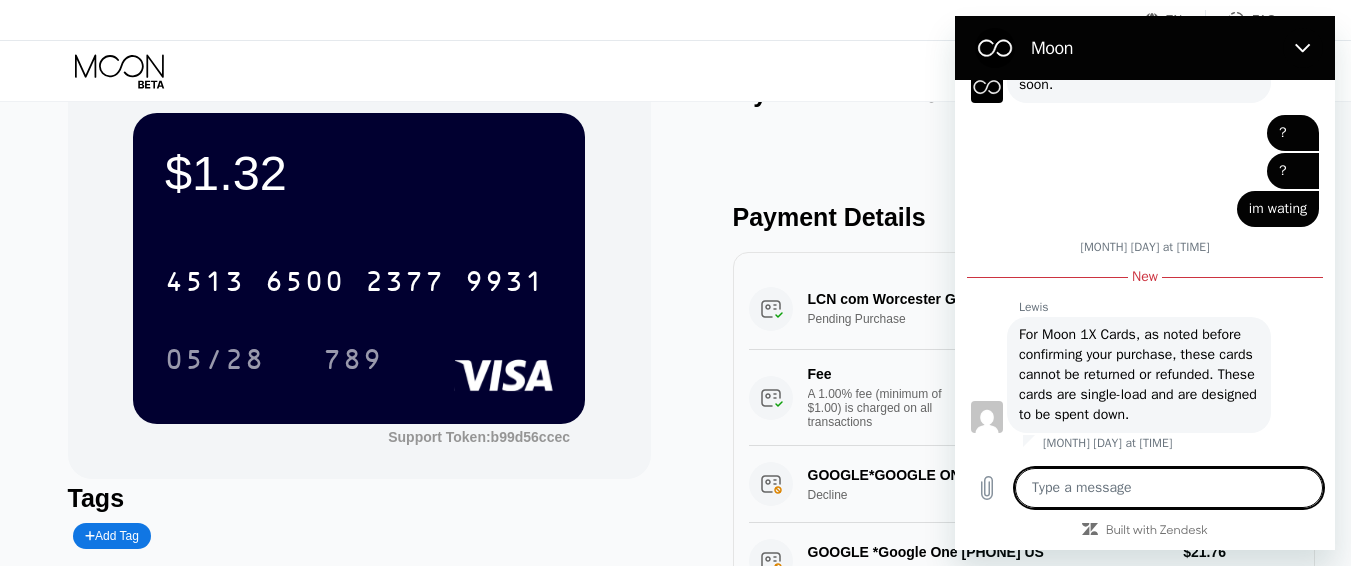 type on "g" 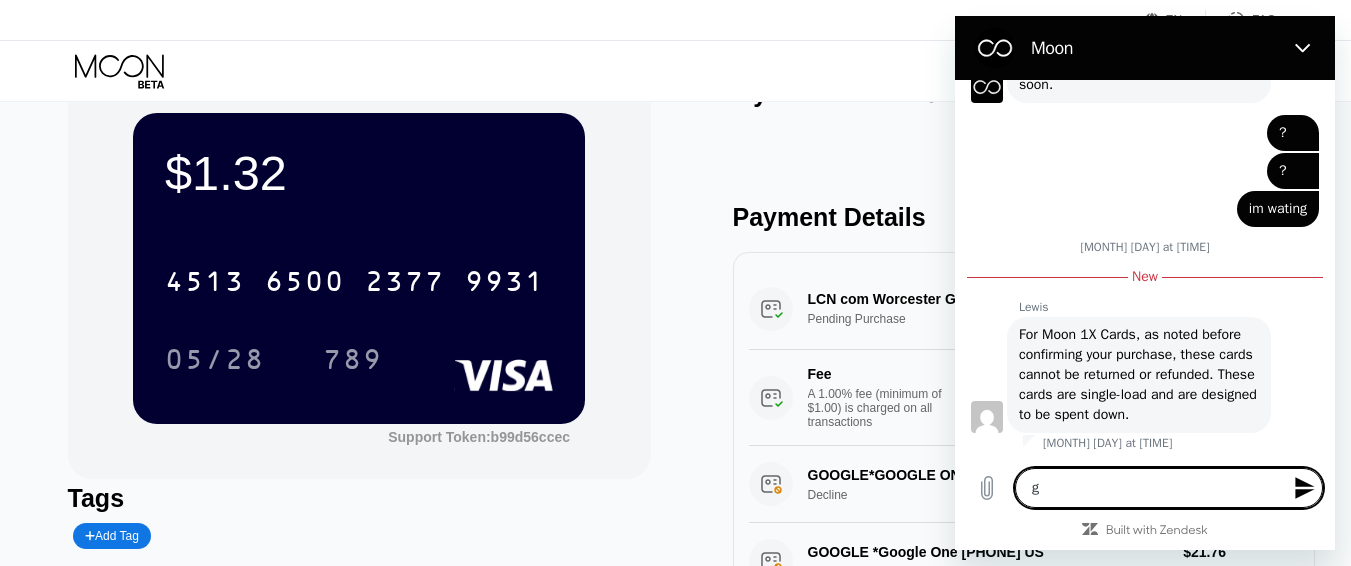 type 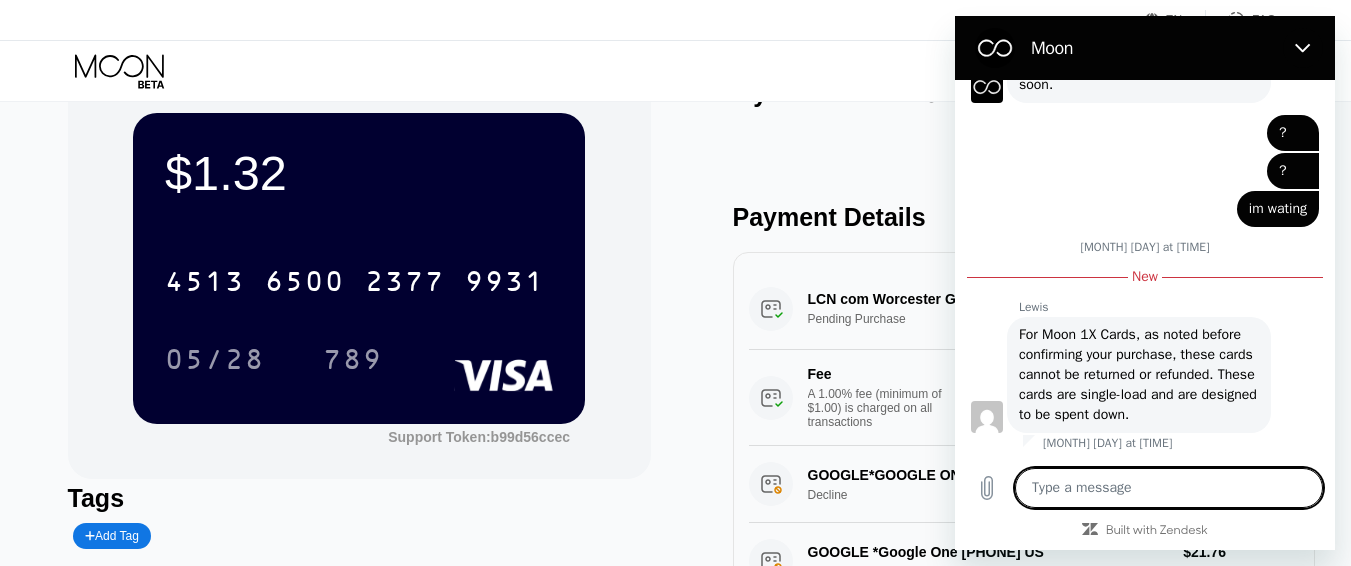 type on "h" 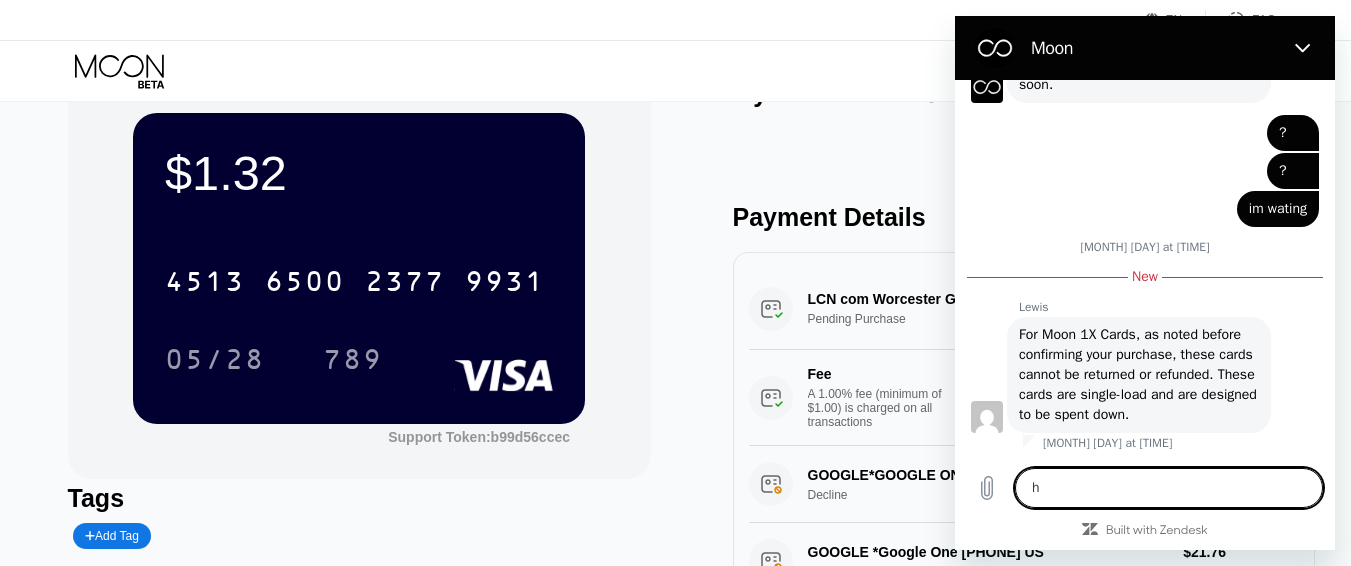 type on "x" 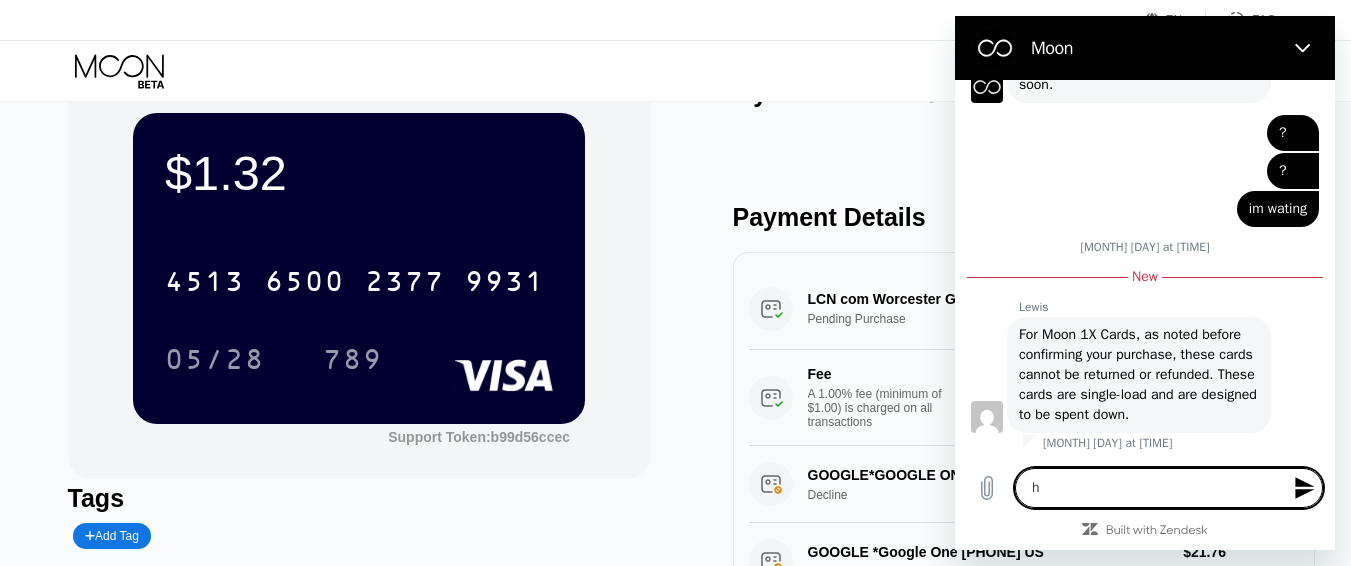 type on "he" 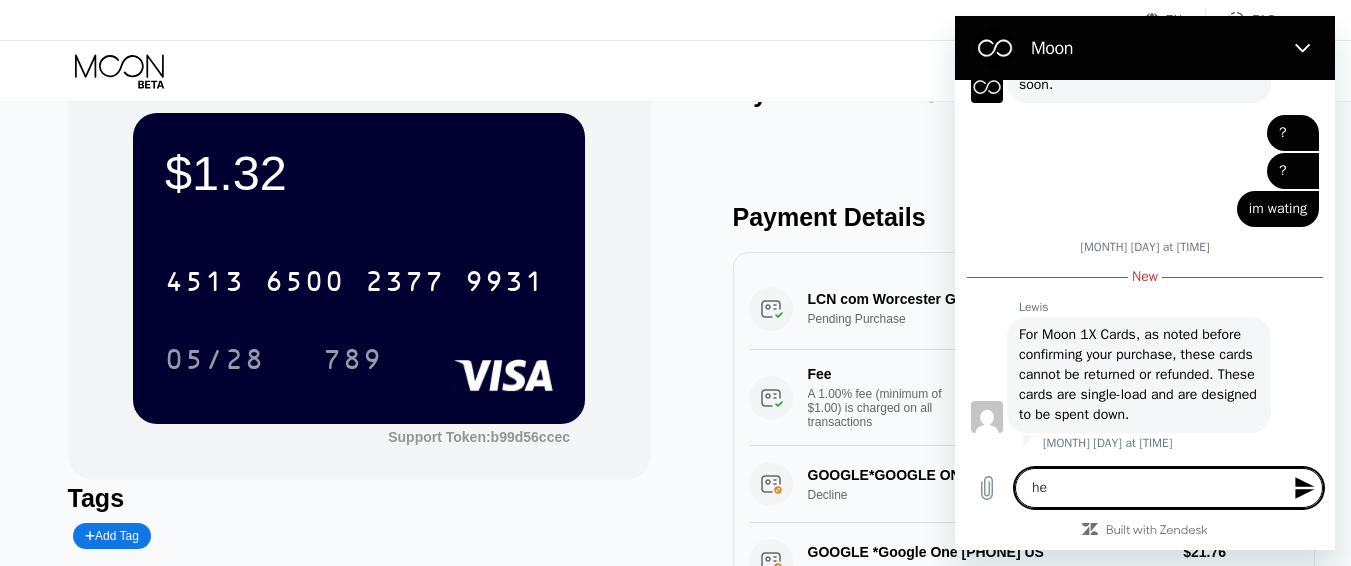 type on "x" 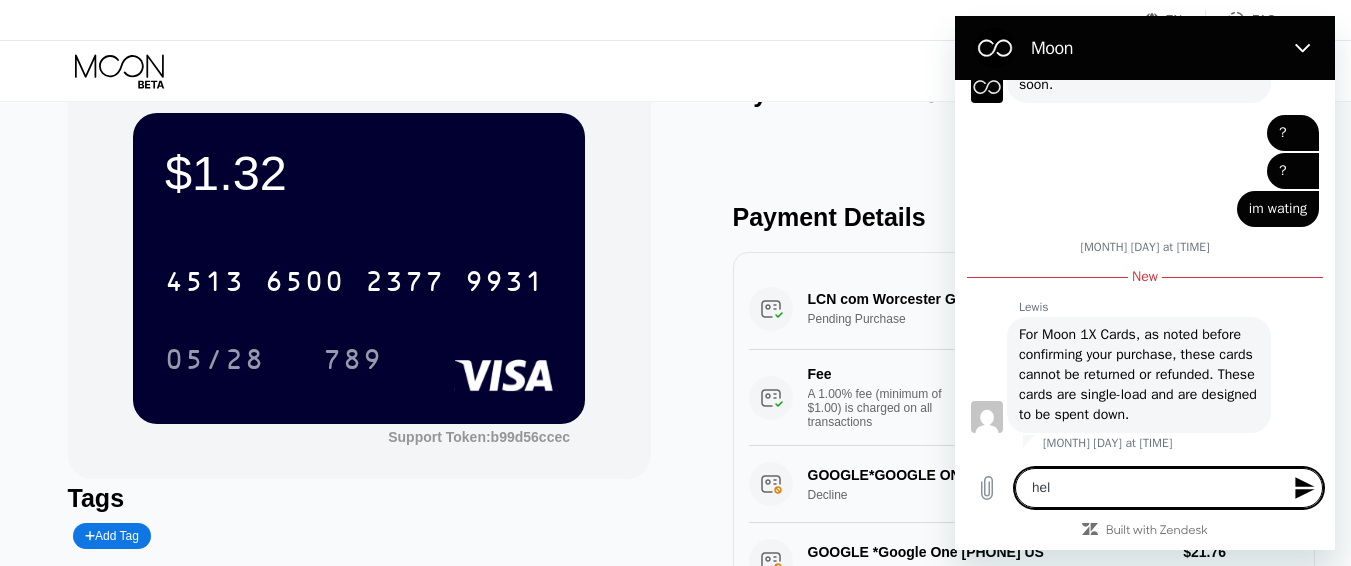 type on "x" 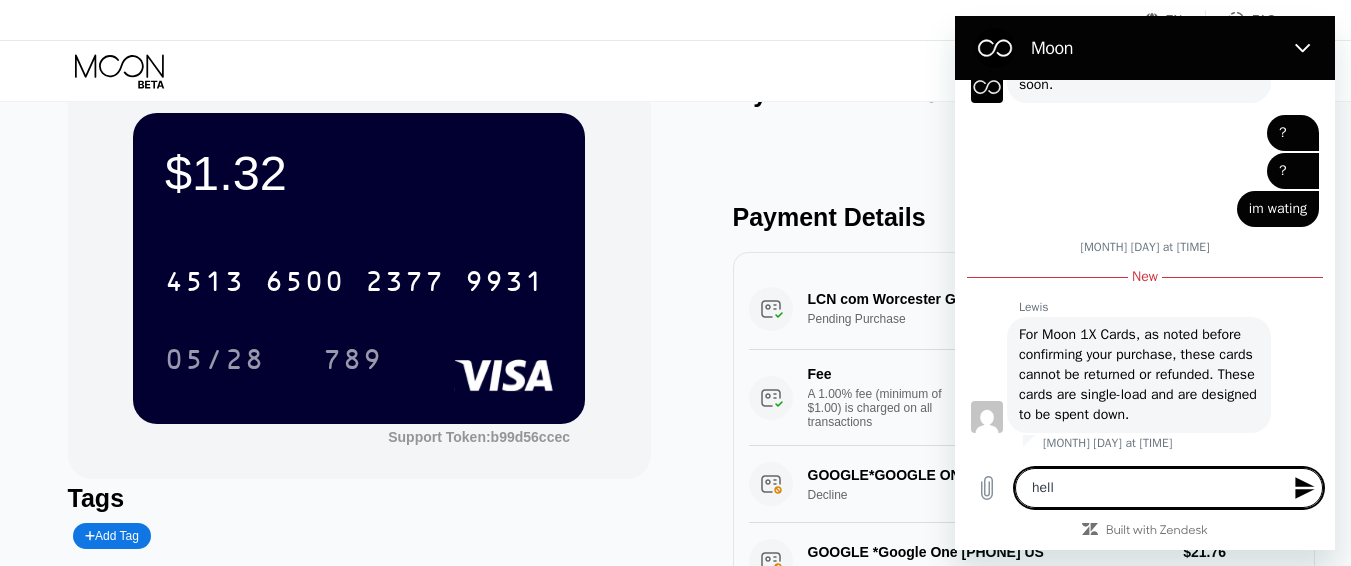 type on "hello" 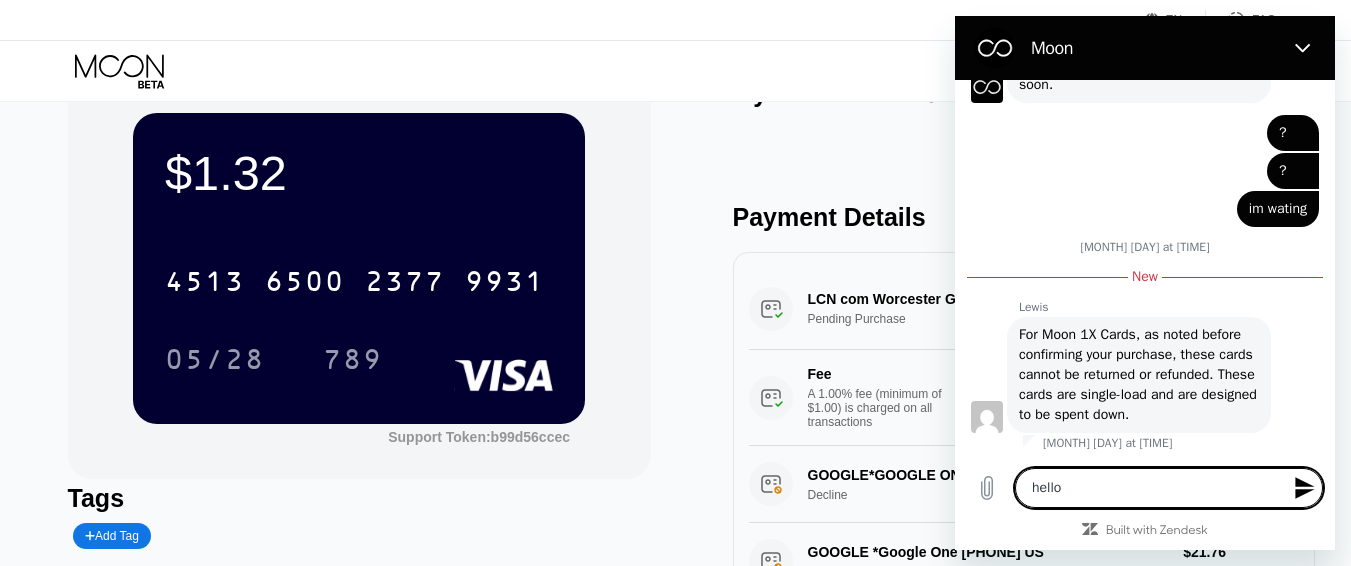 type 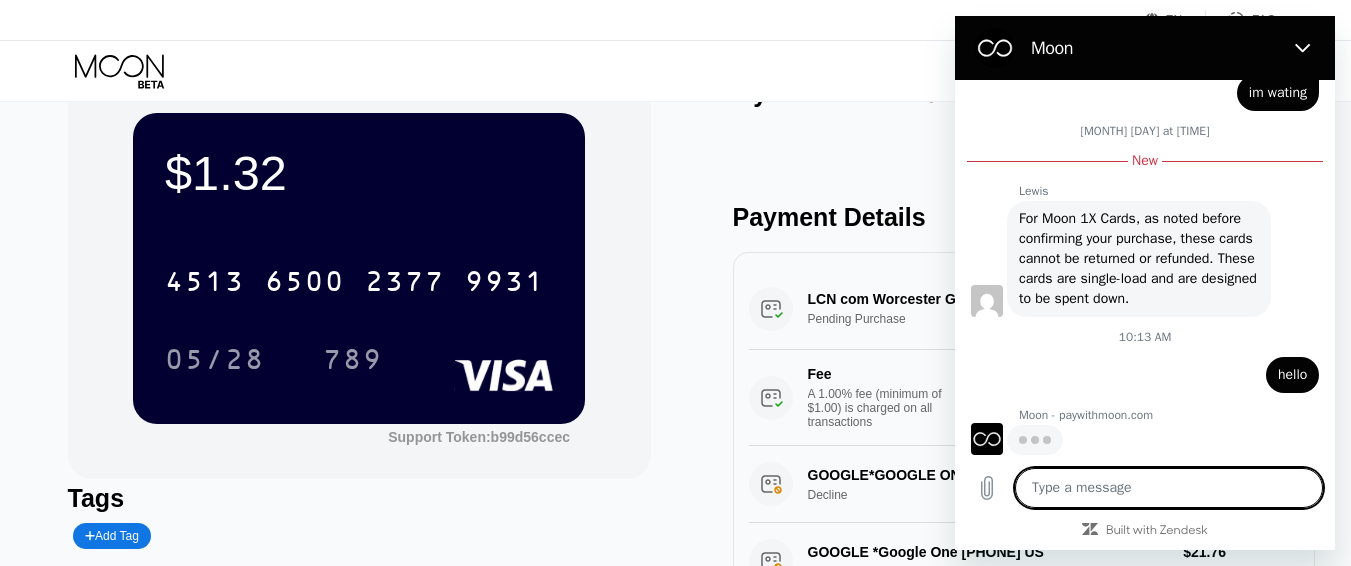 scroll, scrollTop: 517, scrollLeft: 0, axis: vertical 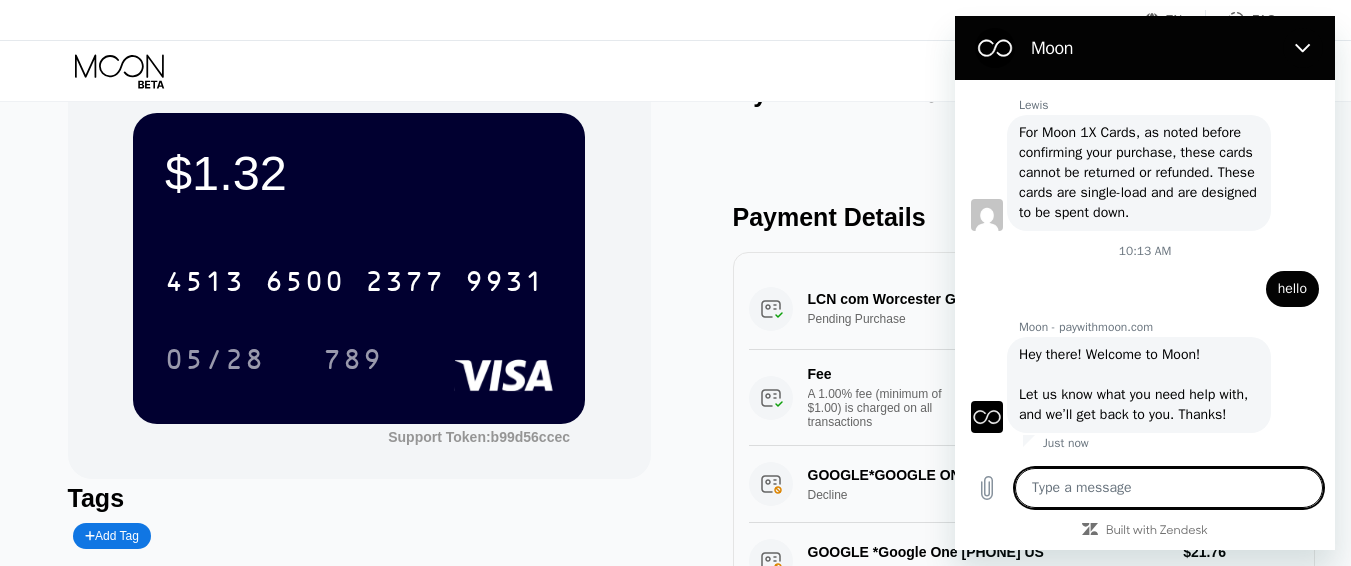 type on "x" 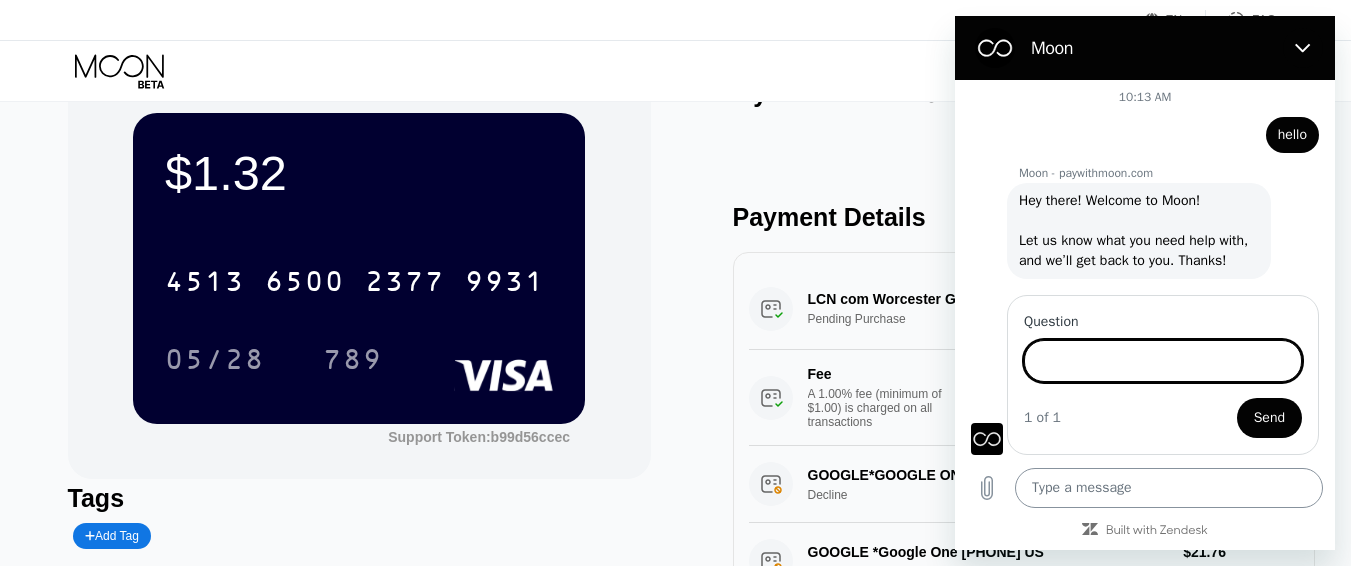 scroll, scrollTop: 779, scrollLeft: 0, axis: vertical 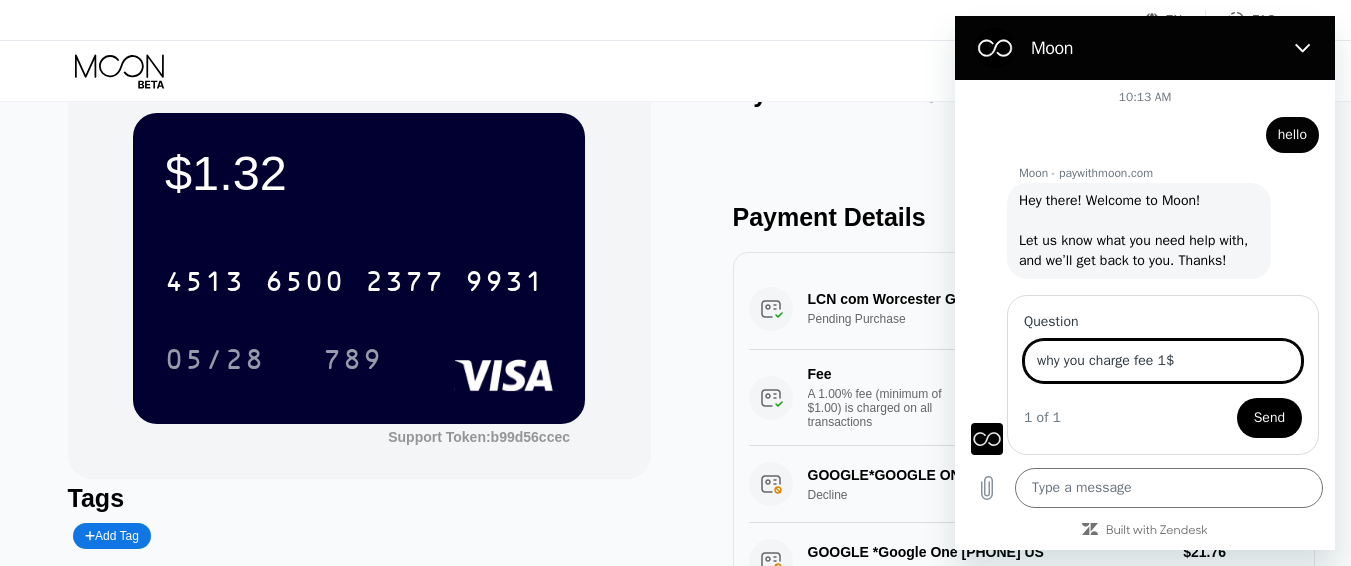 type on "why you charge fee 1$" 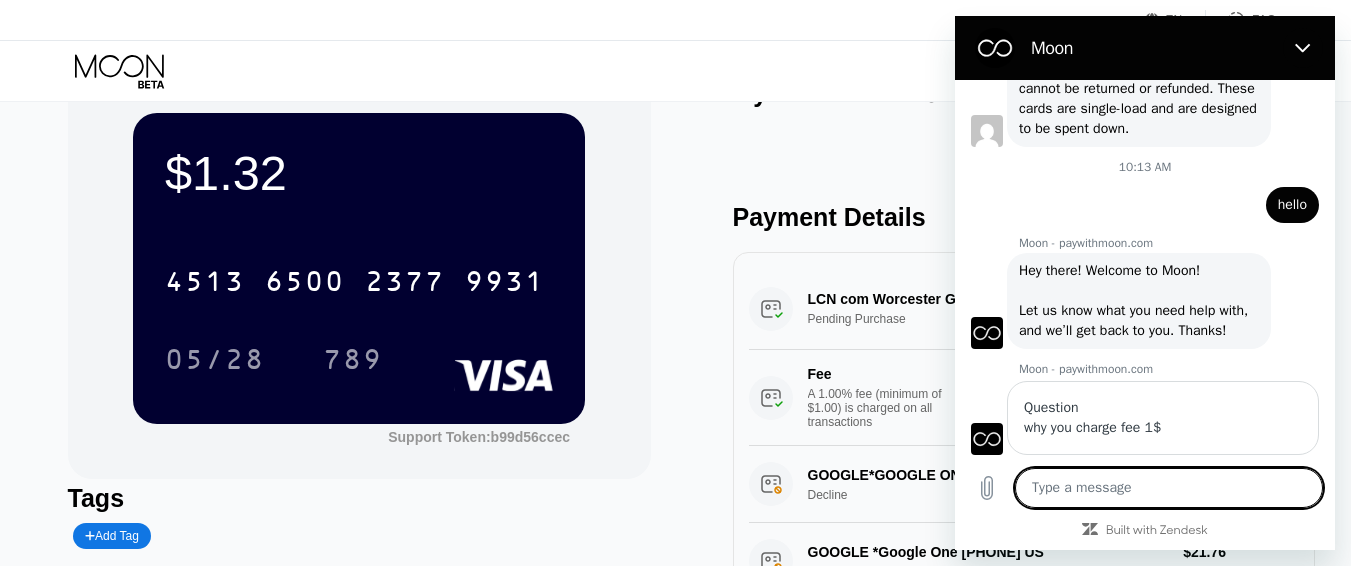 scroll, scrollTop: 753, scrollLeft: 0, axis: vertical 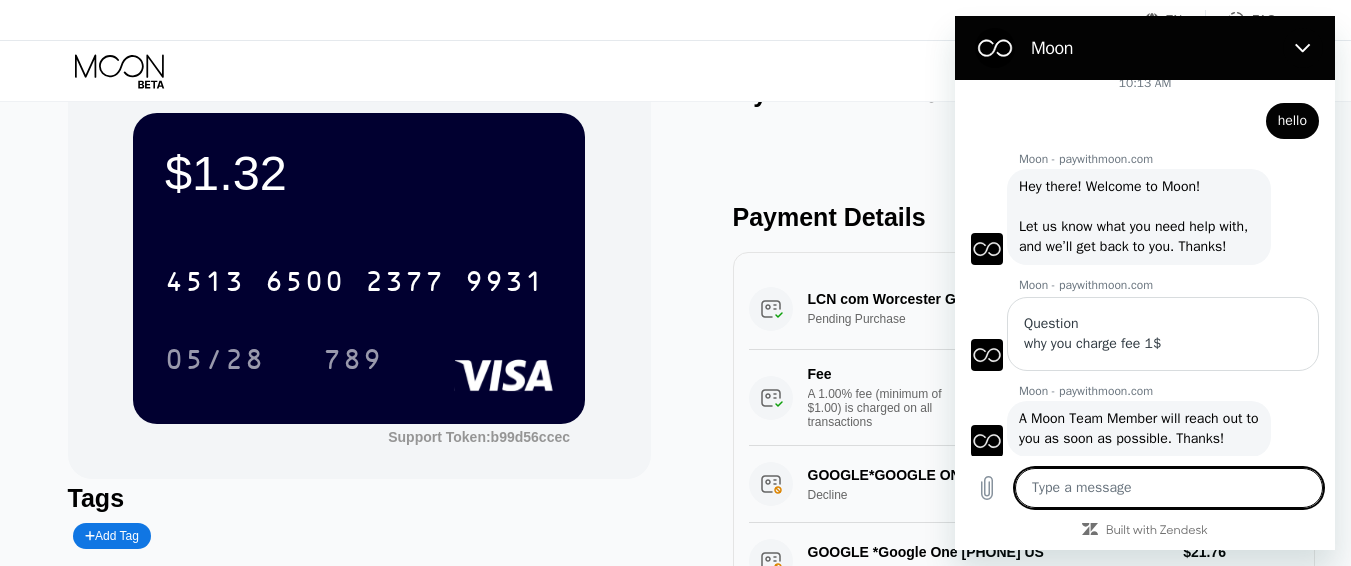 type on "x" 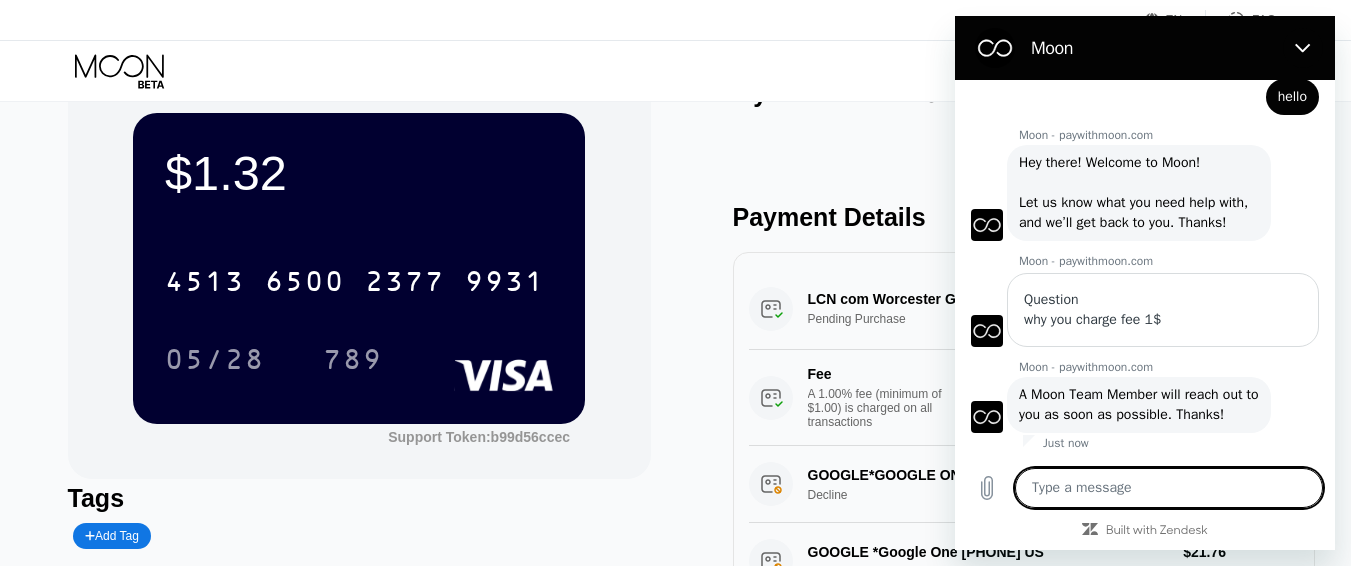 scroll, scrollTop: 837, scrollLeft: 0, axis: vertical 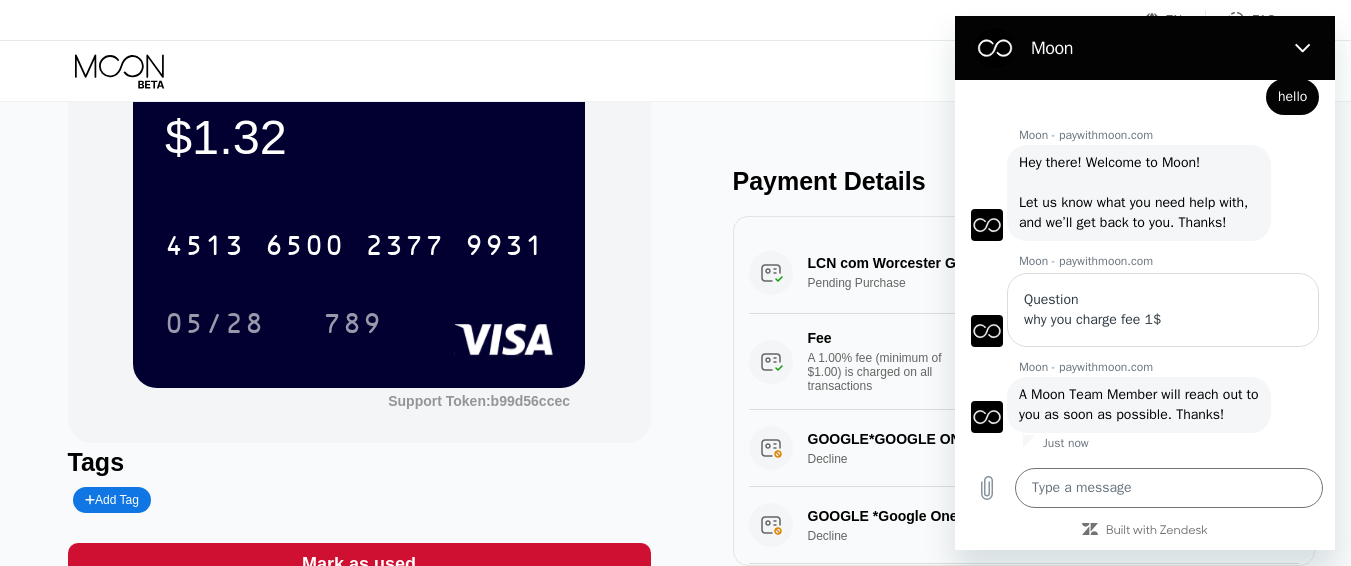 click on "Support Token:  b99d56ccec" at bounding box center (479, 401) 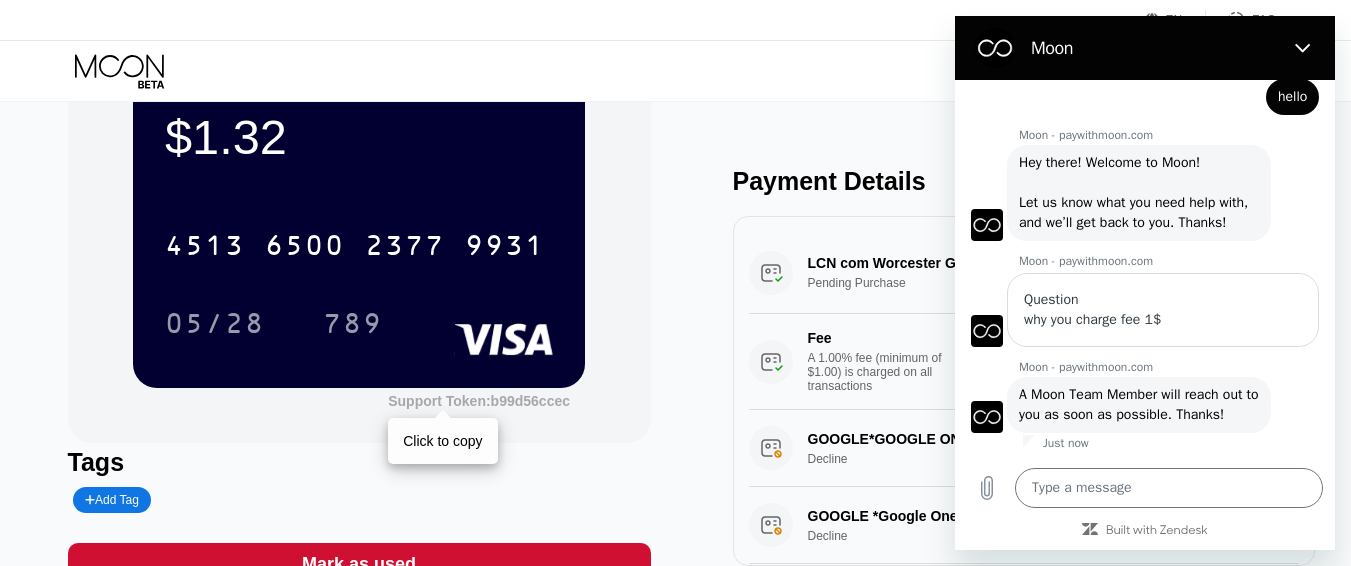 click on "Support Token:  b99d56ccec" at bounding box center (479, 401) 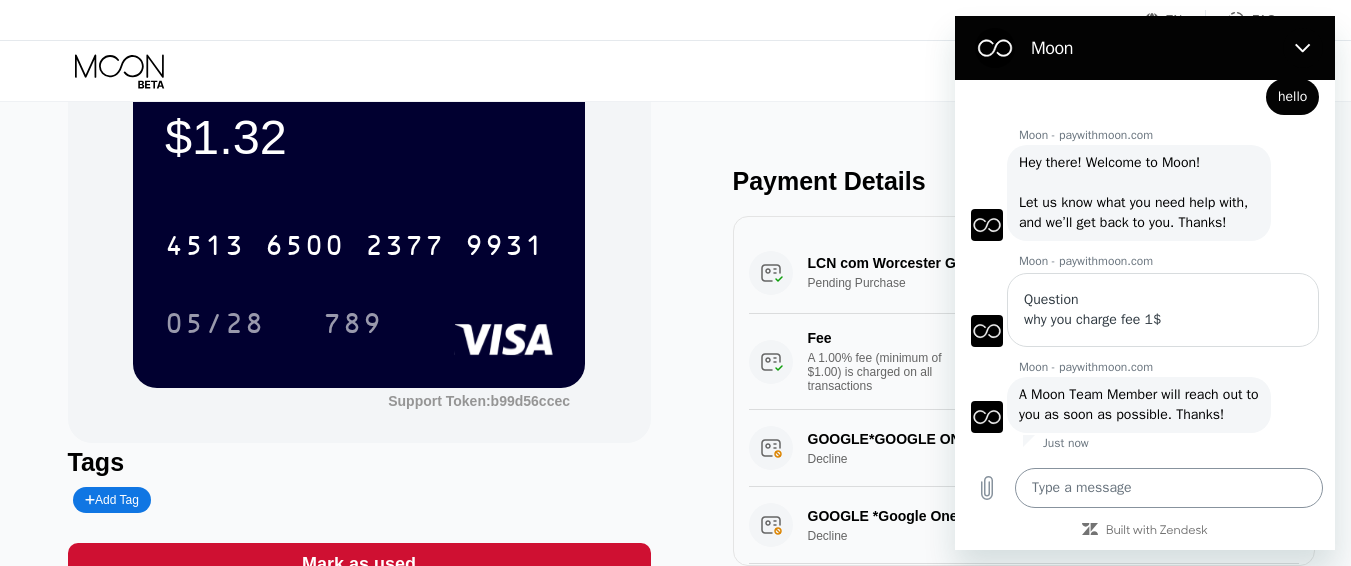 click at bounding box center (1169, 488) 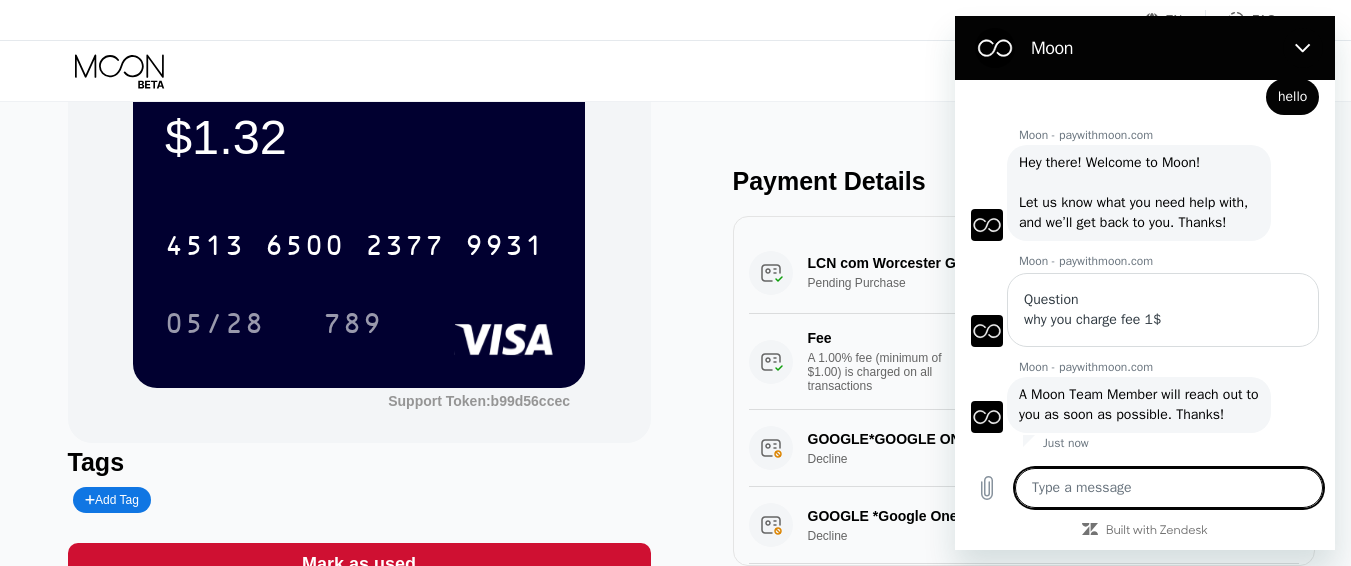paste on "b99d56ccec" 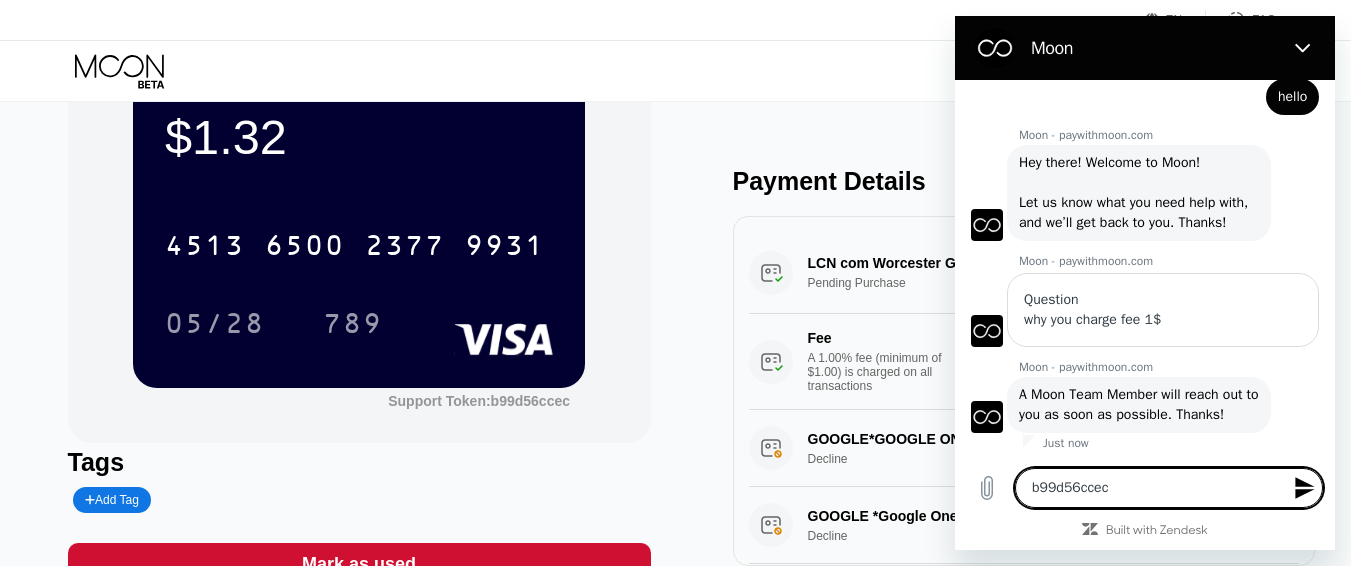 type on "b99d56ccec" 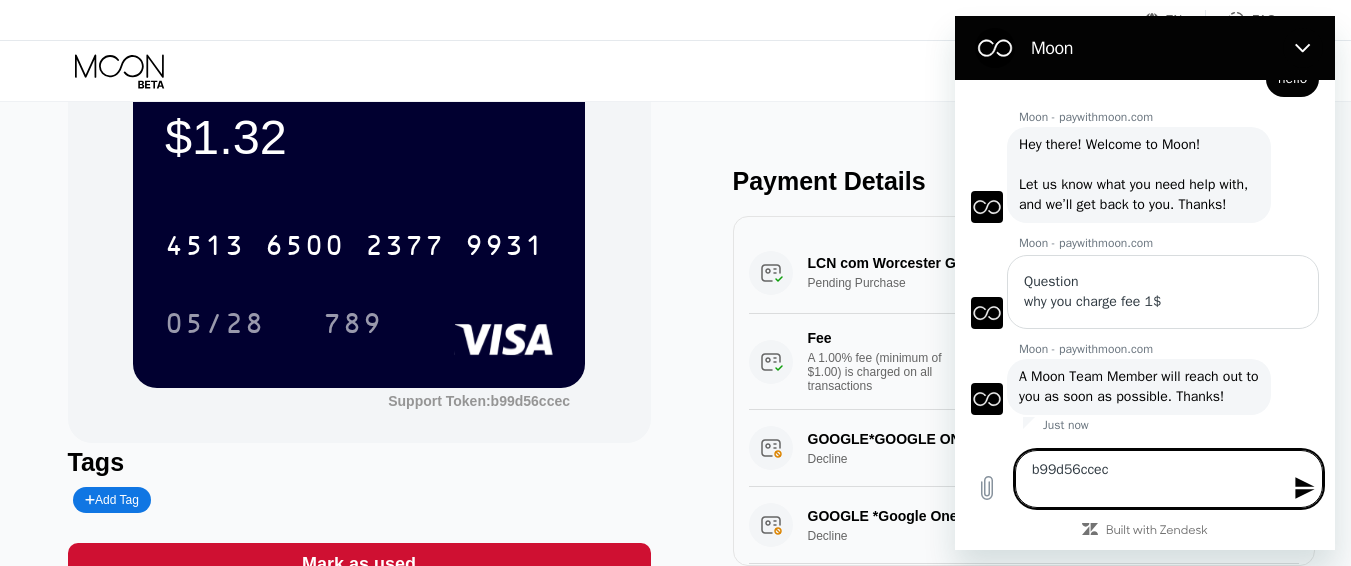 type on "b99d56ccec" 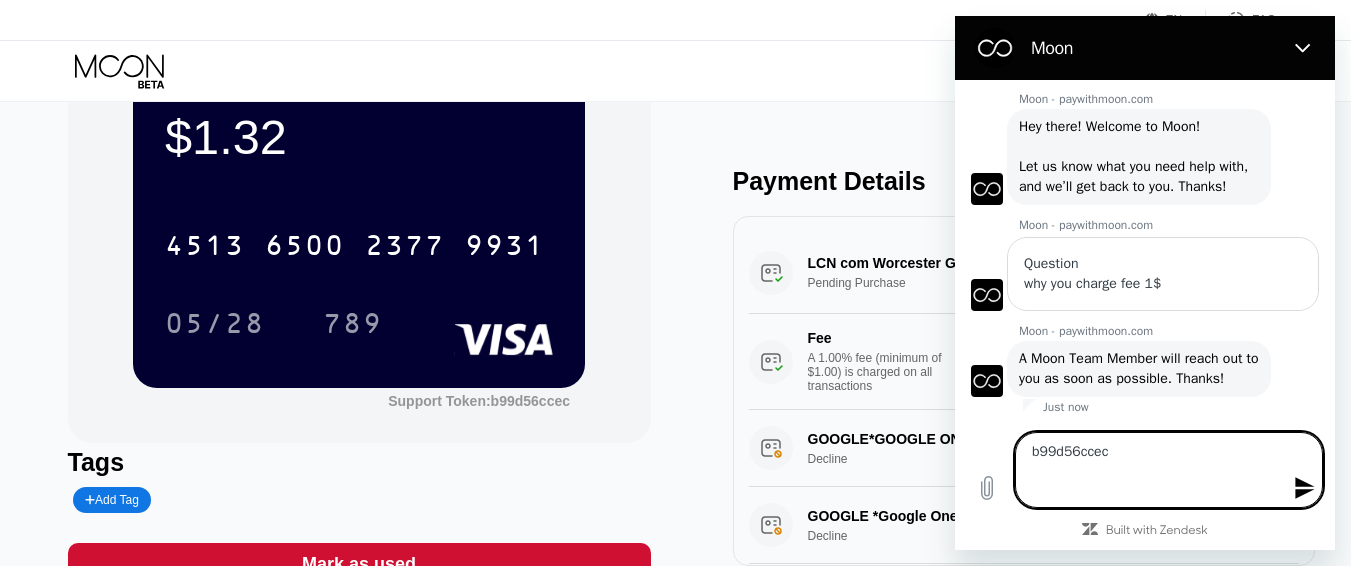 type on "b99d56ccec
t" 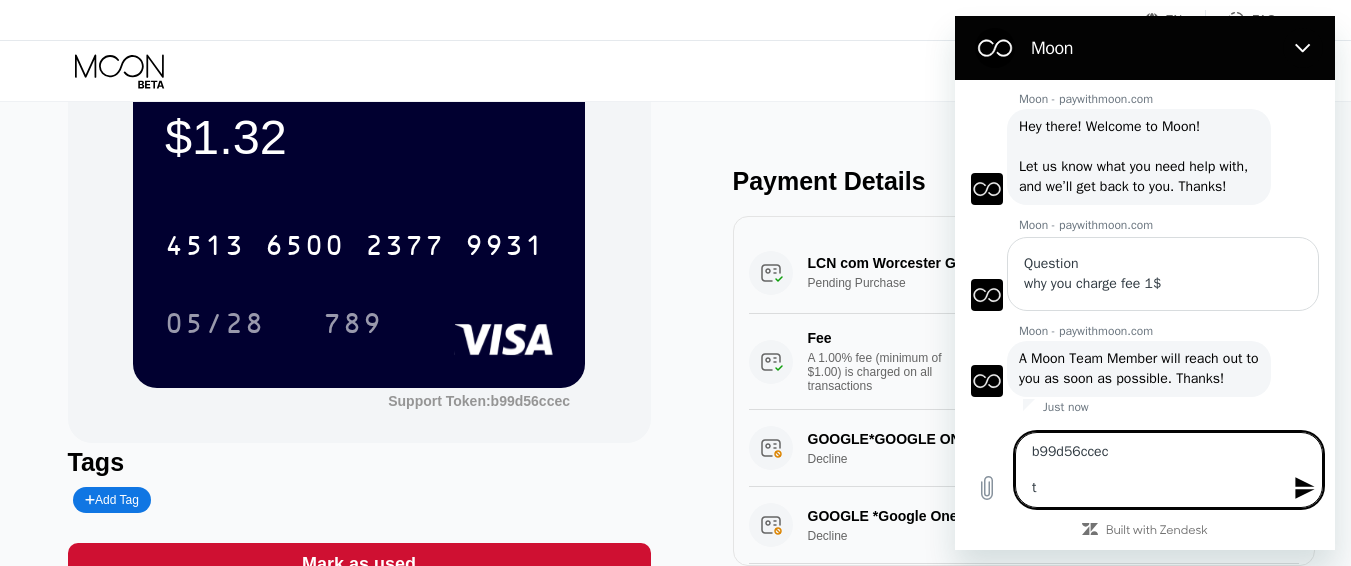 type on "x" 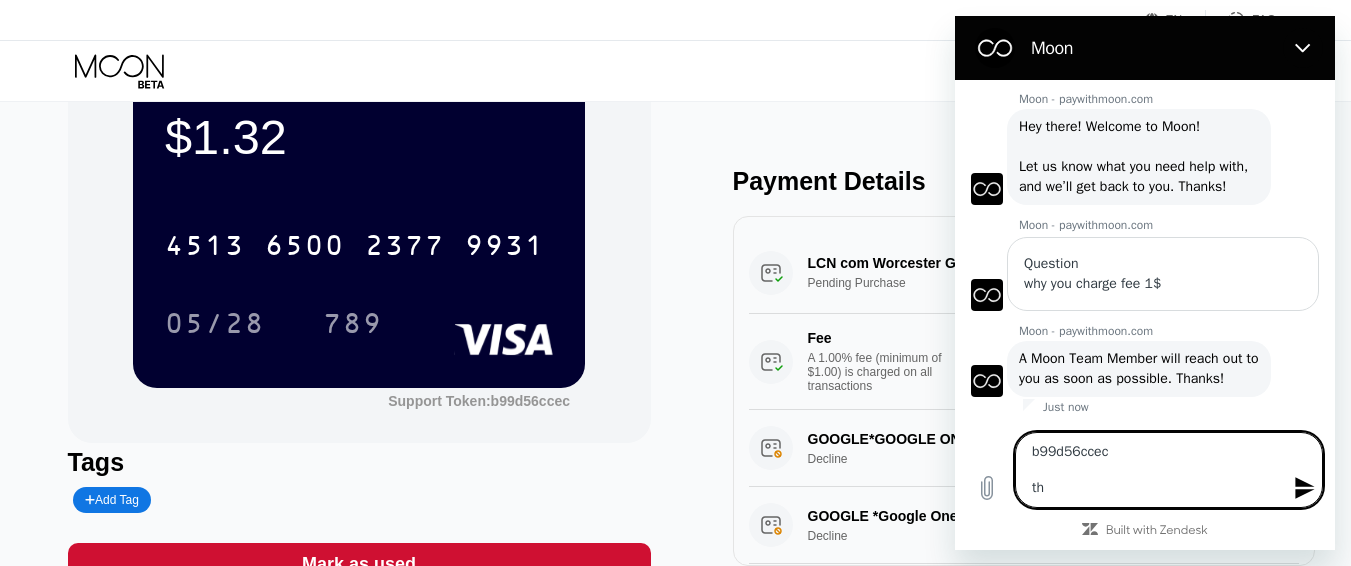 type on "b99d56ccec
thi" 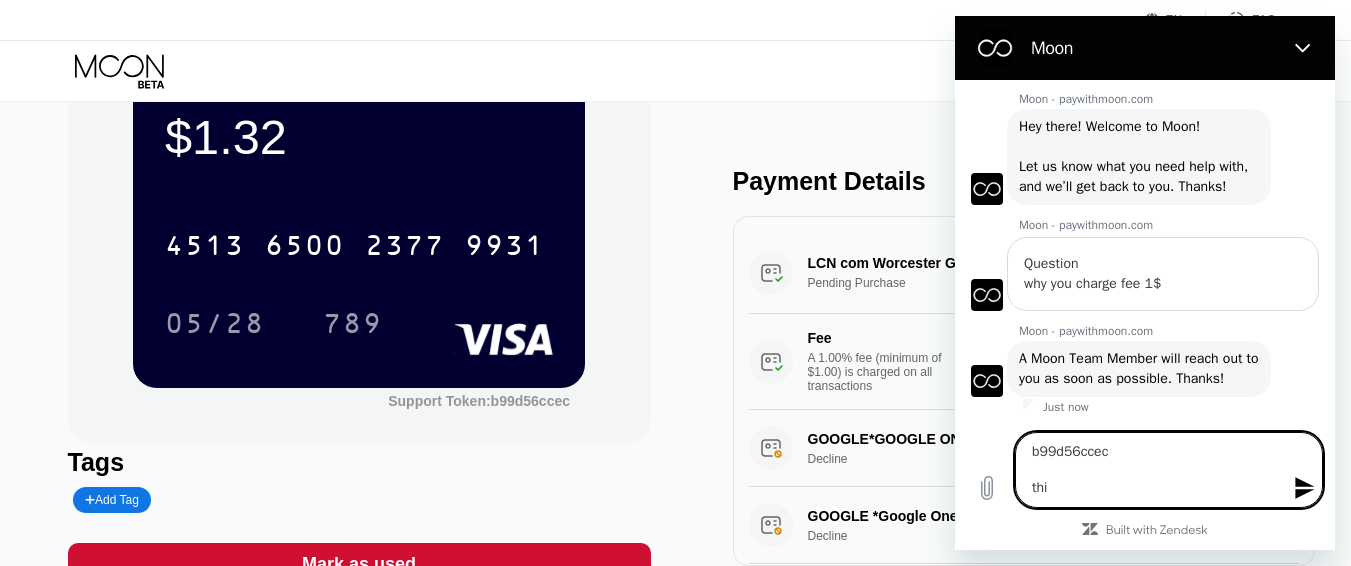 type on "b99d56ccec
this" 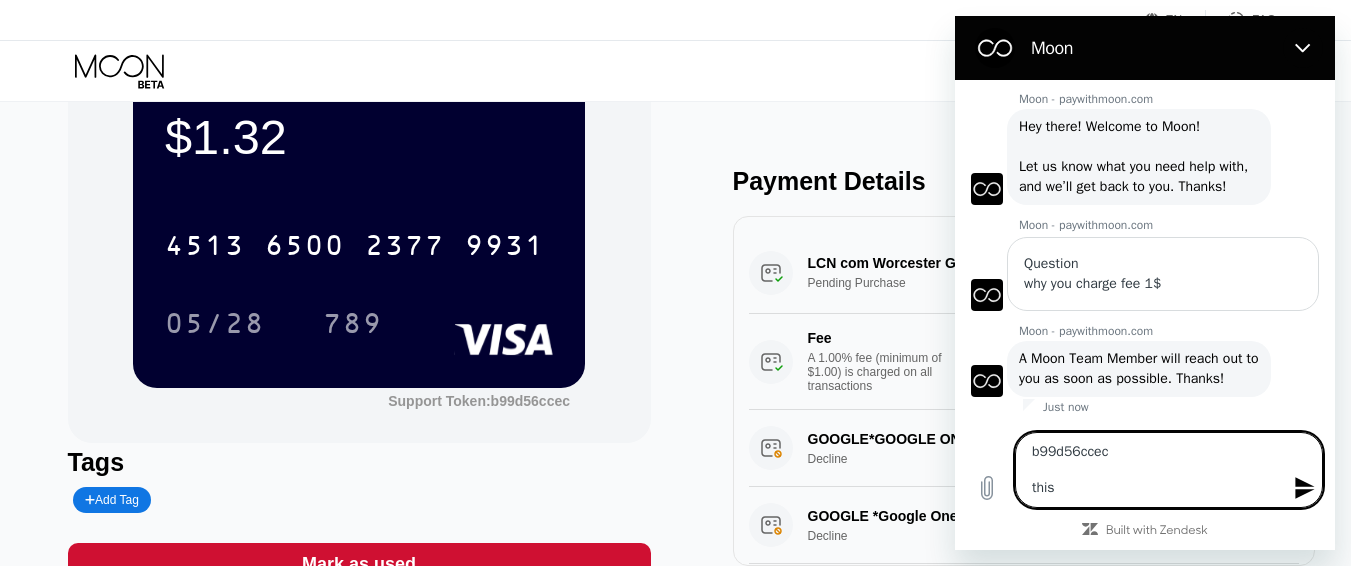 type on "b99d56ccec
this" 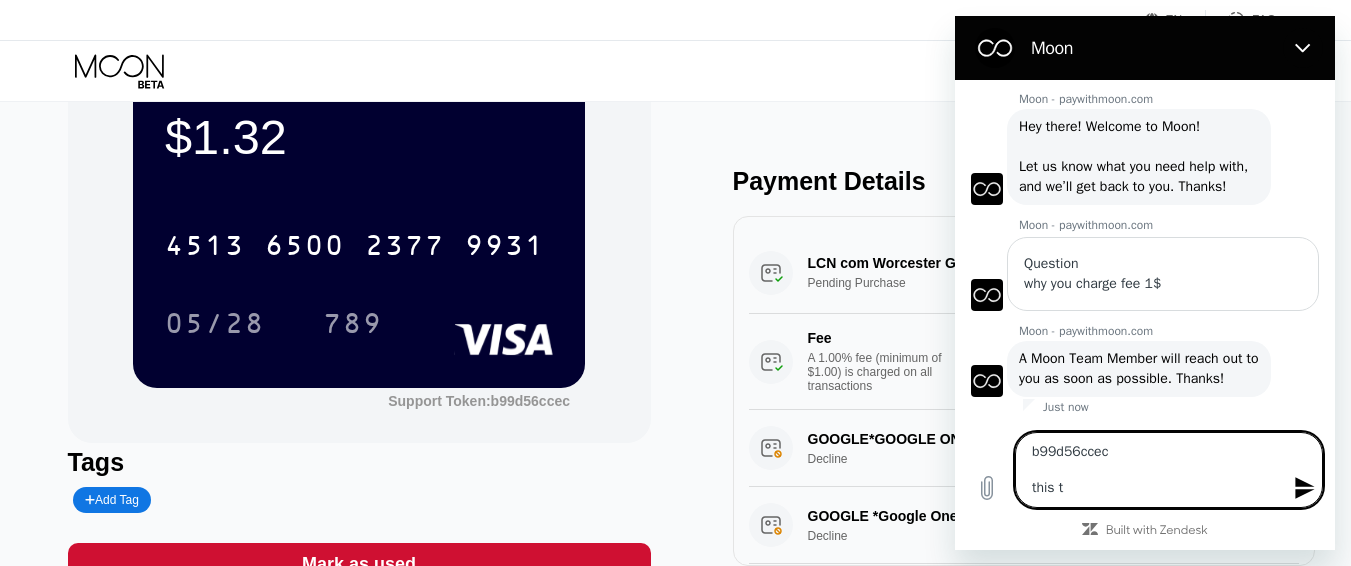 type on "b99d56ccec
this to" 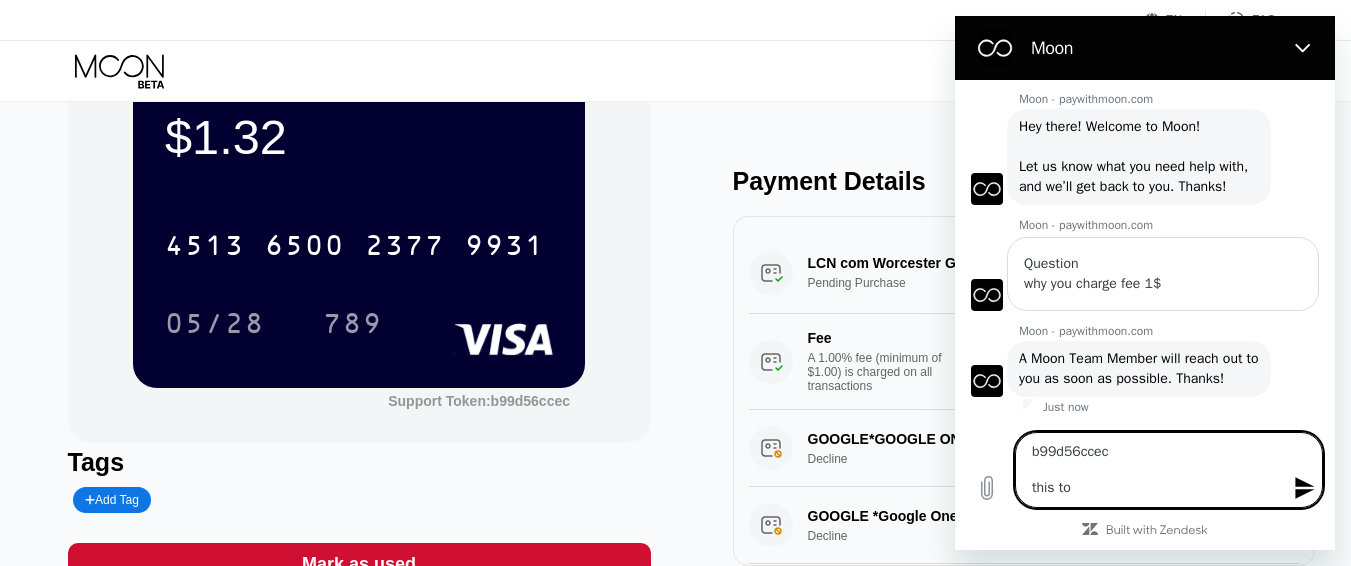 type on "b99d56ccec
this tok" 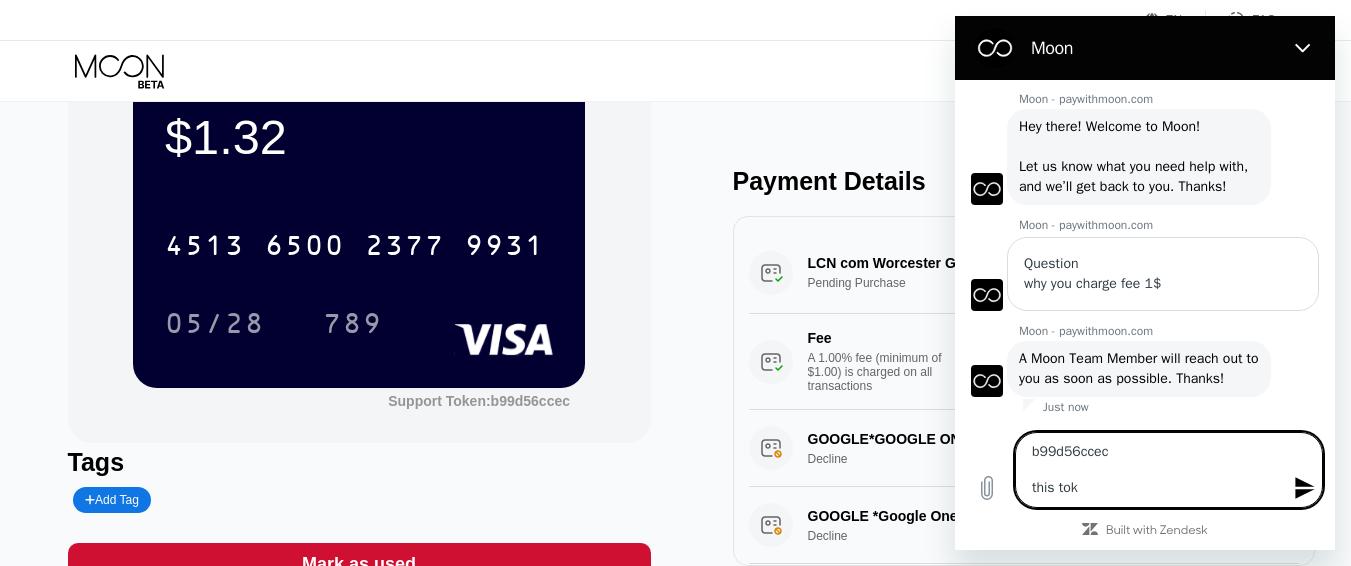 type on "b99d56ccec
this toke" 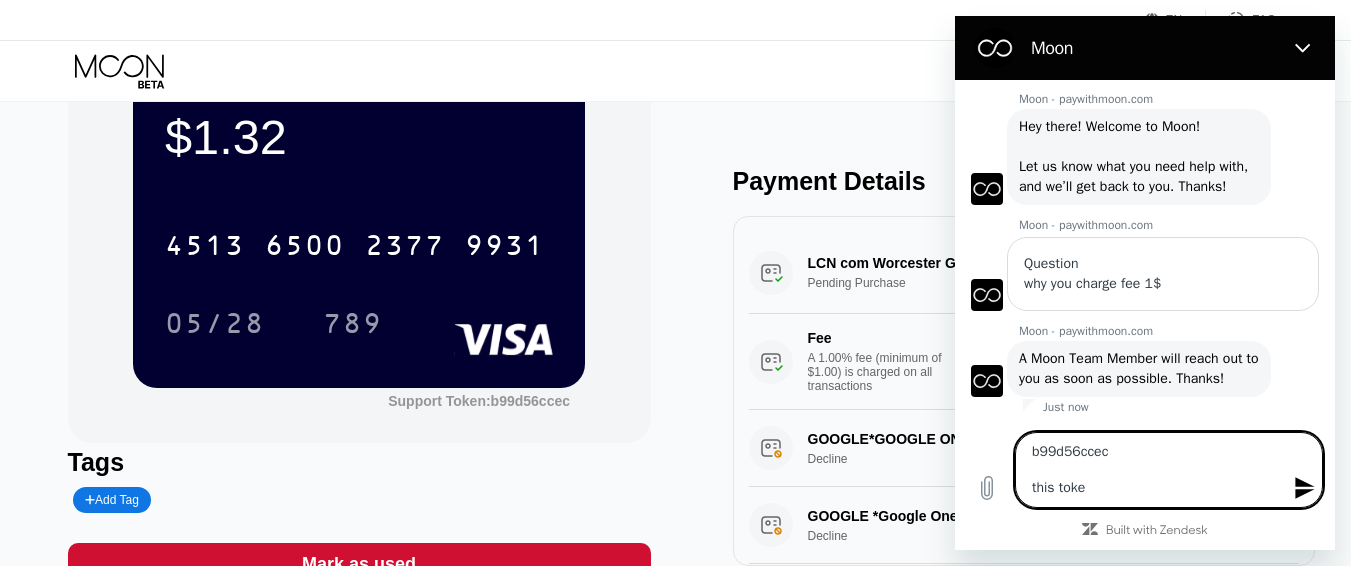 type on "b99d56ccec
this token" 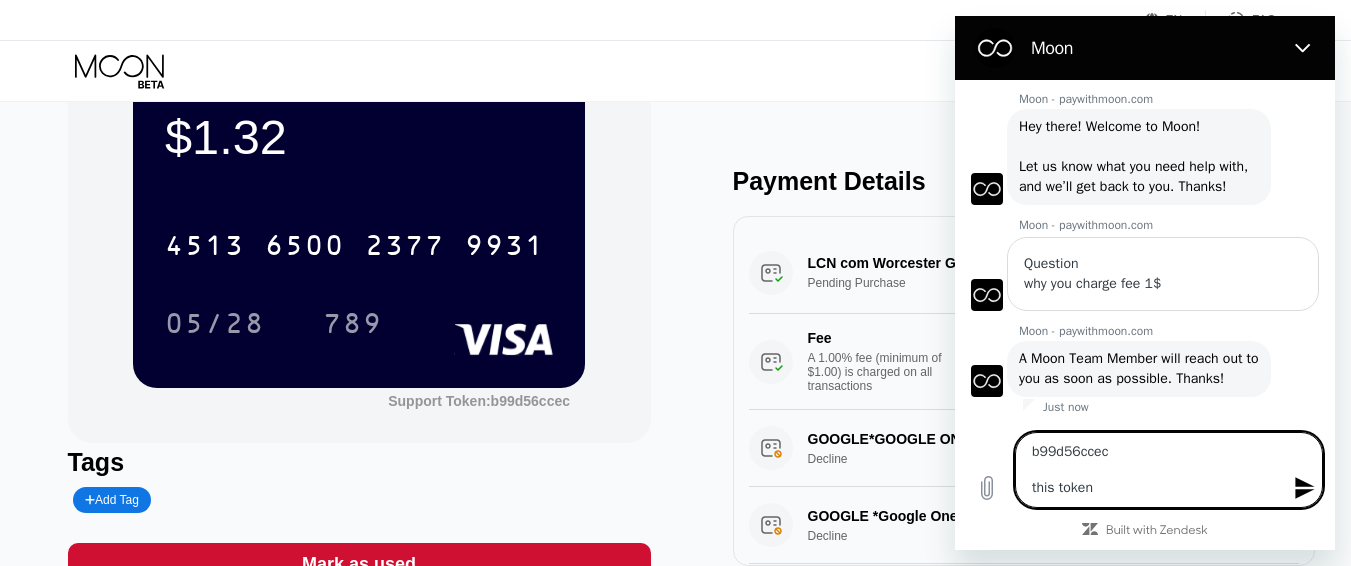 type on "b99d56ccec
this token" 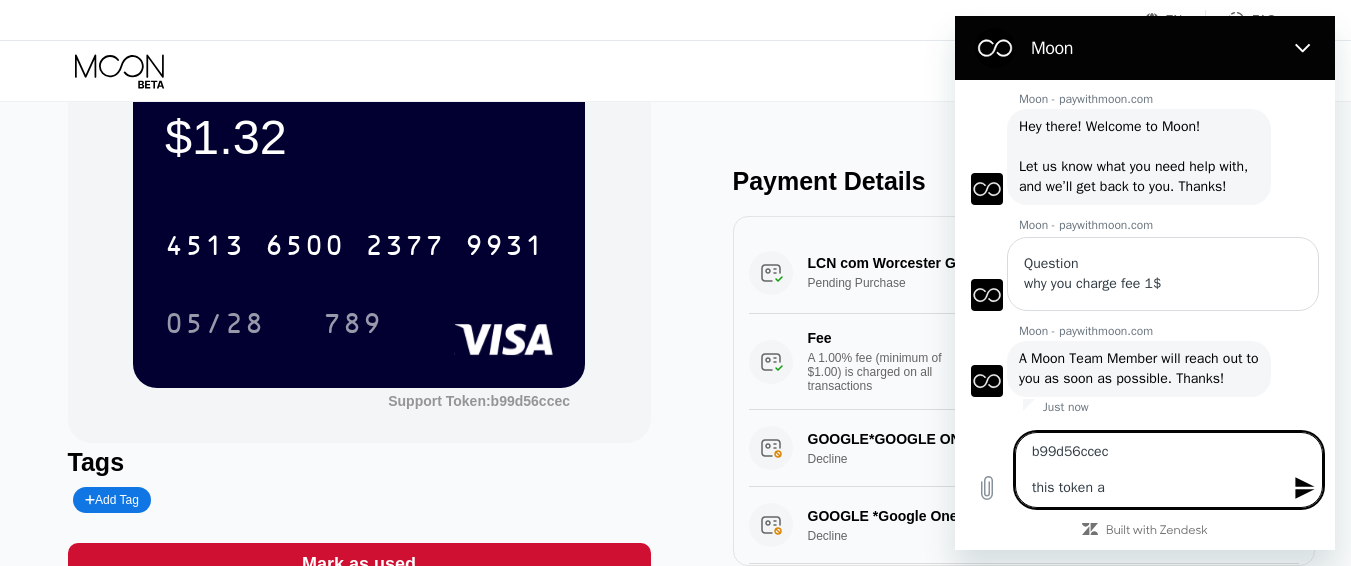 type on "b99d56ccec
this token an" 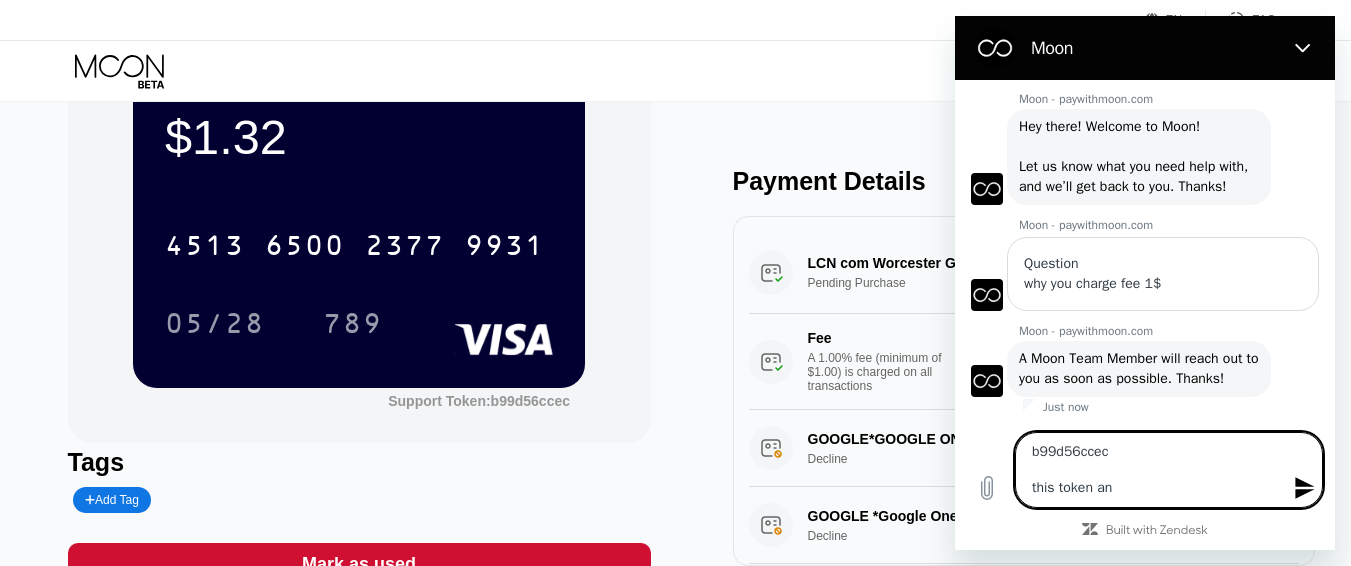 type on "b99d56ccec
this token and" 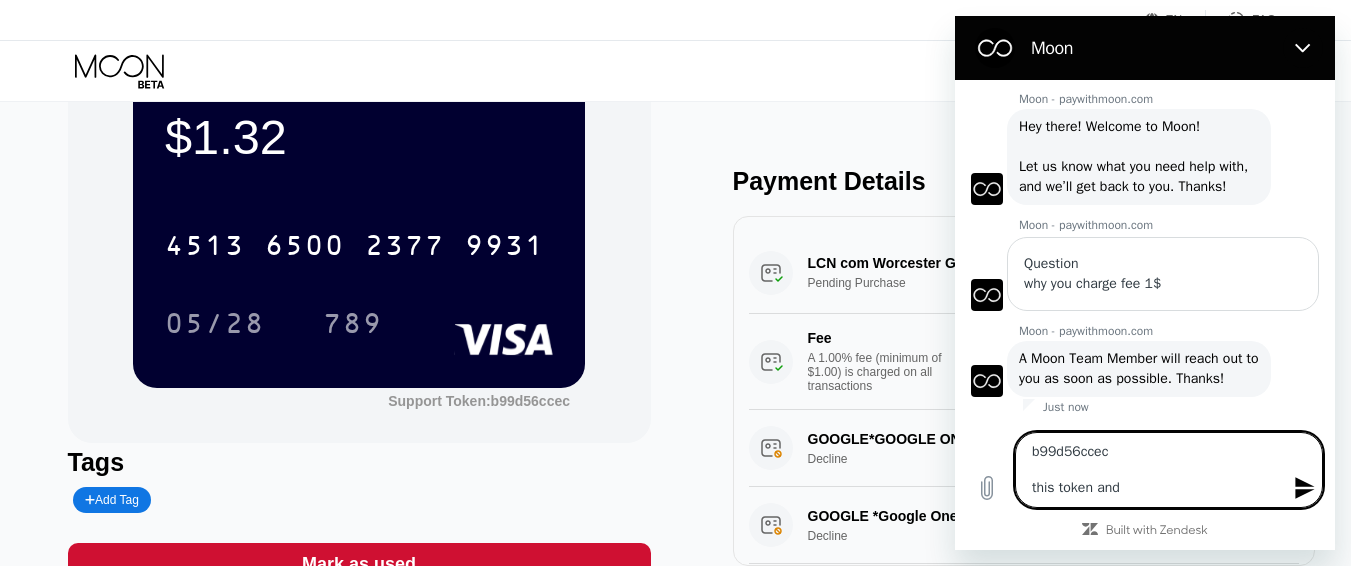 type on "b99d56ccec
this token and" 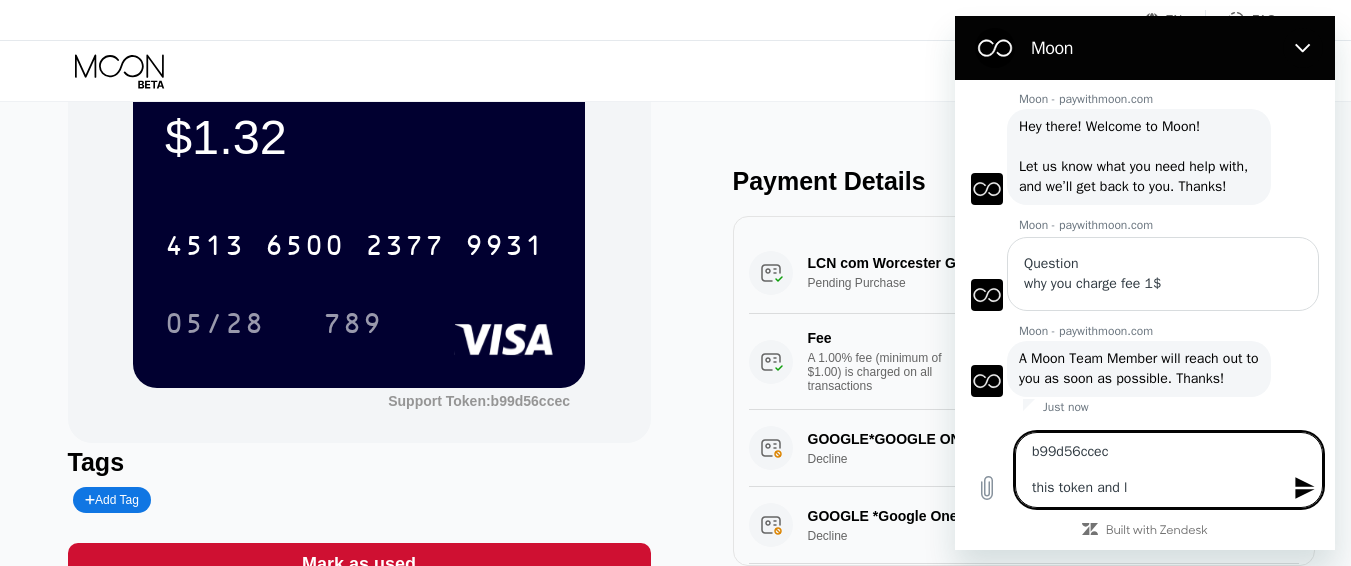 type on "b99d56ccec
this token and lc" 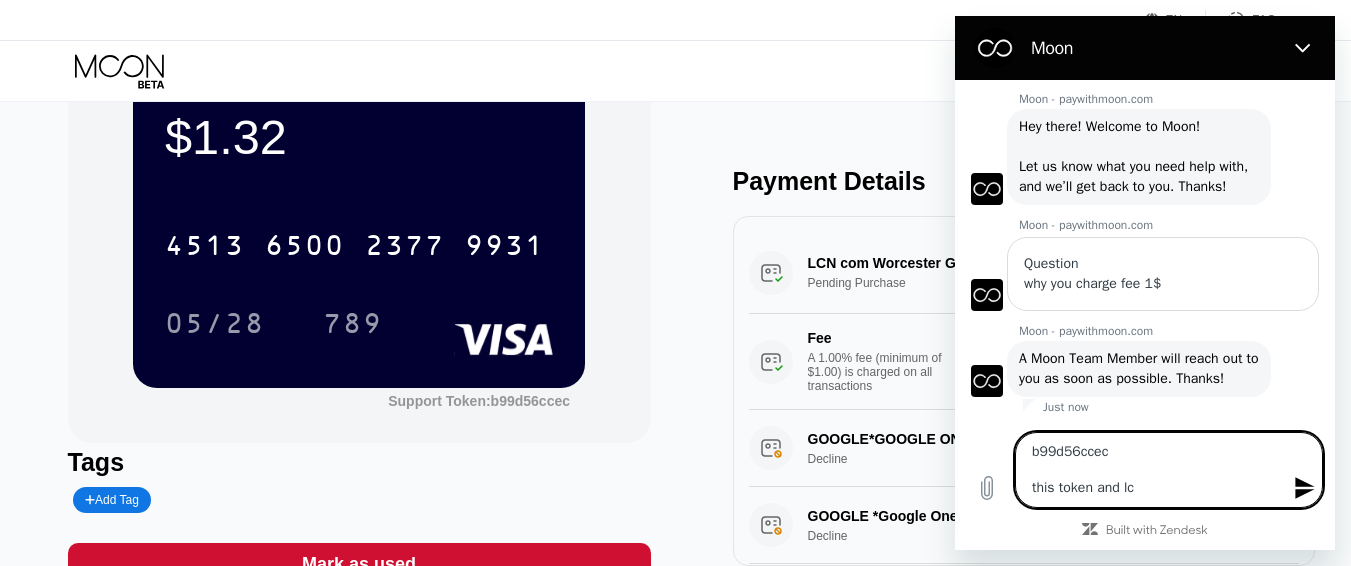 type on "b99d56ccec
this token and lcn" 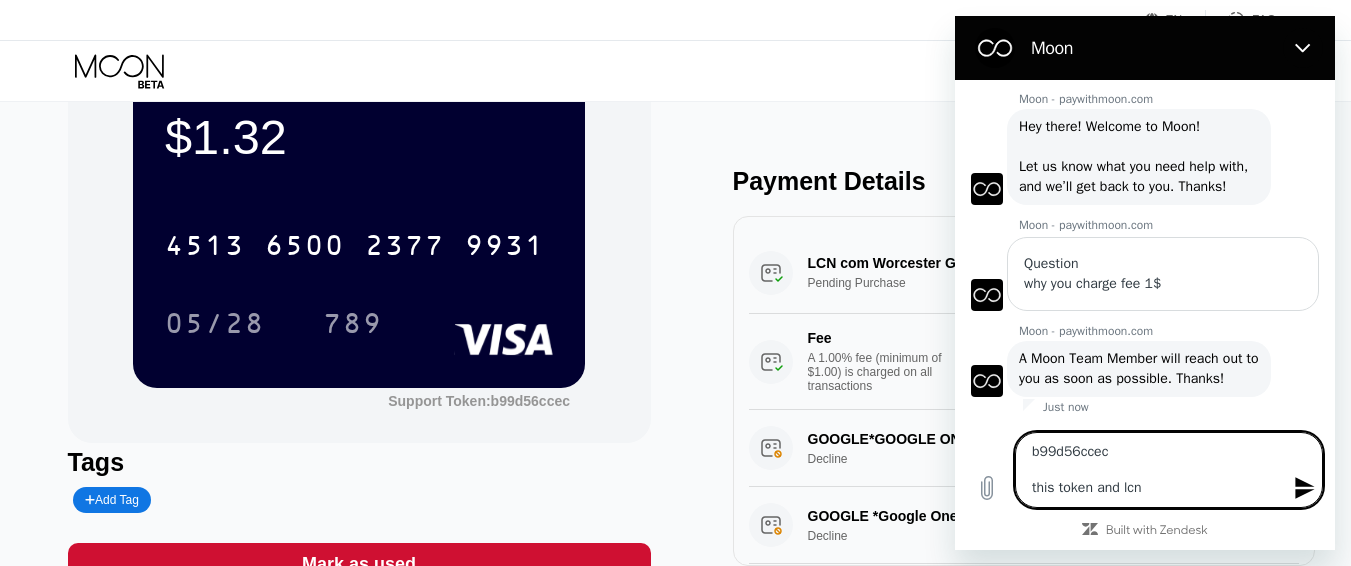 type on "x" 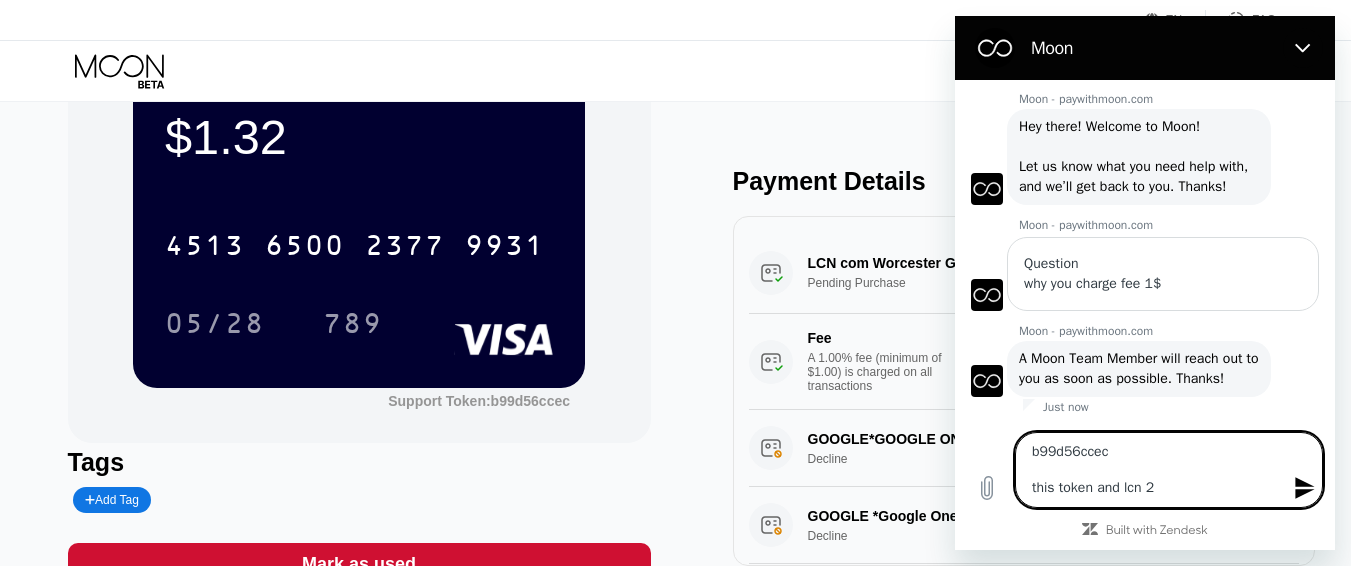 type on "x" 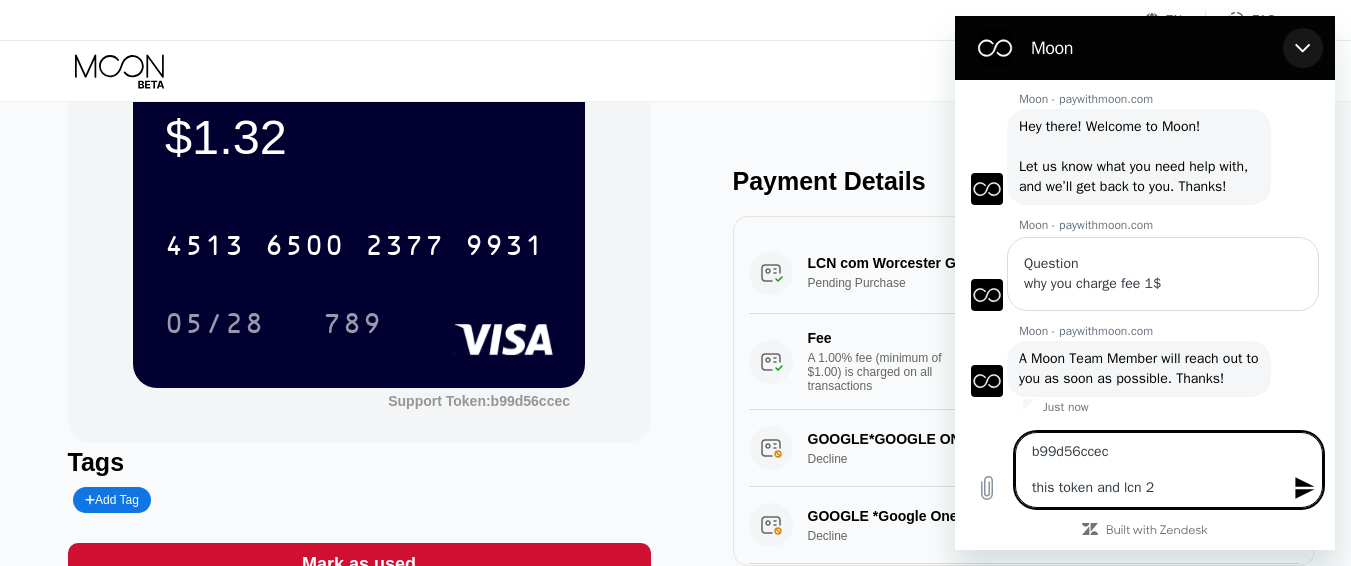 type on "b99d56ccec
this token and lcn 2" 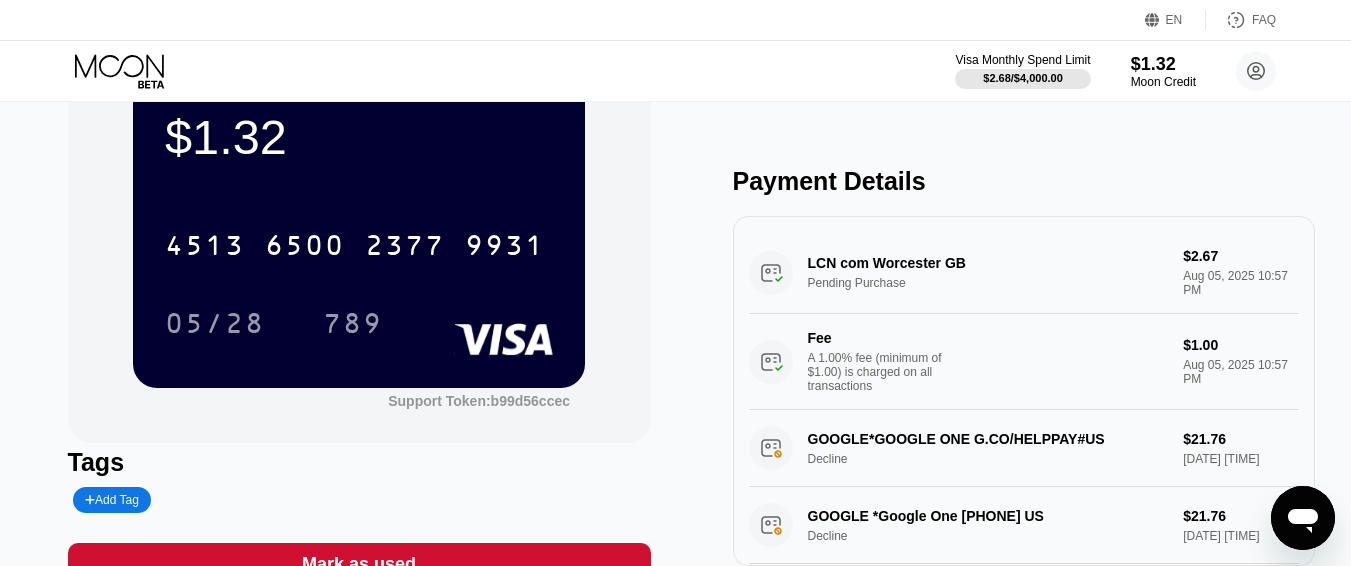 click 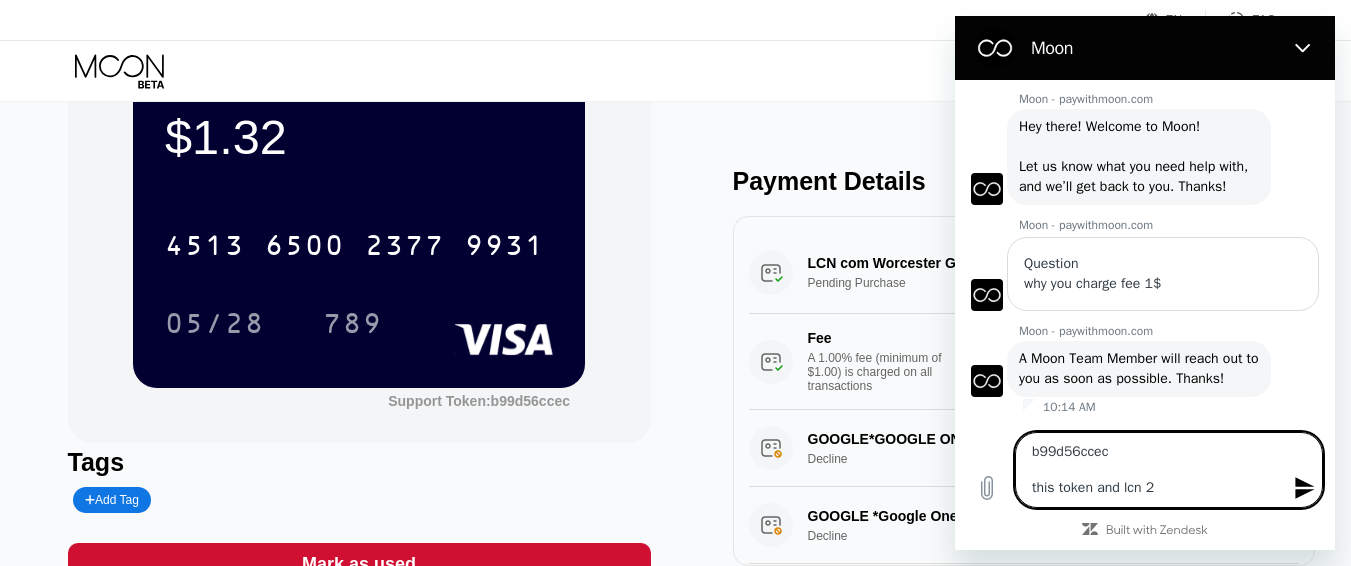 scroll, scrollTop: 841, scrollLeft: 0, axis: vertical 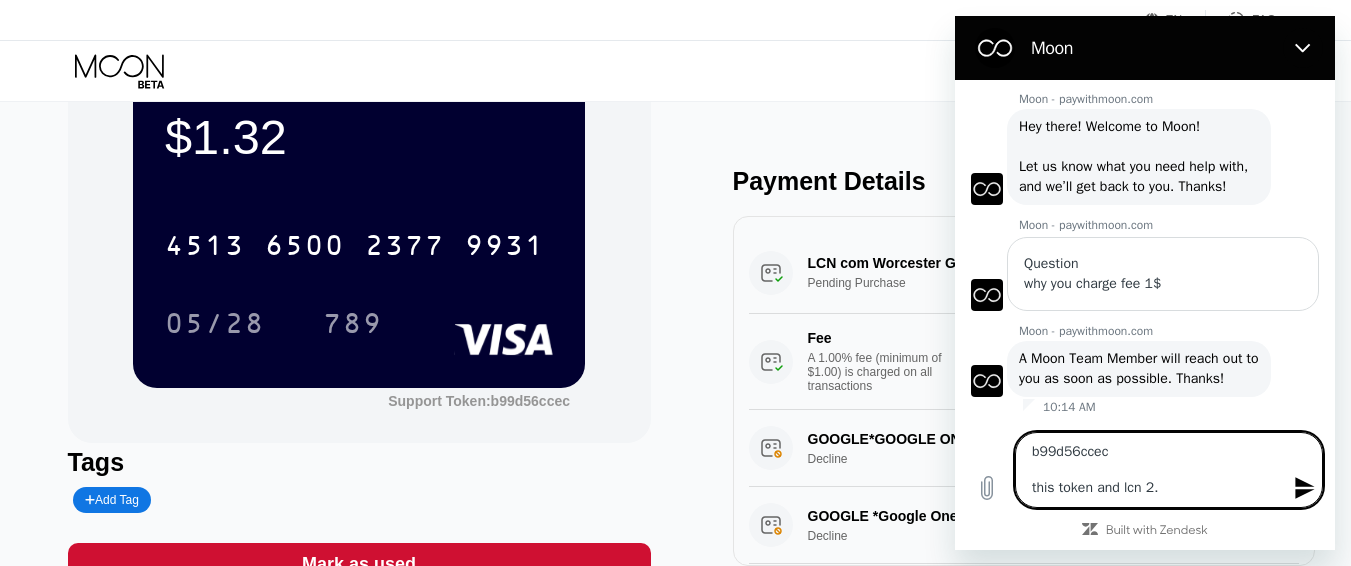 type on "b99d56ccec
this token and lcn 2.6" 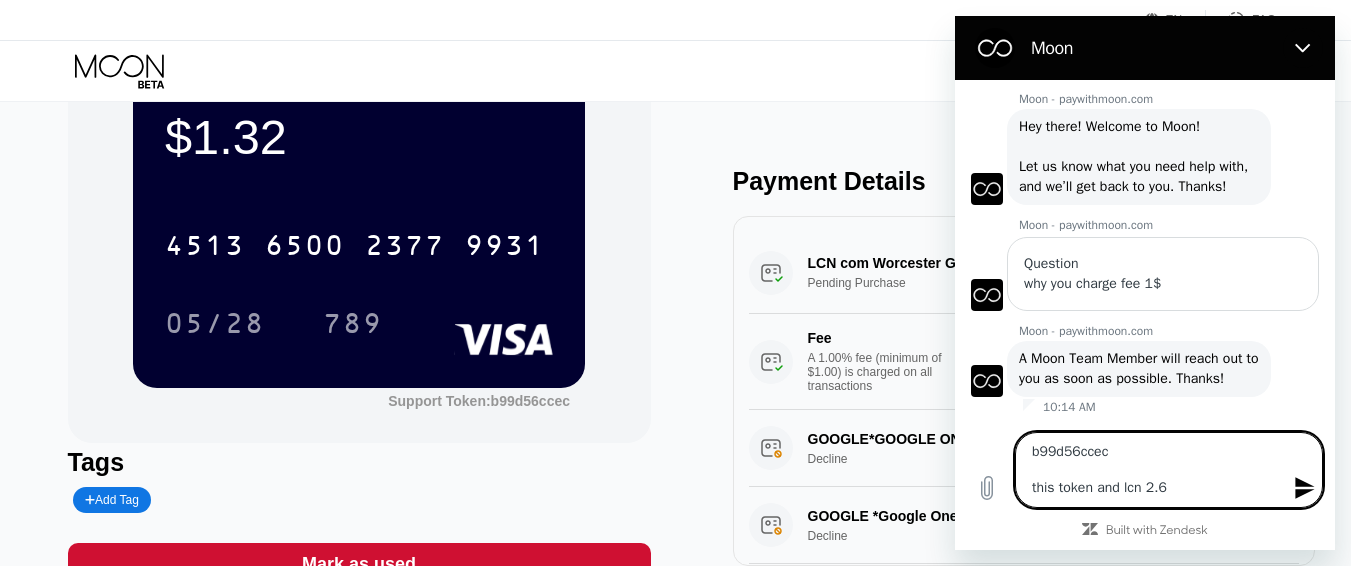 type on "b99d56ccec
this token and lcn 2.67" 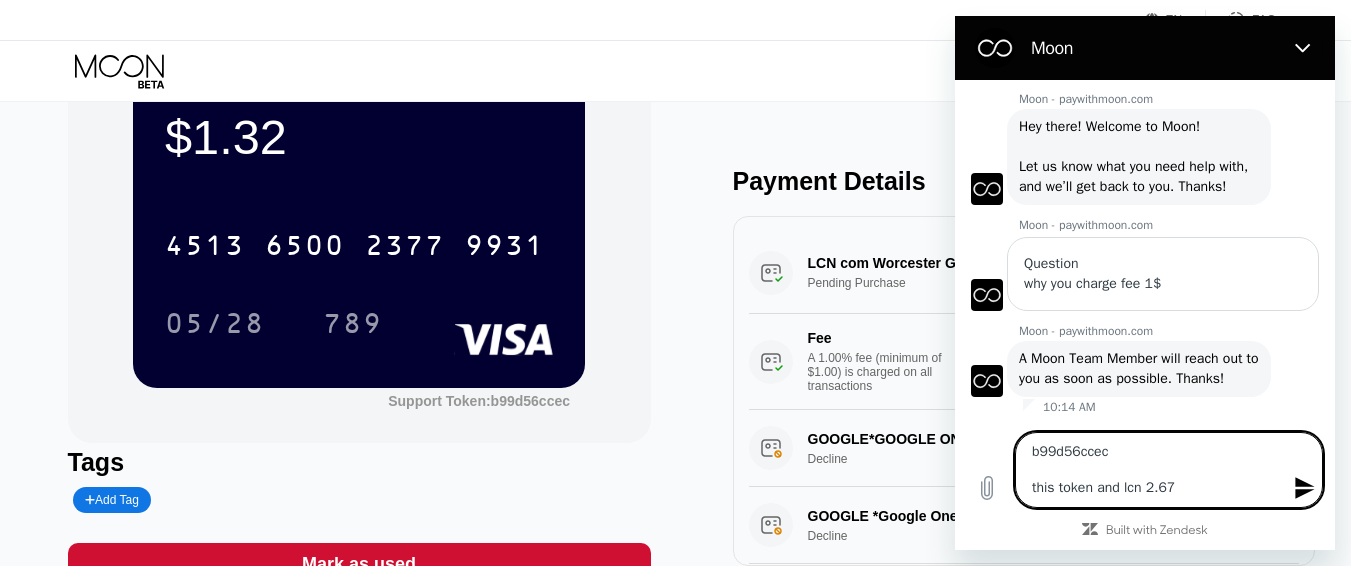type on "b99d56ccec
this token and lcn 2.67$" 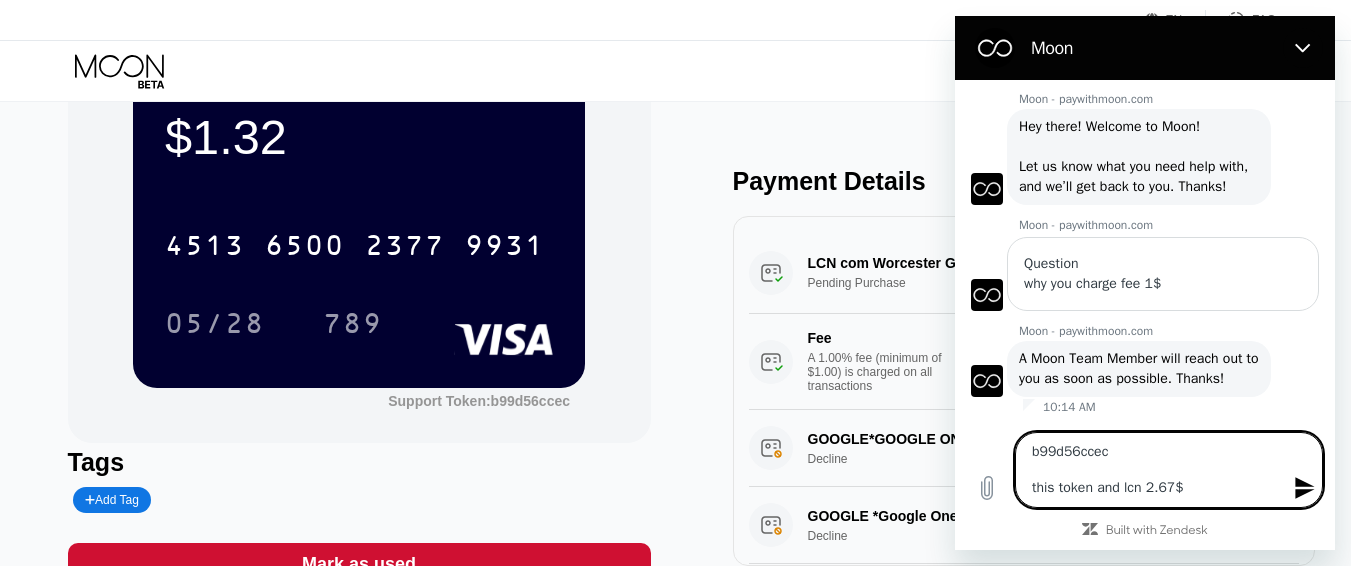 type on "b99d56ccec
this token and lcn 2.67$" 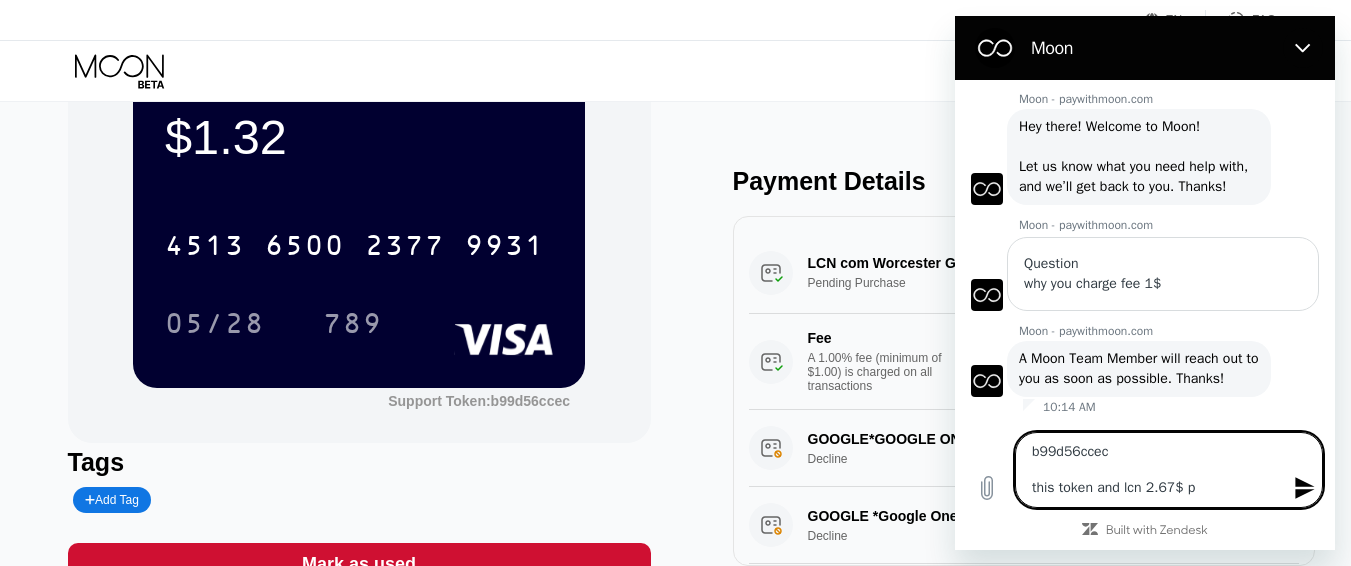 type on "b99d56ccec
this token and lcn 2.67$ pe" 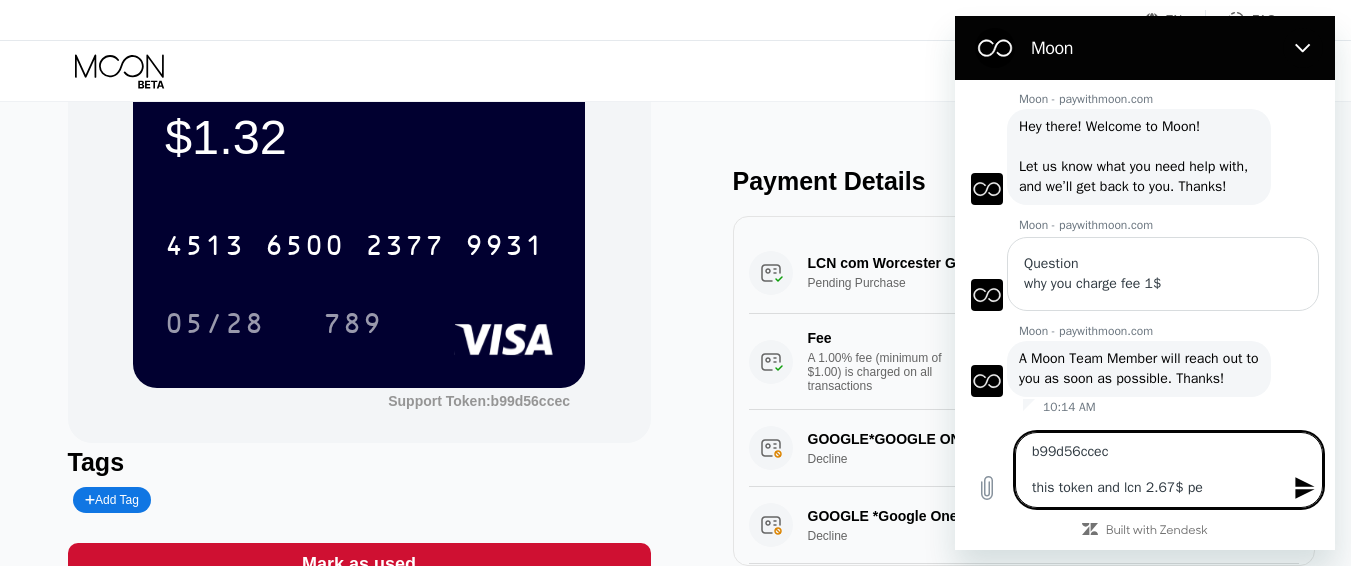 type on "b99d56ccec
this token and lcn 2.67$ pen" 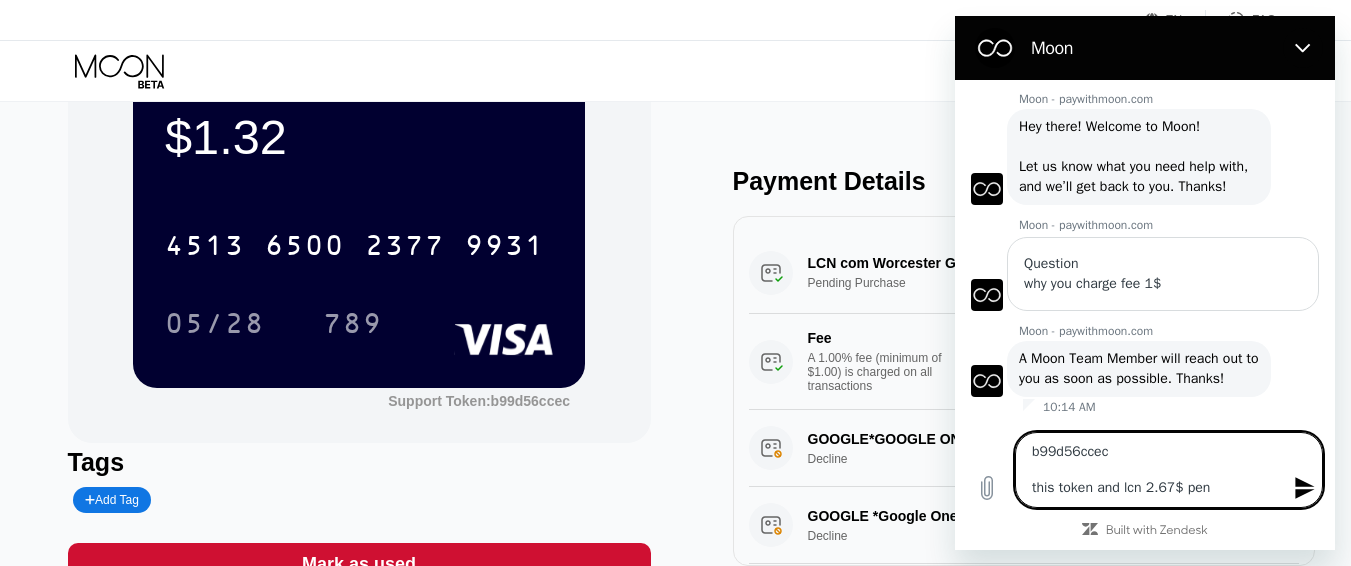 type on "b99d56ccec
this token and lcn 2.67$ pend" 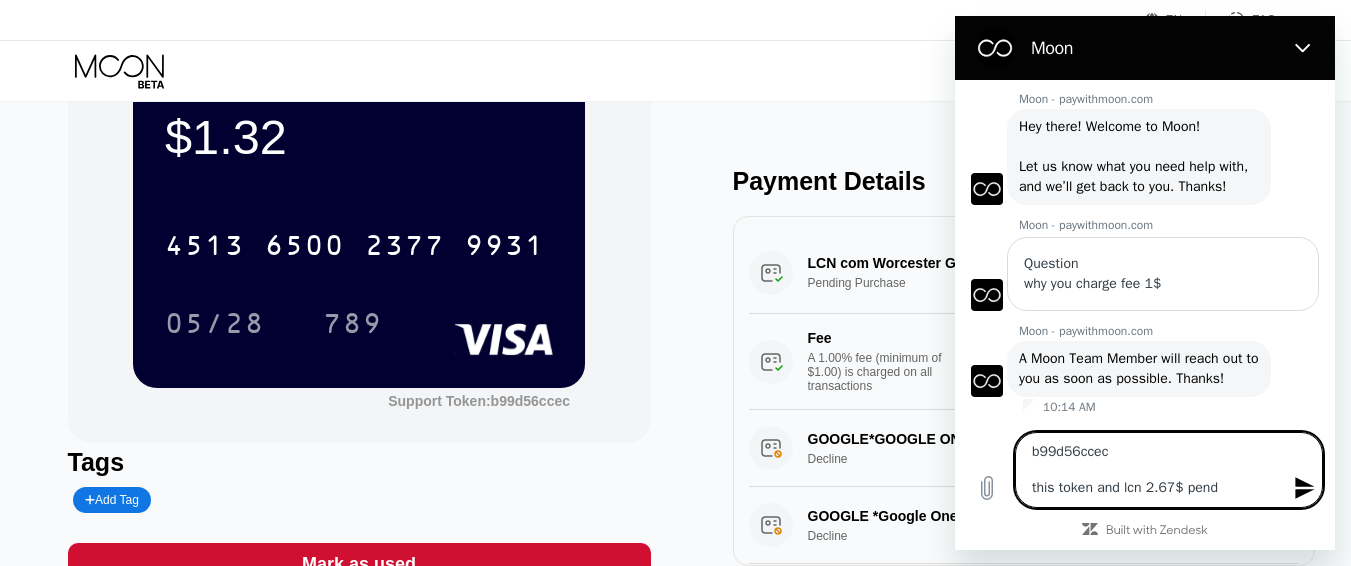 type on "x" 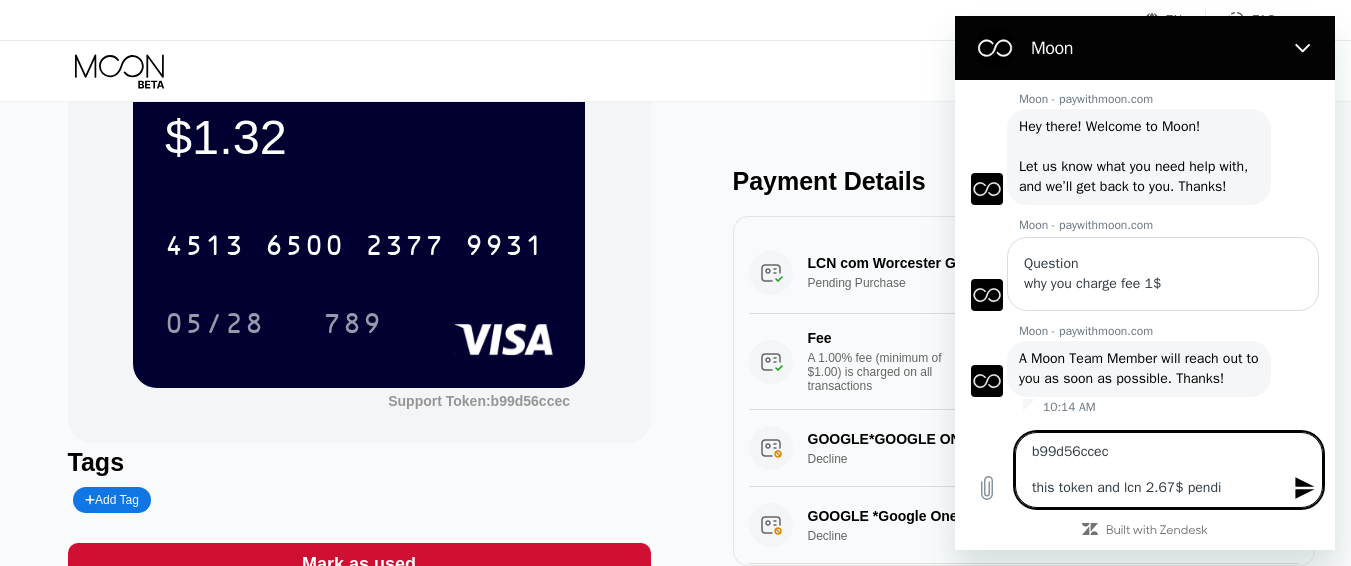 type on "b99d56ccec
this token and lcn 2.67$ pendin" 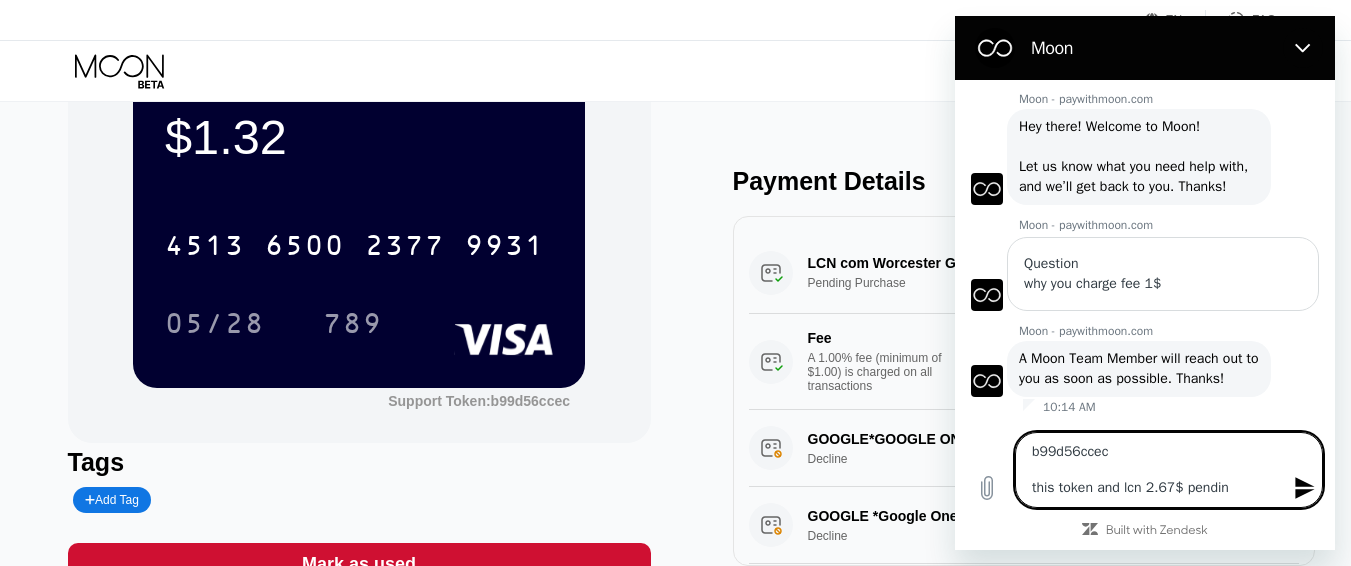 type on "b99d56ccec
this token and lcn 2.67$ pending" 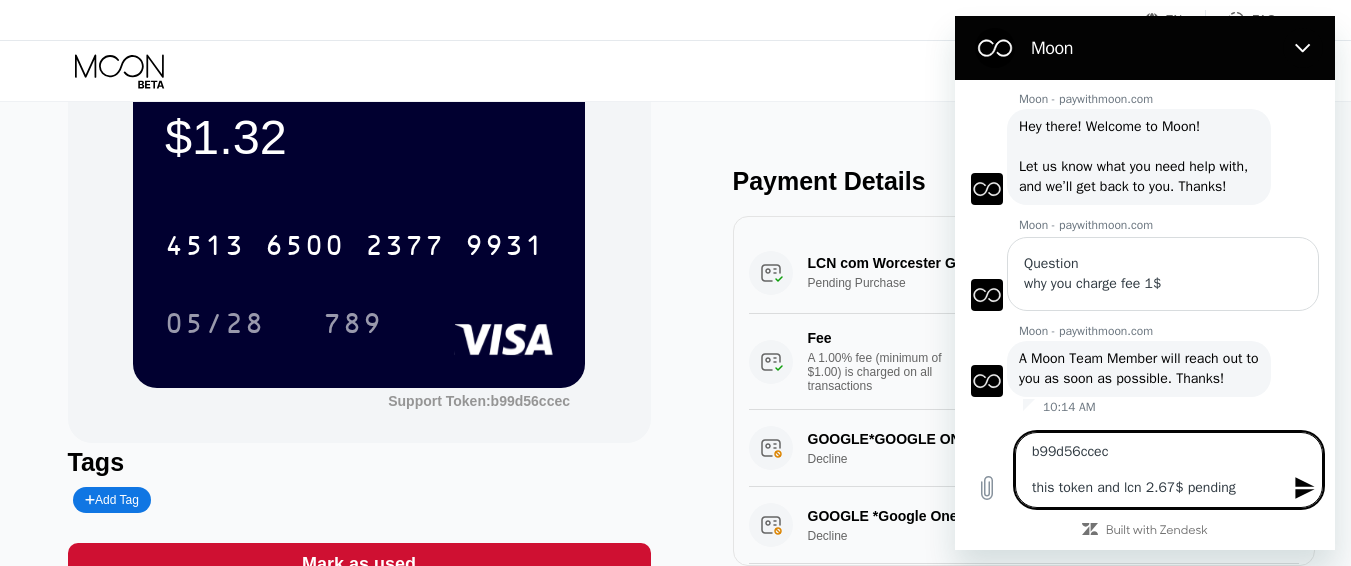 type on "b99d56ccec
this token and lcn 2.67$ pending" 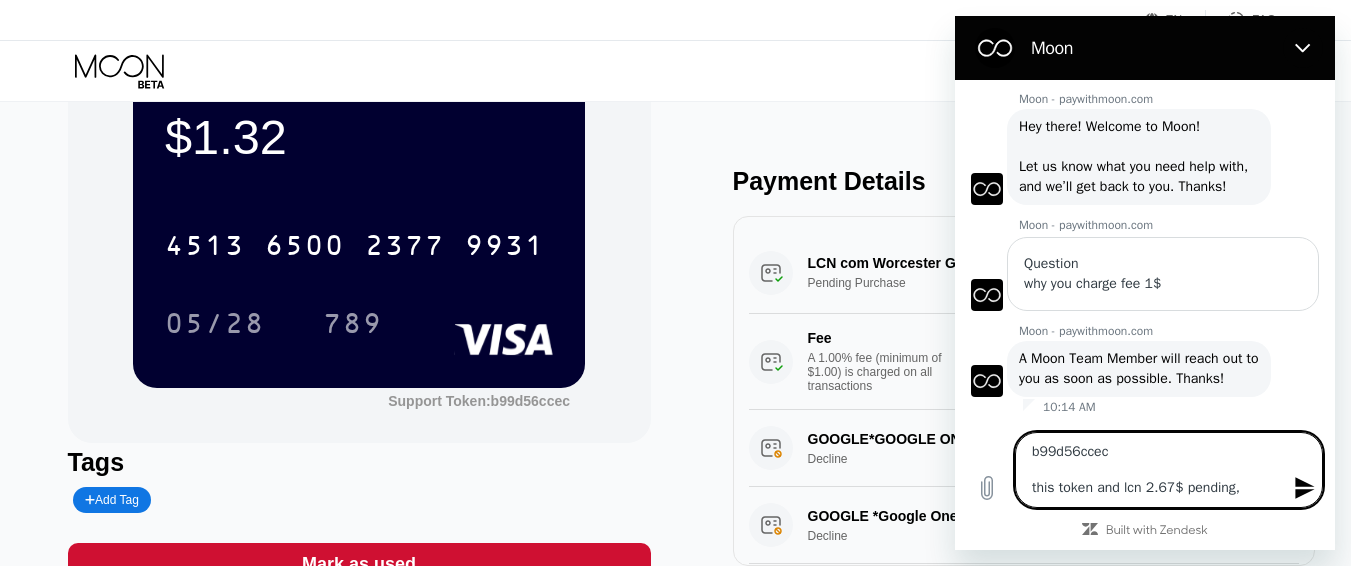 type on "b99d56ccec
this token and lcn 2.67$ pending," 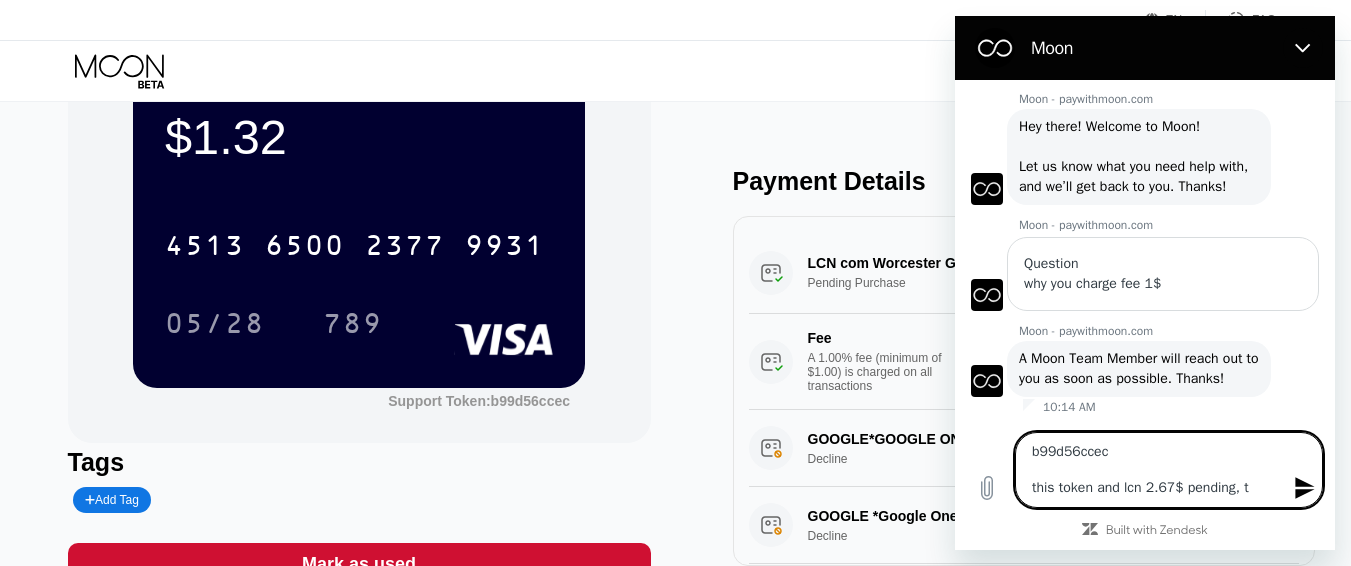 type on "b99d56ccec
this token and lcn 2.67$ pending, th" 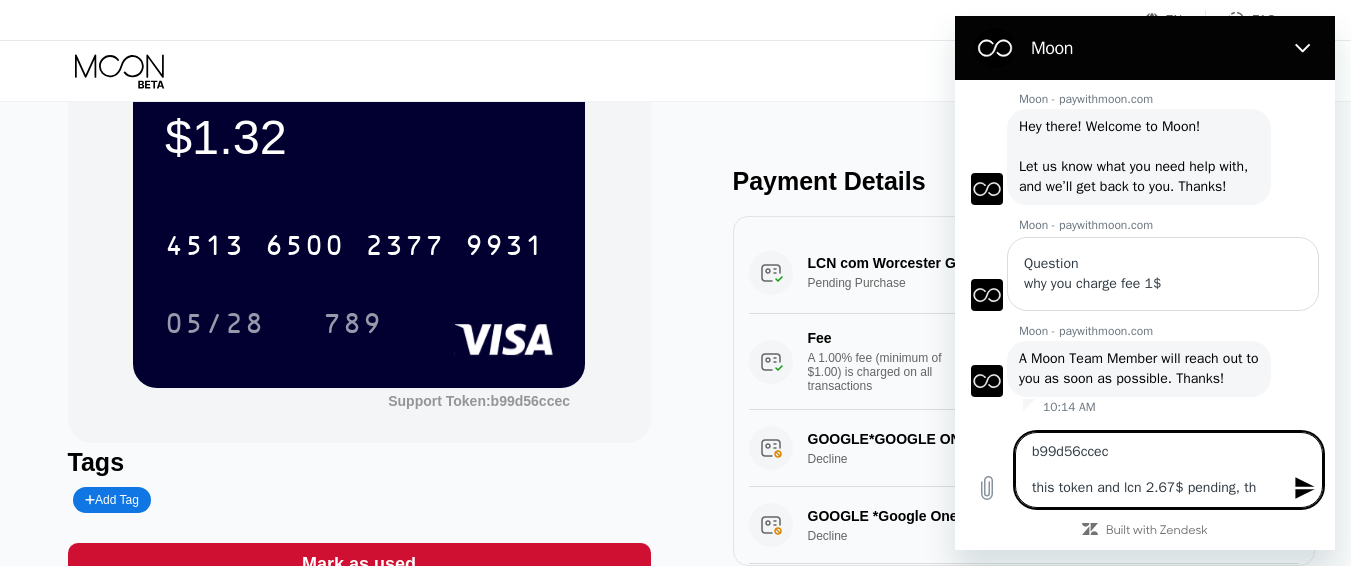 type on "b99d56ccec
this token and lcn 2.67$ pending, thi" 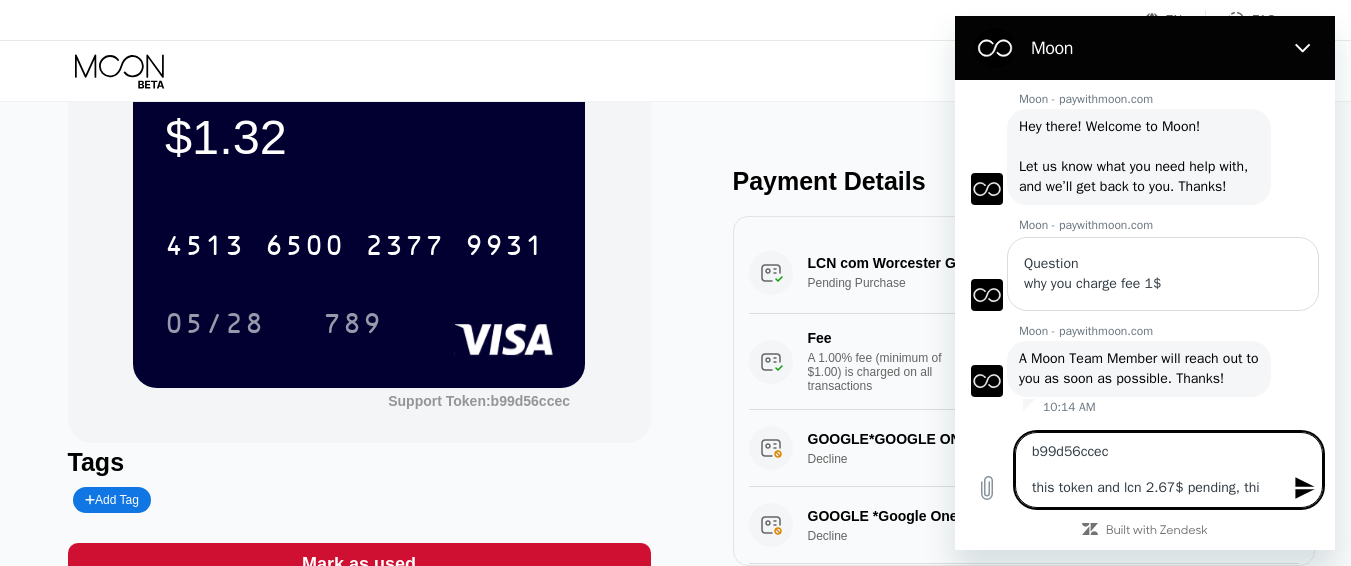 type on "b99d56ccec
this token and lcn 2.67$ pending, this" 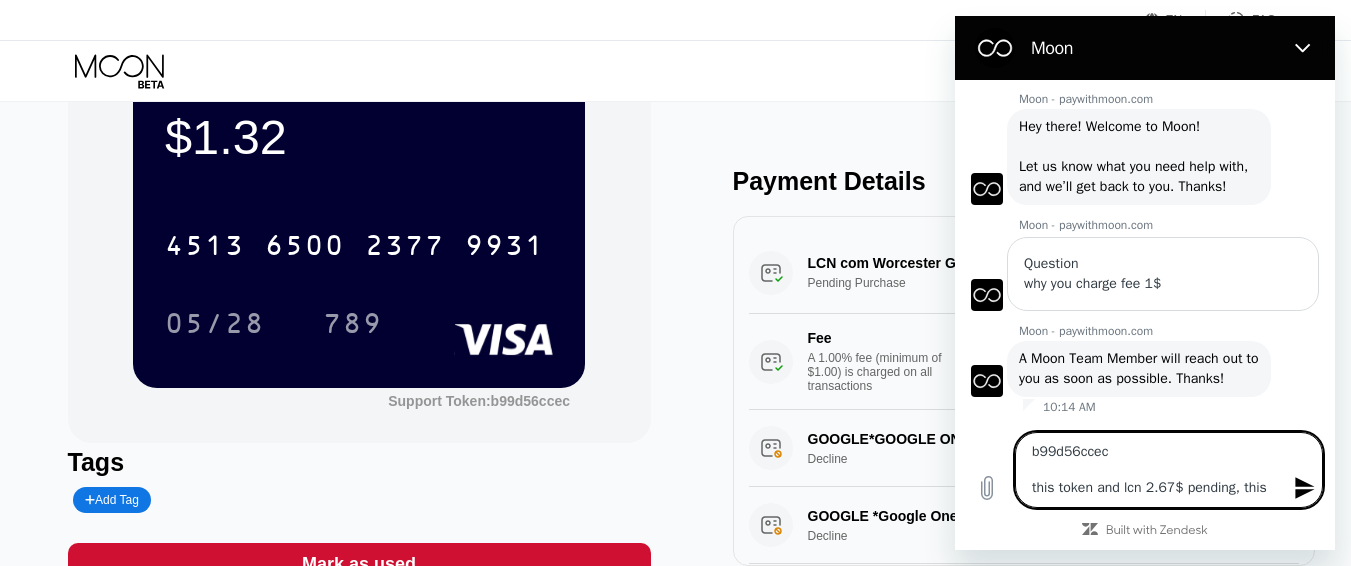 type on "b99d56ccec
this token and lcn 2.67$ pending, this" 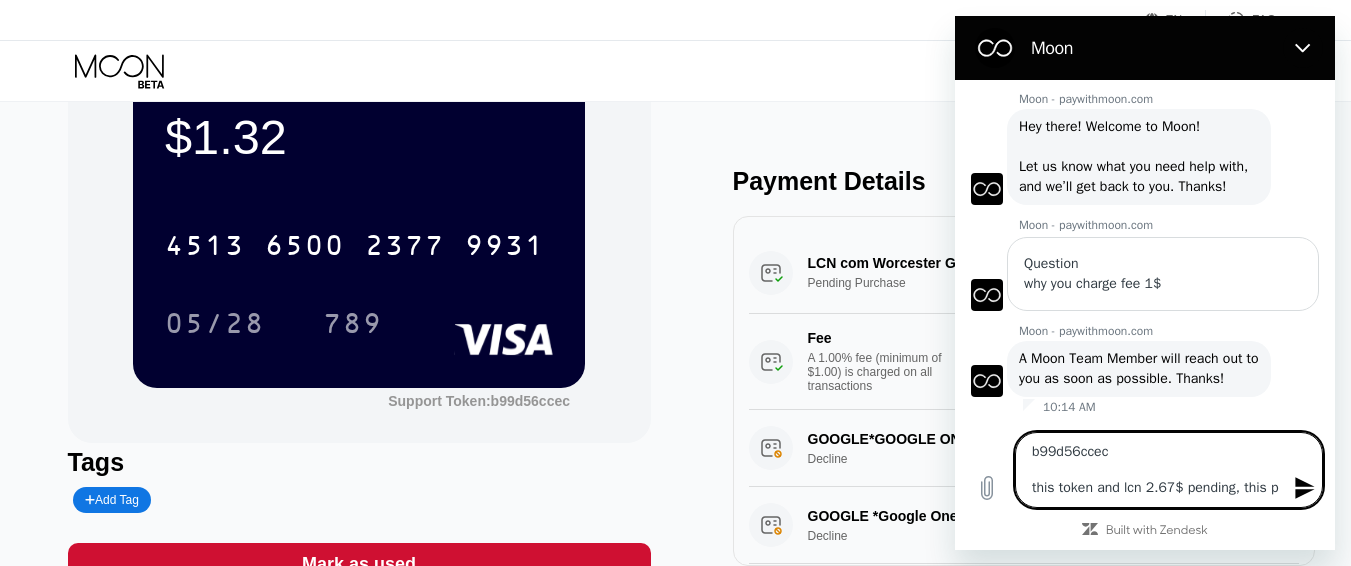 type on "b99d56ccec
this token and lcn 2.67$ pending, this pu" 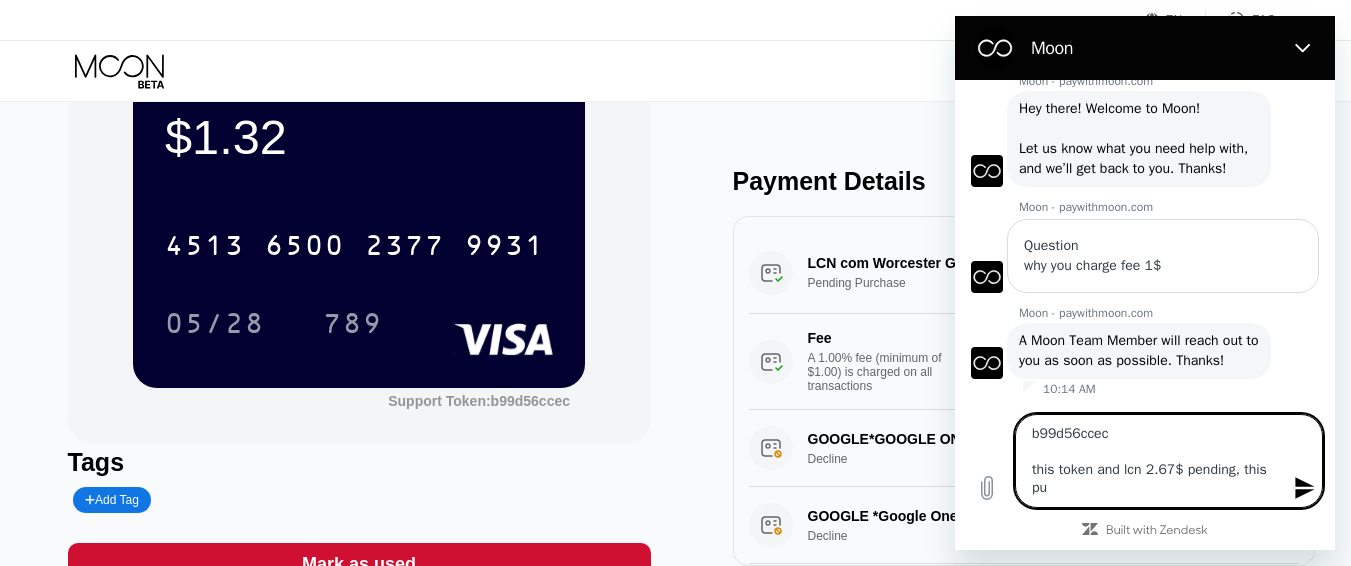 type on "b99d56ccec
this token and lcn 2.67$ pending, this pur" 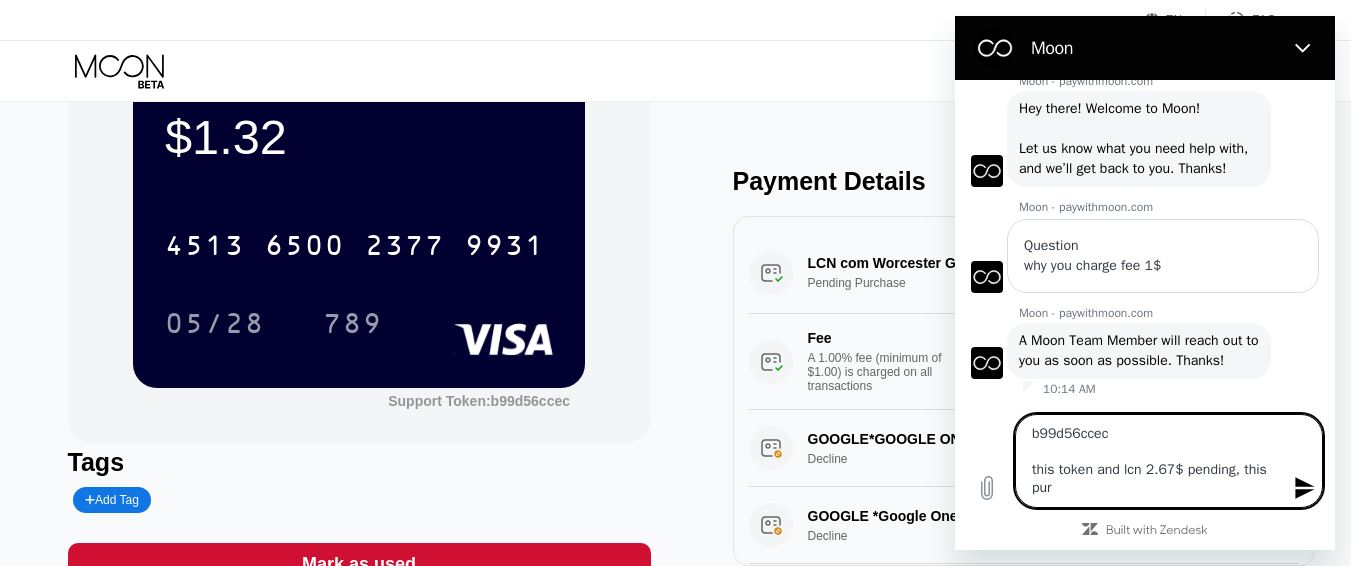 type on "b99d56ccec
this token and lcn 2.67$ pending, this purc" 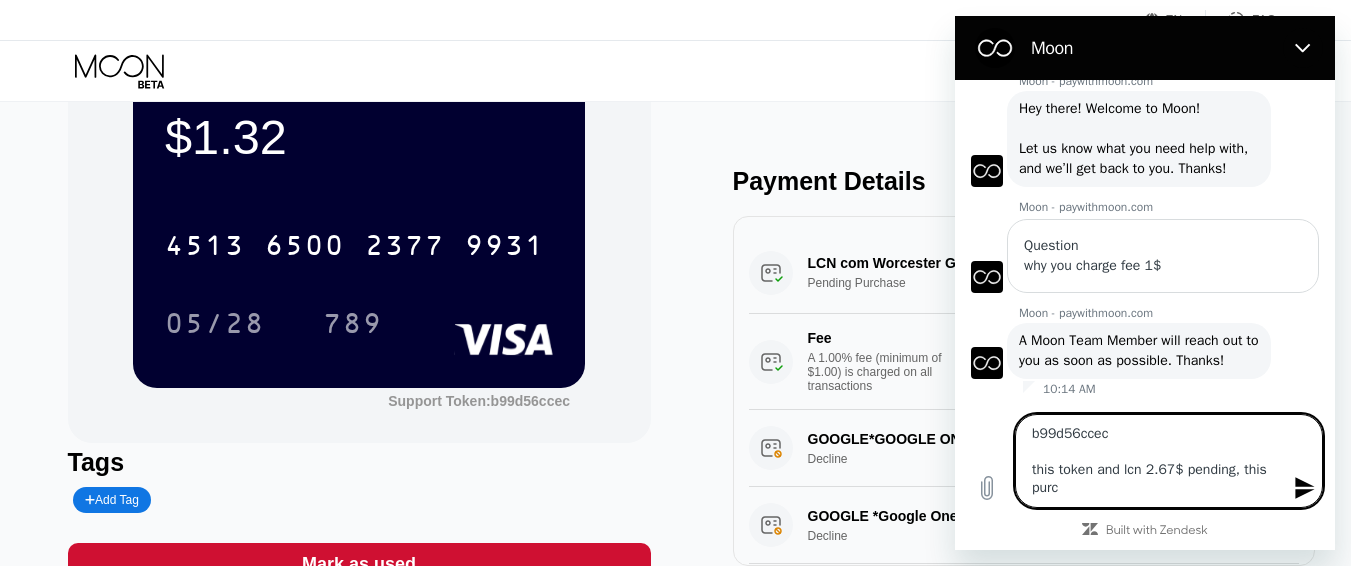 type on "b99d56ccec
this token and lcn 2.67$ pending, this purch" 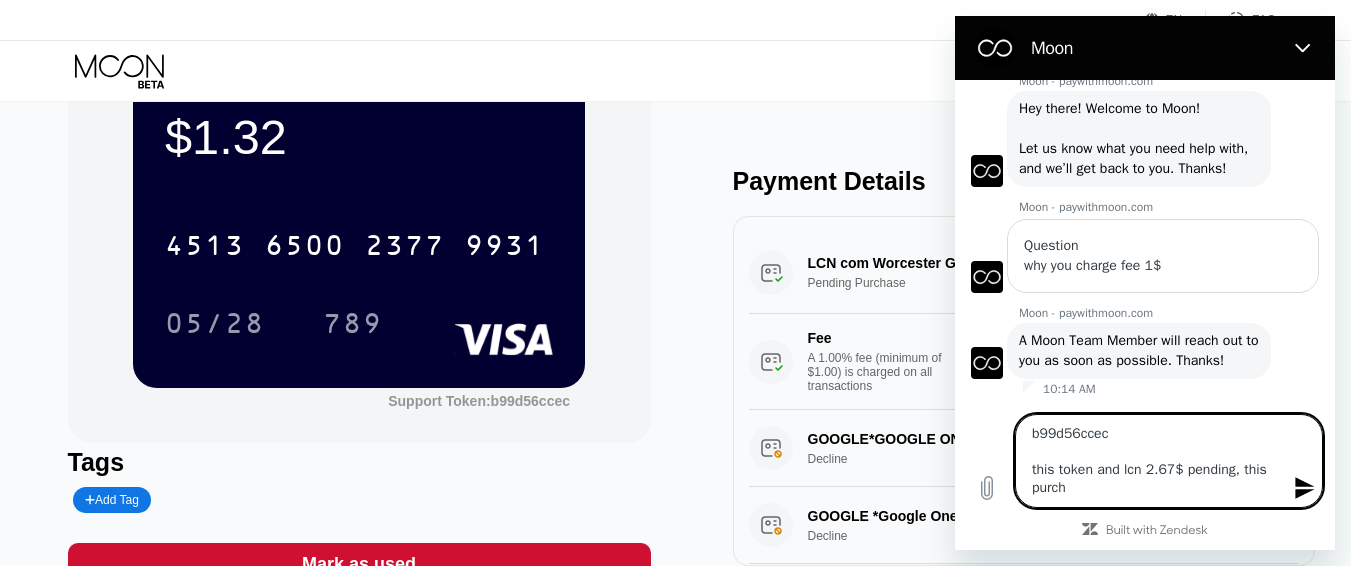 type on "b99d56ccec
this token and lcn 2.67$ pending, this purcha" 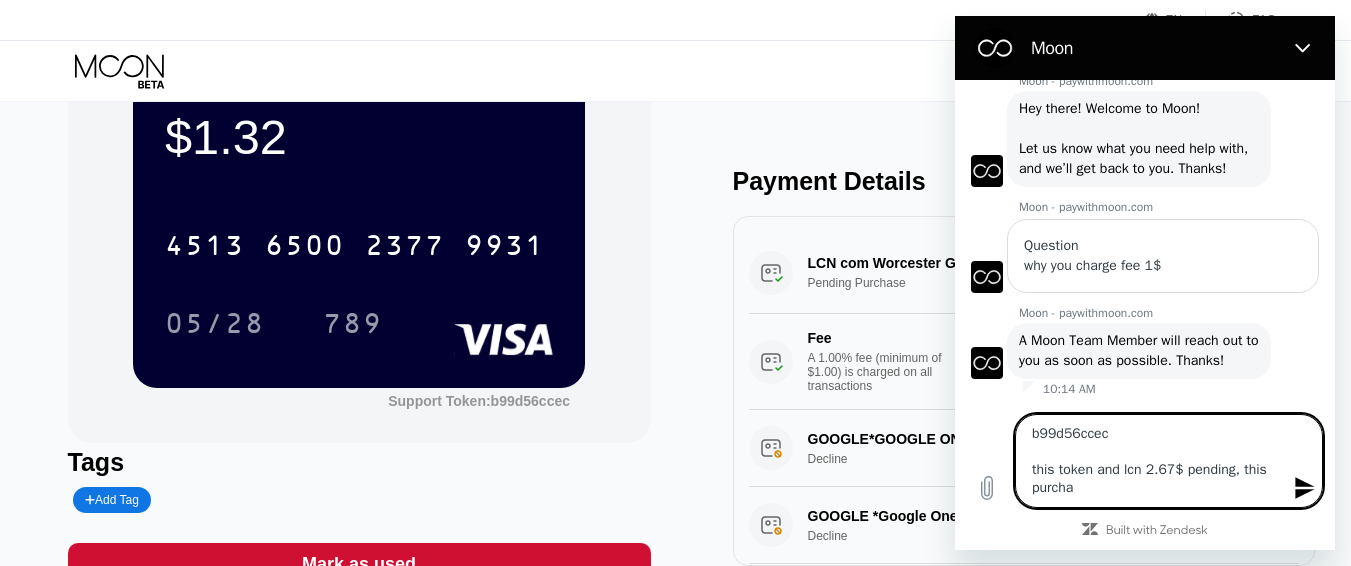 type on "b99d56ccec
this token and lcn 2.67$ pending, this purchas" 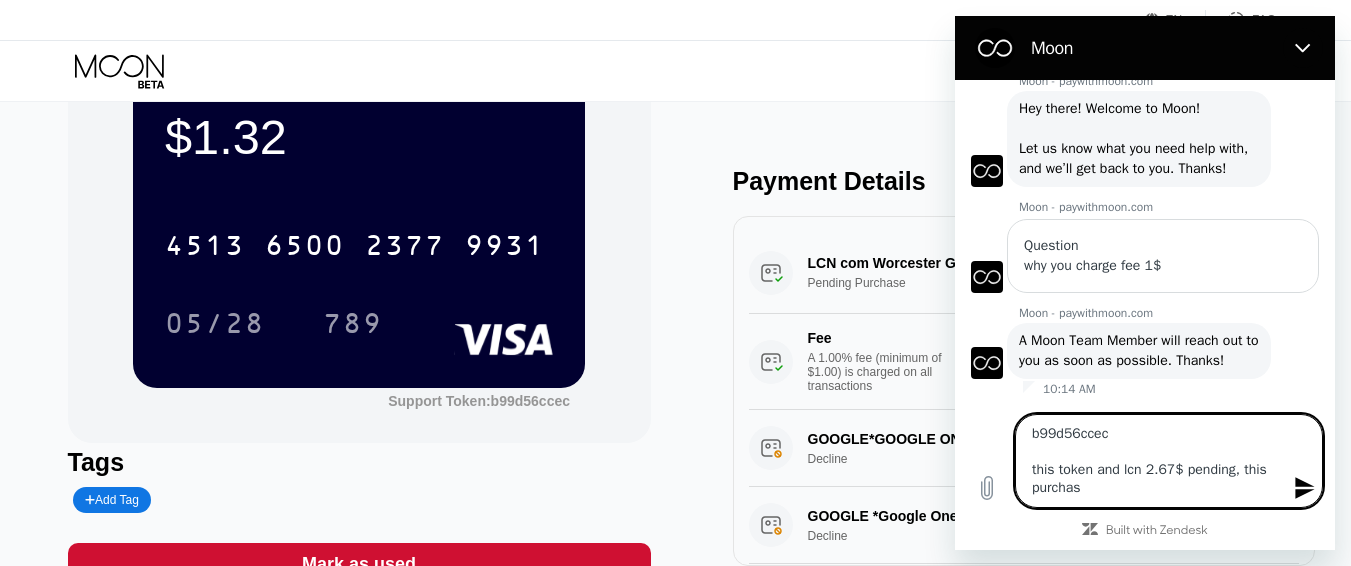 type on "b99d56ccec
this token and lcn 2.67$ pending, this purchase" 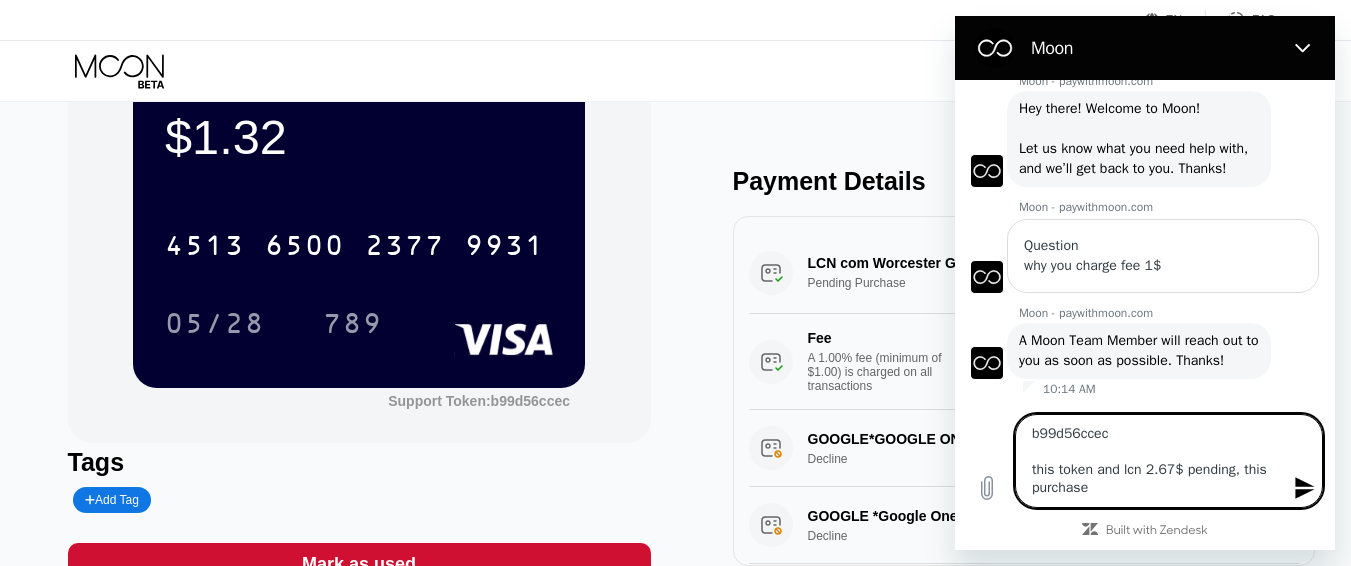 type on "b99d56ccec
this token and lcn 2.67$ pending, this purchase" 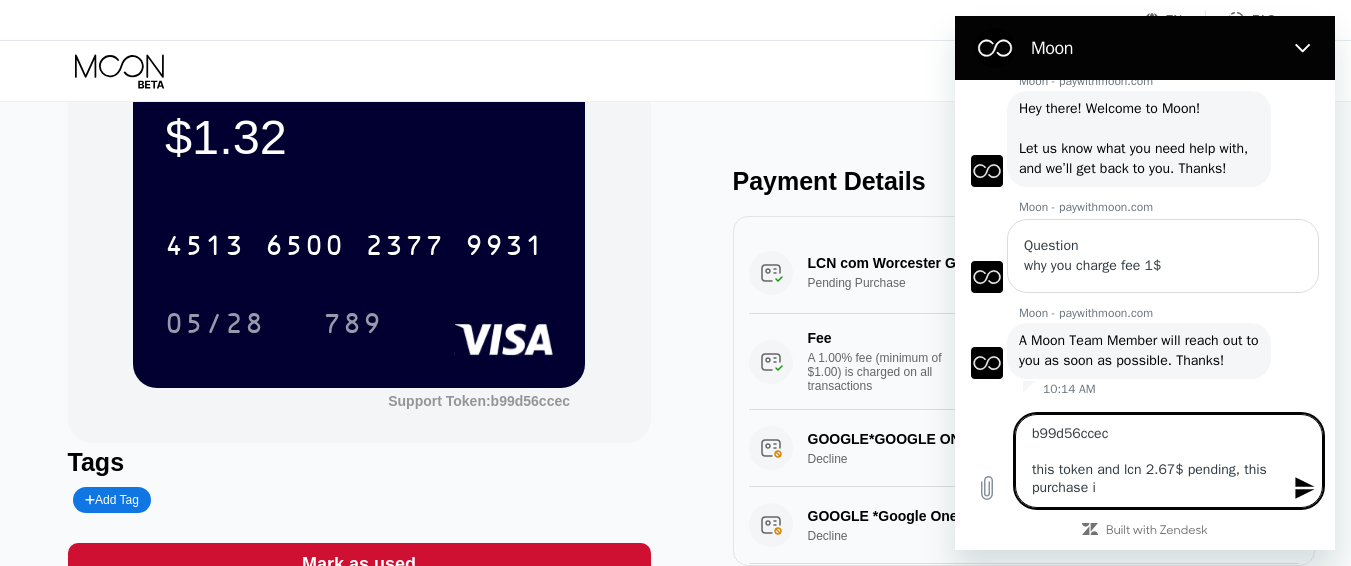 type on "b99d56ccec
this token and lcn 2.67$ pending, this purchase is" 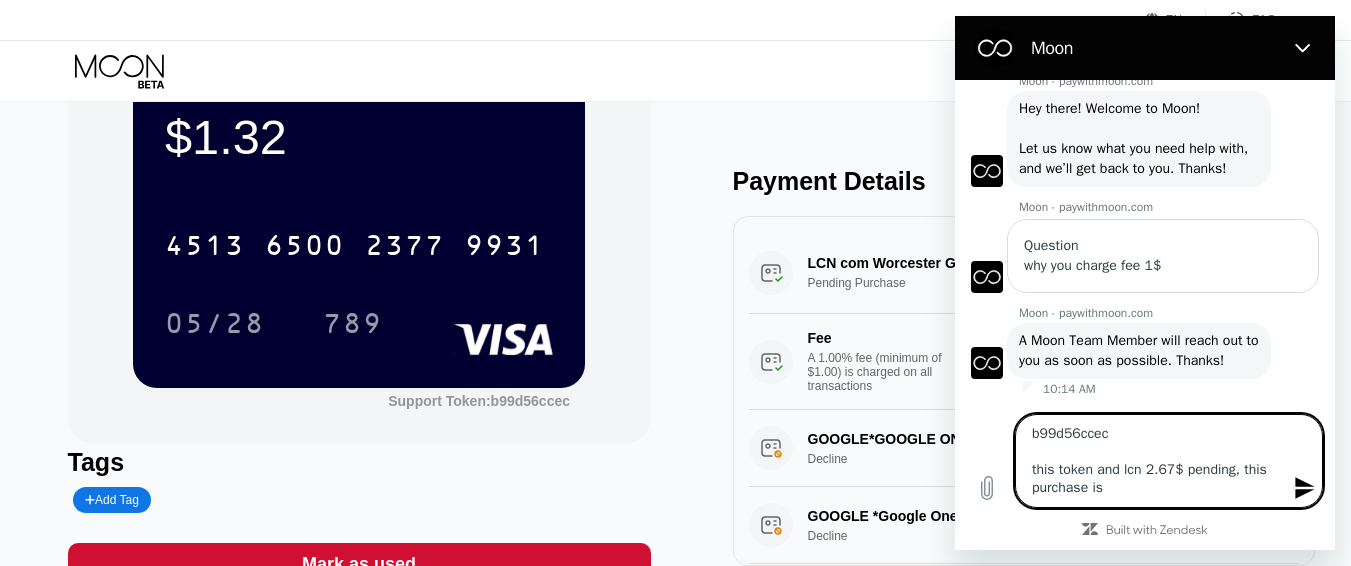 type on "b99d56ccec
this token and lcn 2.67$ pending, this purchase is" 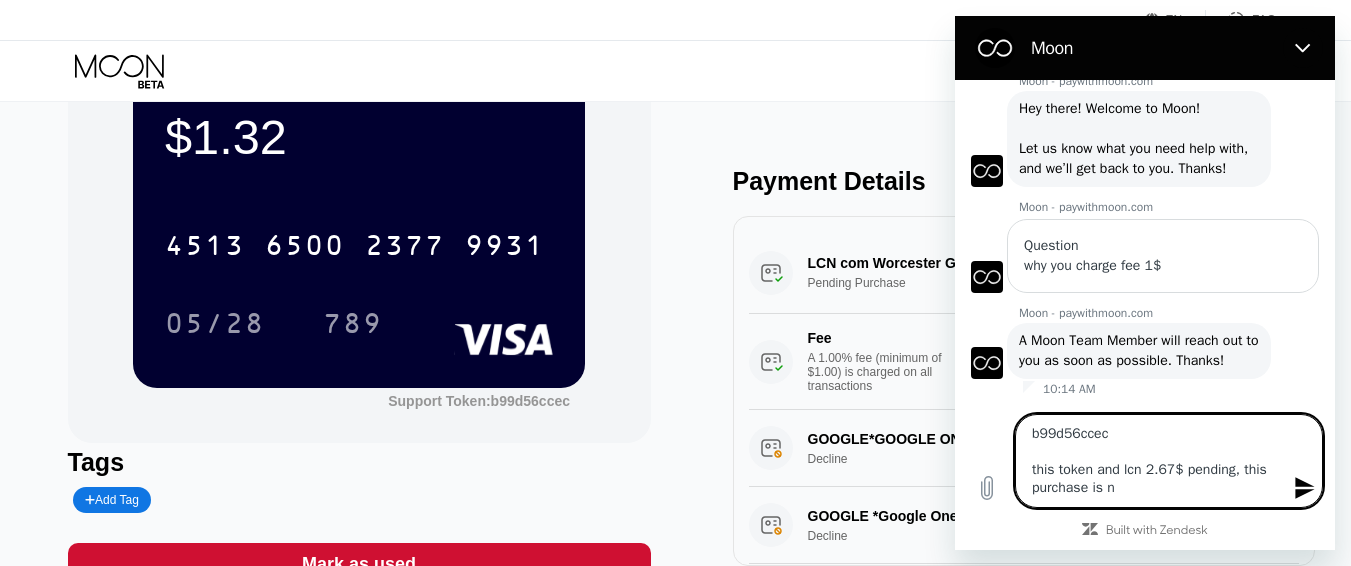 type on "b99d56ccec
this token and lcn 2.67$ pending, this purchase is no" 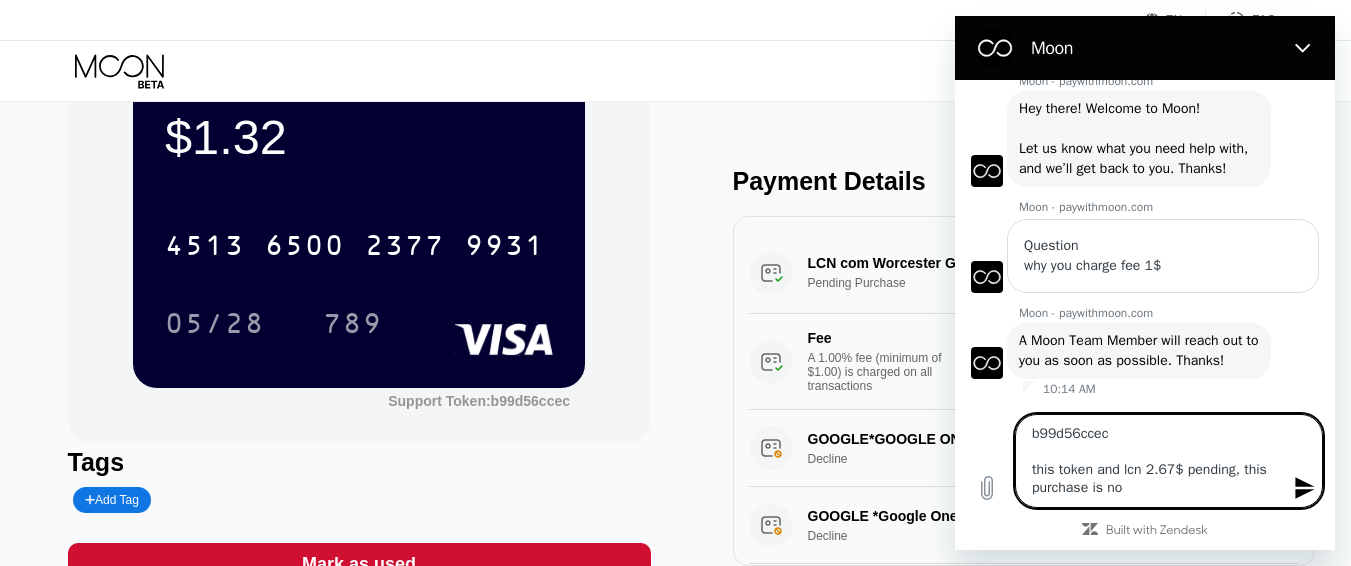 type on "b99d56ccec
this token and lcn 2.67$ pending, this purchase is not" 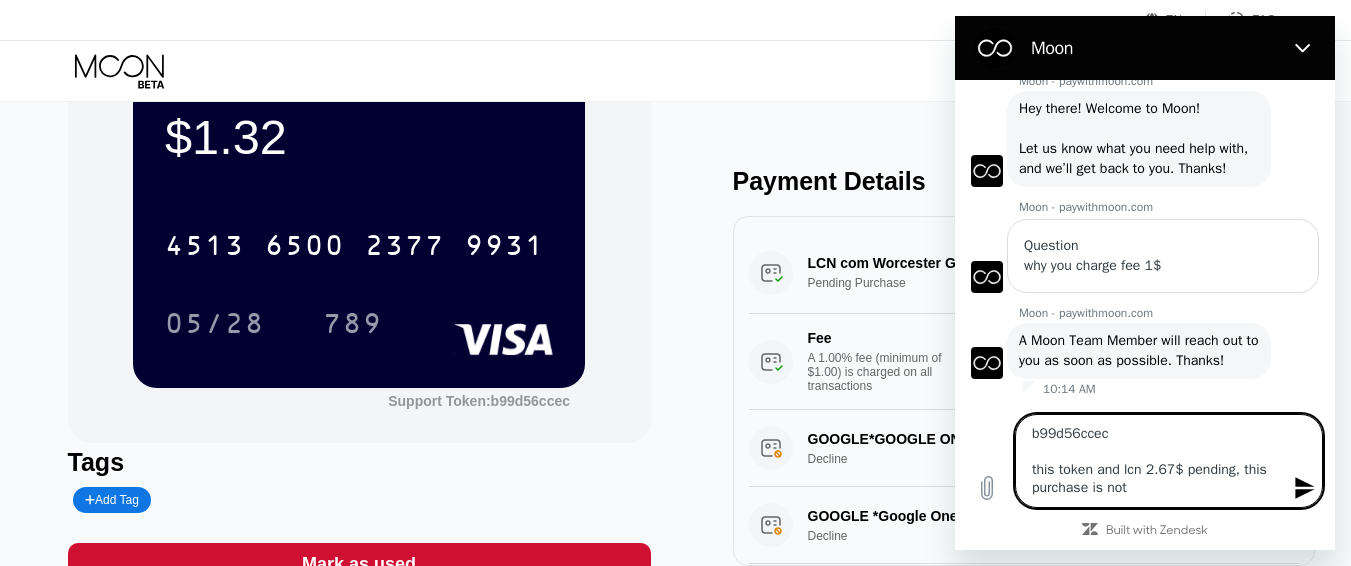 type on "b99d56ccec
this token and lcn 2.67$ pending, this purchase is not" 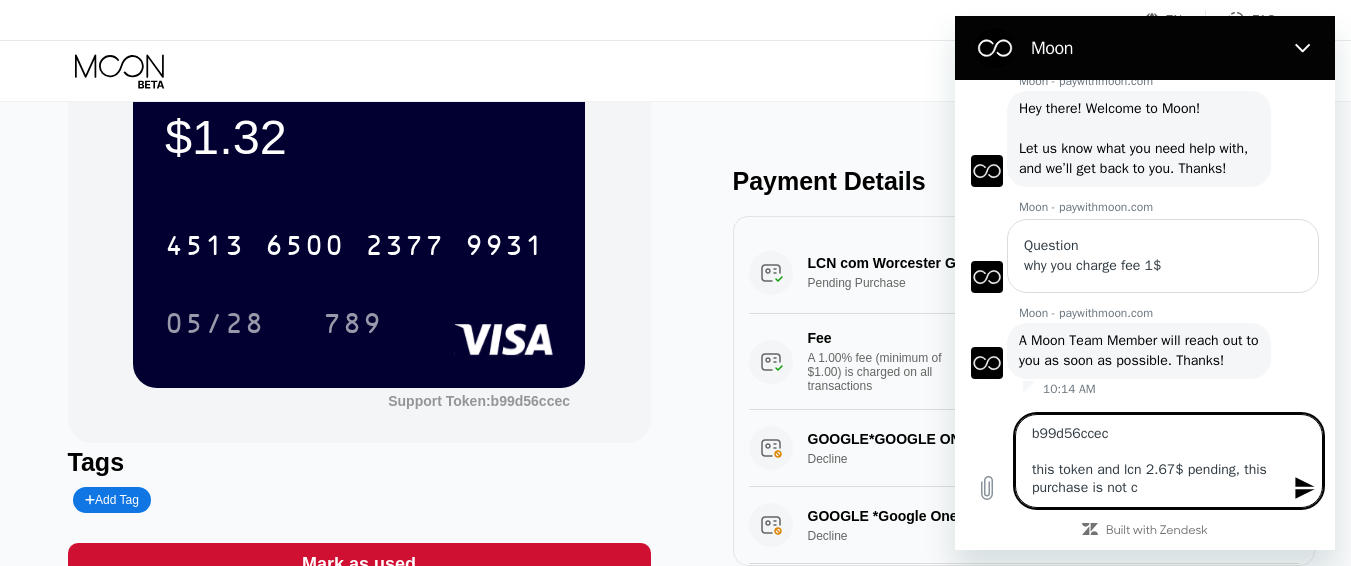 type on "b99d56ccec
this token and lcn 2.67$ pending, this purchase is not co" 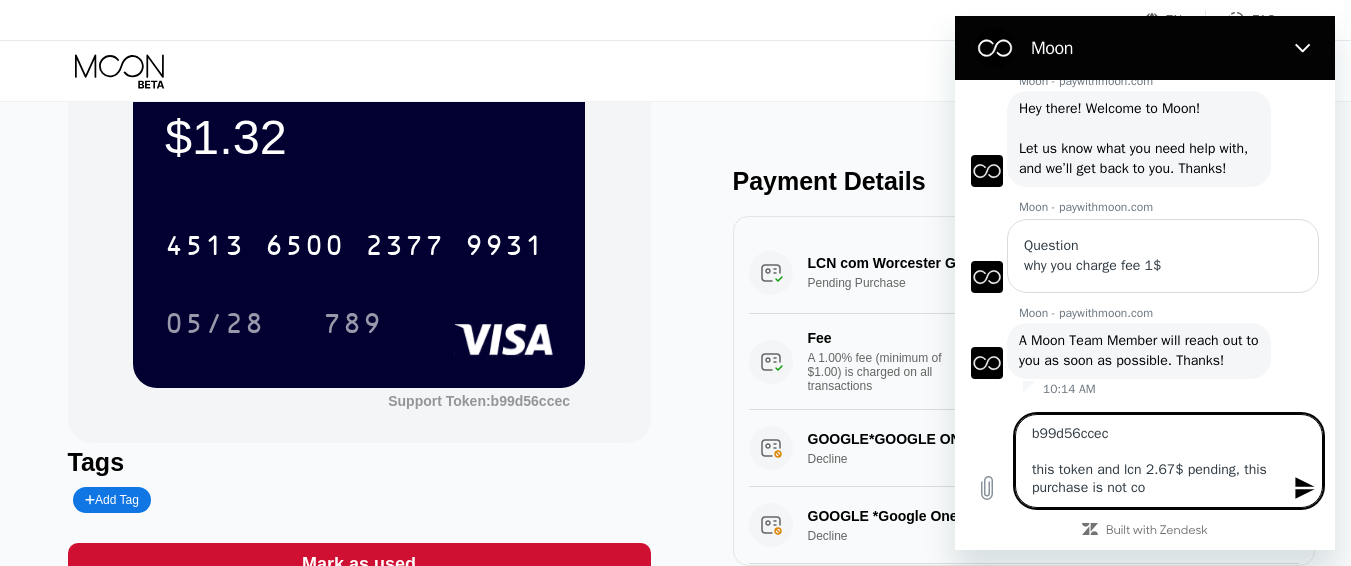 type on "b99d56ccec
this token and lcn 2.67$ pending, this purchase is not com" 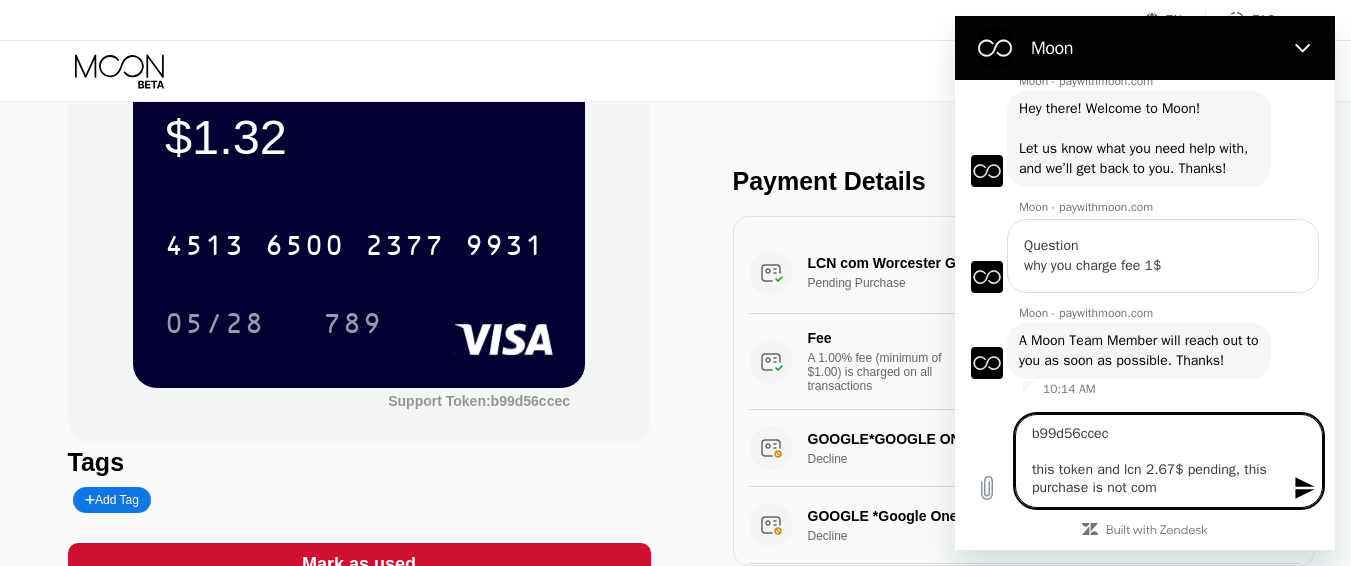 type on "b99d56ccec
this token and lcn 2.67$ pending, this purchase is not comp" 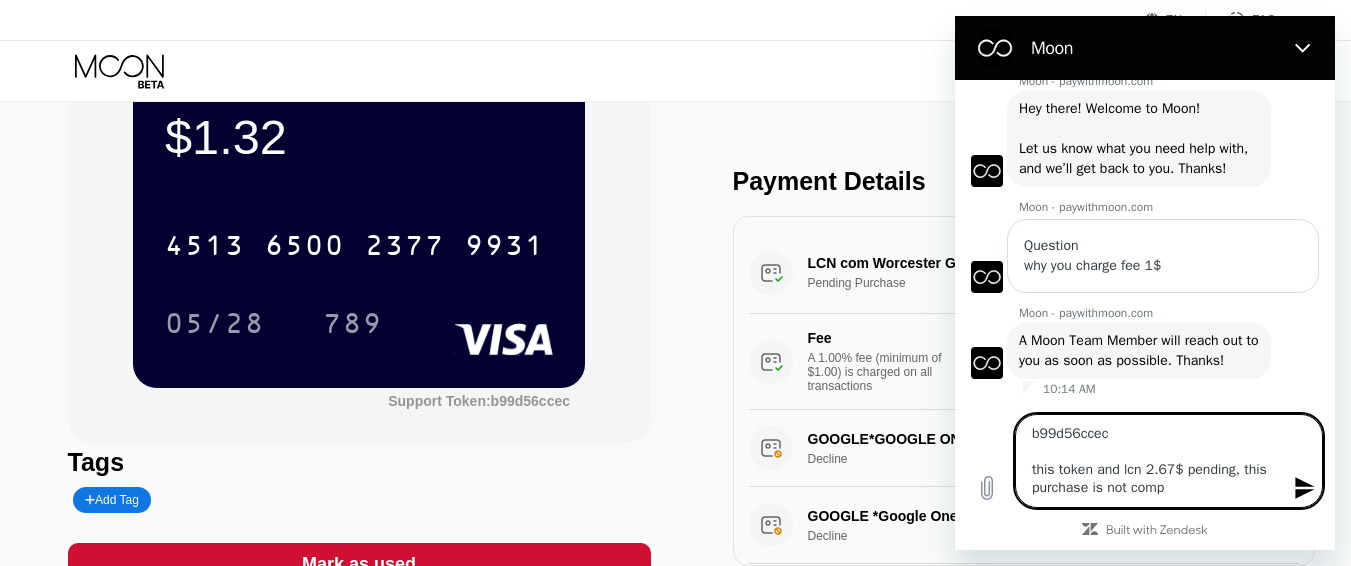 type on "b99d56ccec
this token and lcn 2.67$ pending, this purchase is not compl" 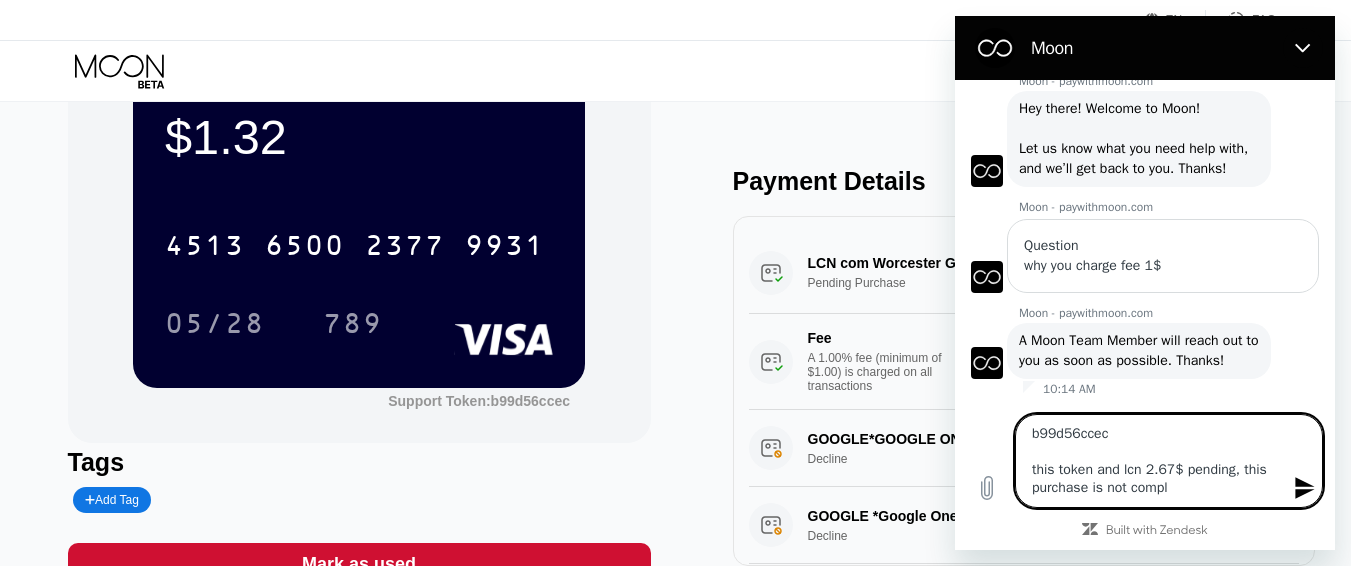type on "b99d56ccec
this token and lcn 2.67$ pending, this purchase is not comple" 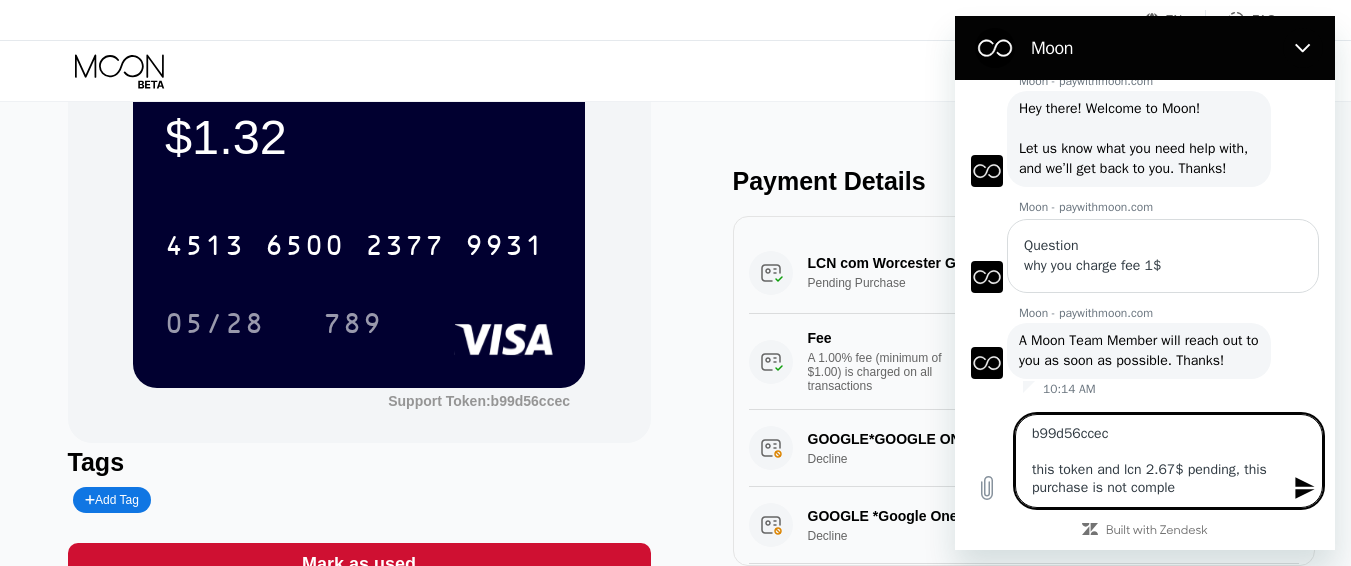 type on "b99d56ccec
this token and lcn 2.67$ pending, this purchase is not complet" 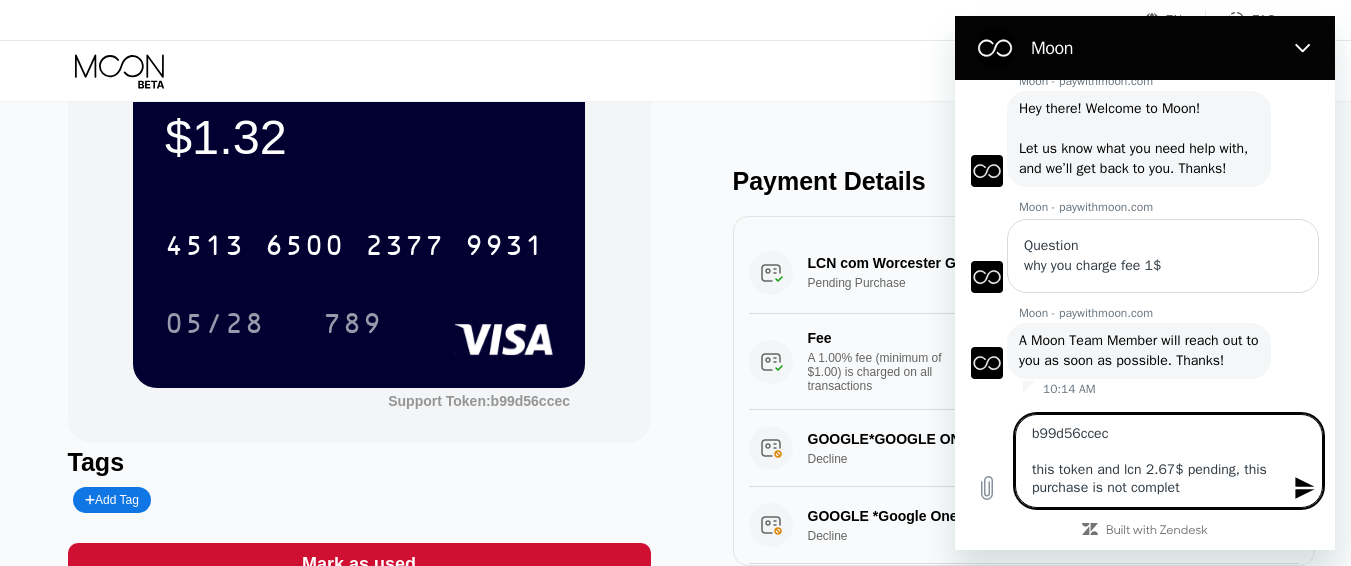 type on "b99d56ccec
this token and lcn 2.67$ pending, this purchase is not complete" 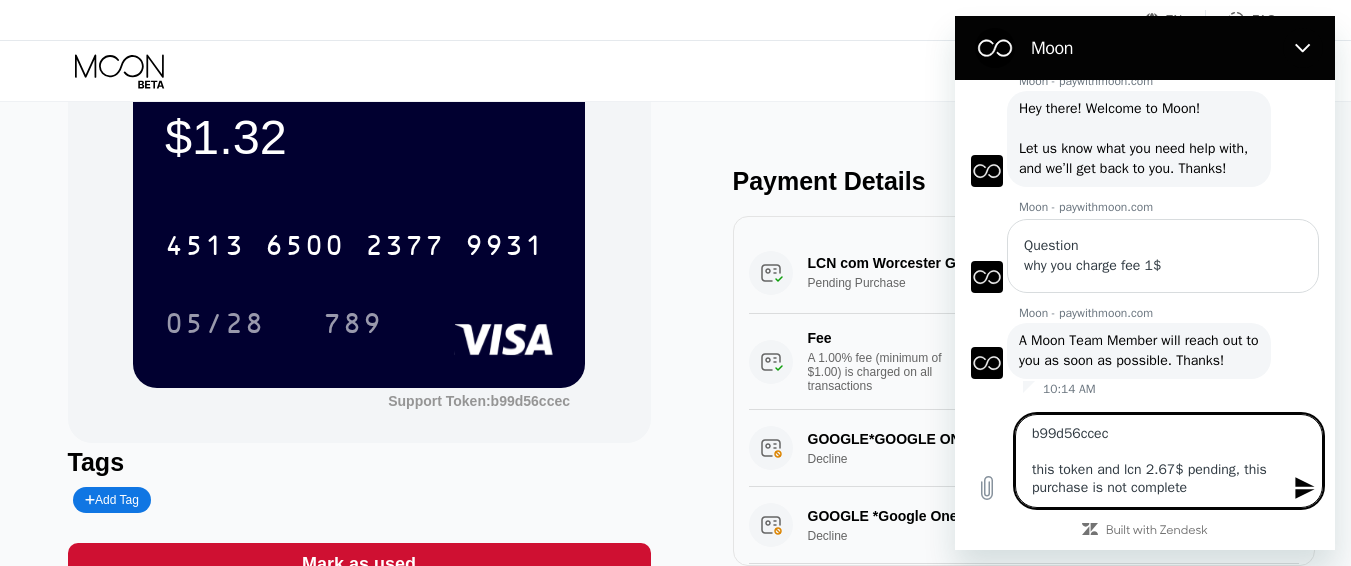type on "b99d56ccec
this token and lcn 2.67$ pending, this purchase is not complete" 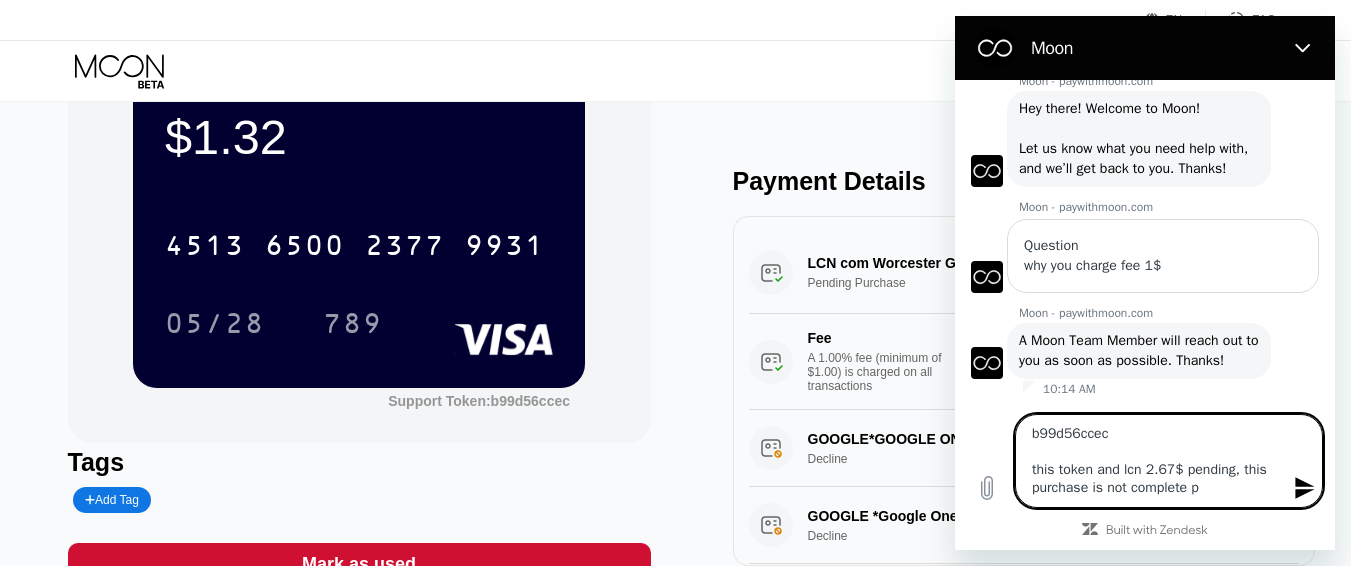 type on "b99d56ccec
this token and lcn 2.67$ pending, this purchase is not complete pl" 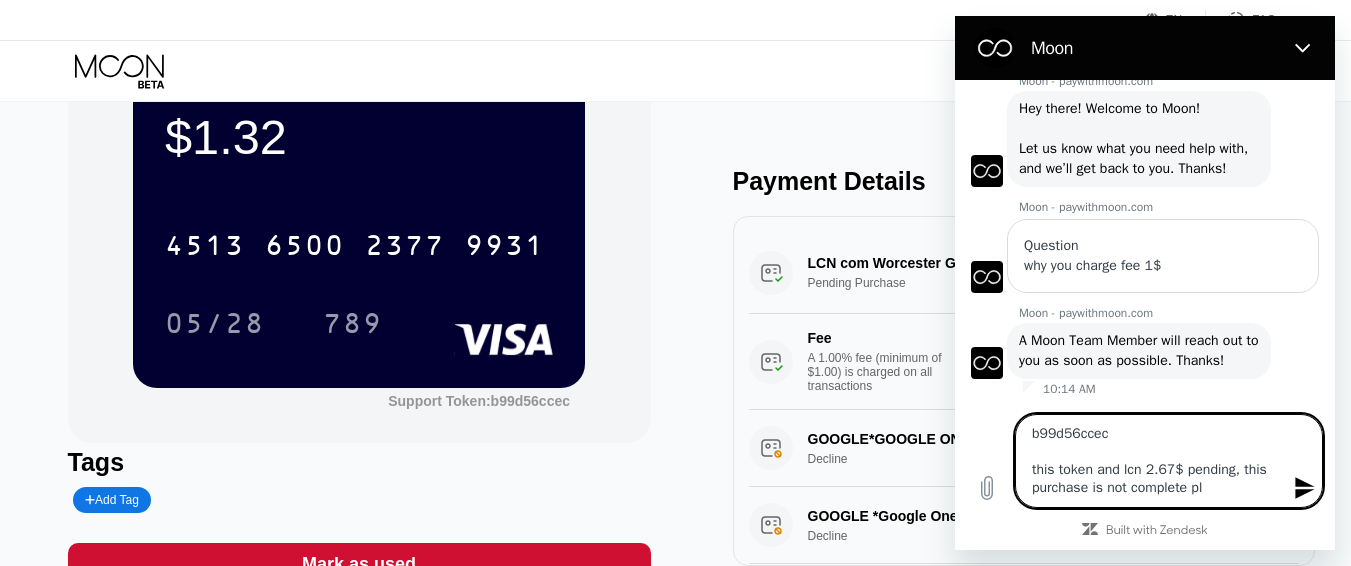 type on "b99d56ccec
this token and lcn 2.67$ pending, this purchase is not complete ple" 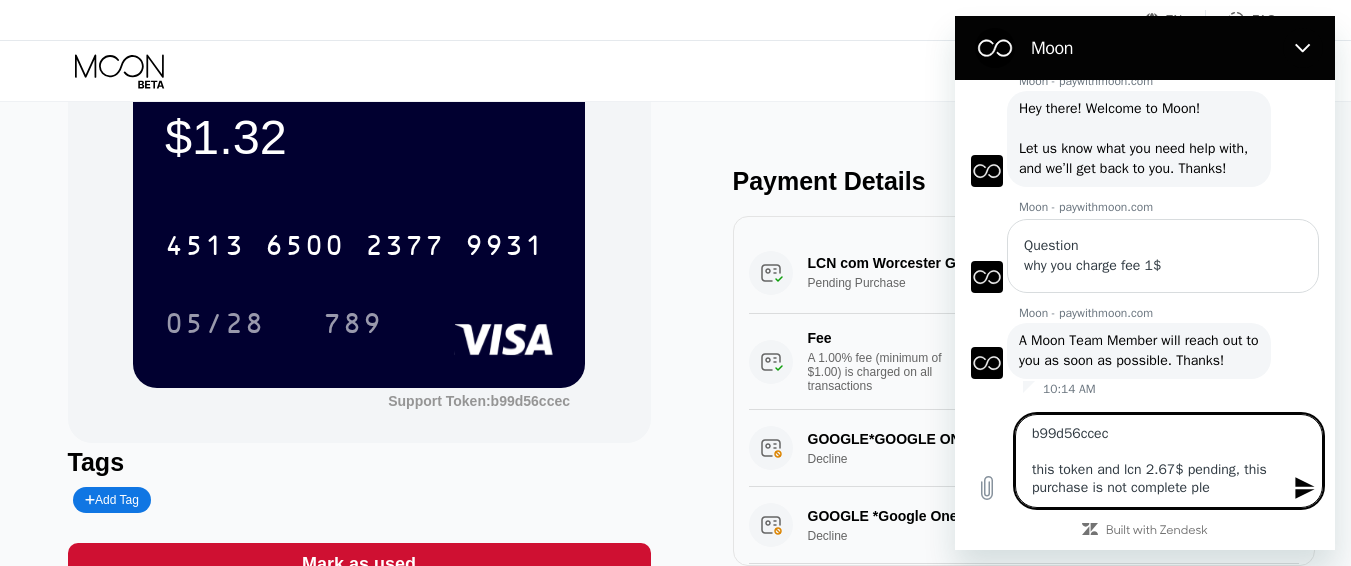 type on "b99d56ccec
this token and lcn 2.67$ pending, this purchase is not complete plea" 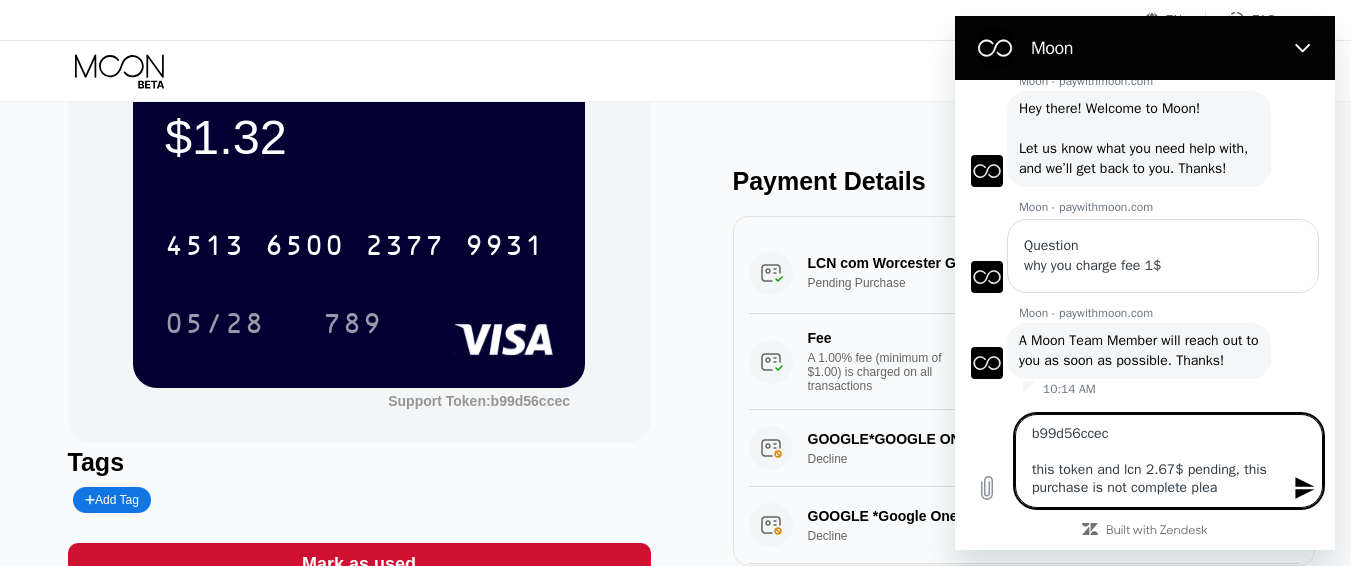type on "b99d56ccec
this token and lcn 2.67$ pending, this purchase is not complete pleas" 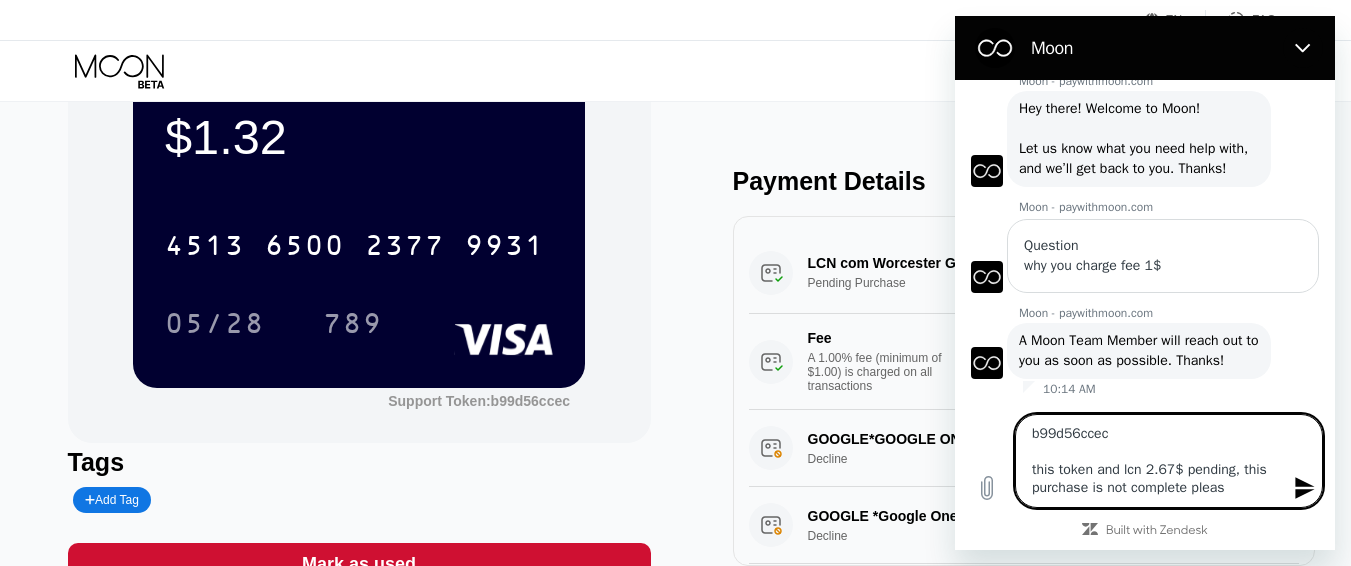 type on "b99d56ccec
this token and lcn 2.67$ pending, this purchase is not complete please" 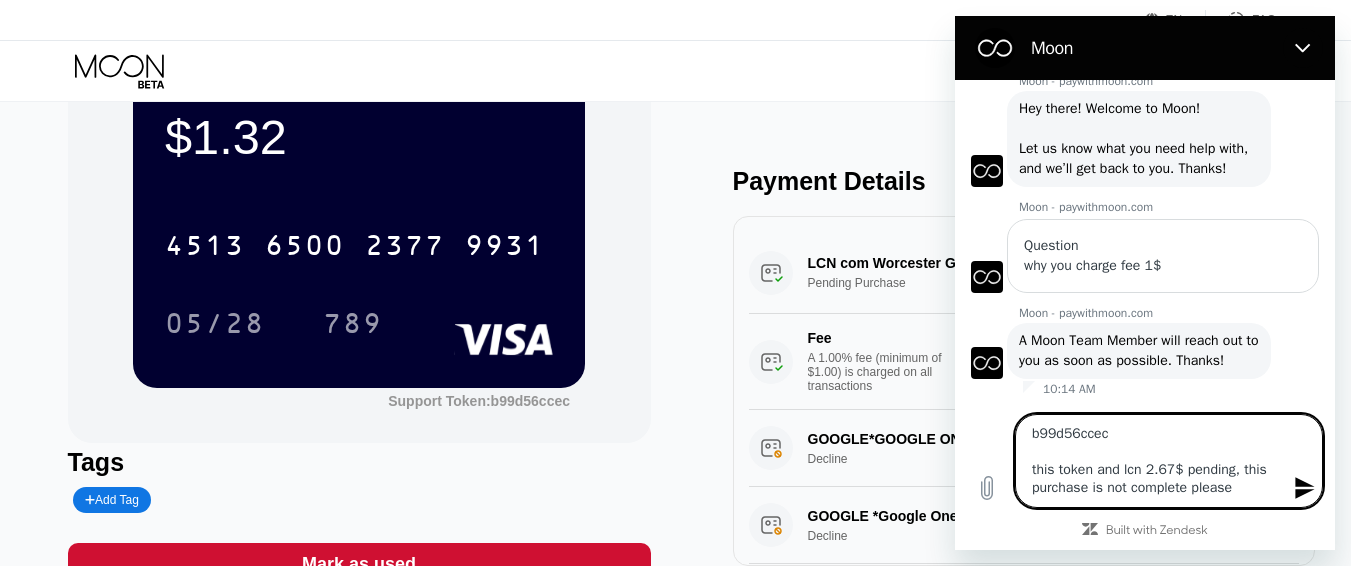 type on "b99d56ccec
this token and lcn 2.67$ pending, this purchase is not complete please" 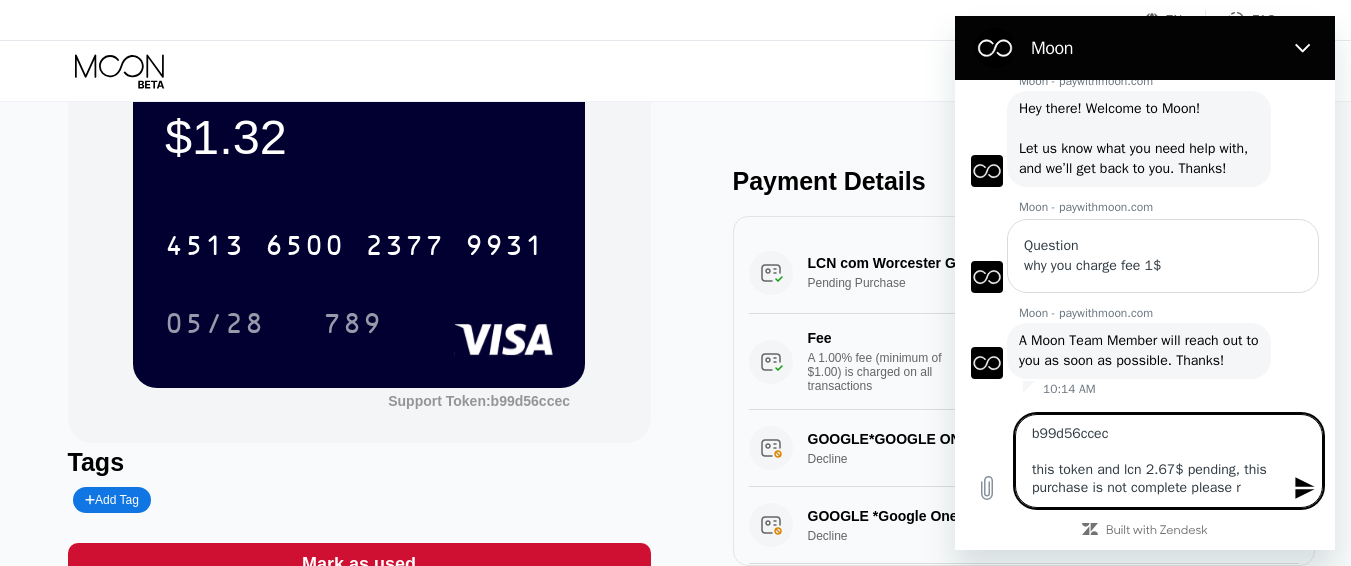 type on "b99d56ccec
this token and lcn 2.67$ pending, this purchase is not complete please re" 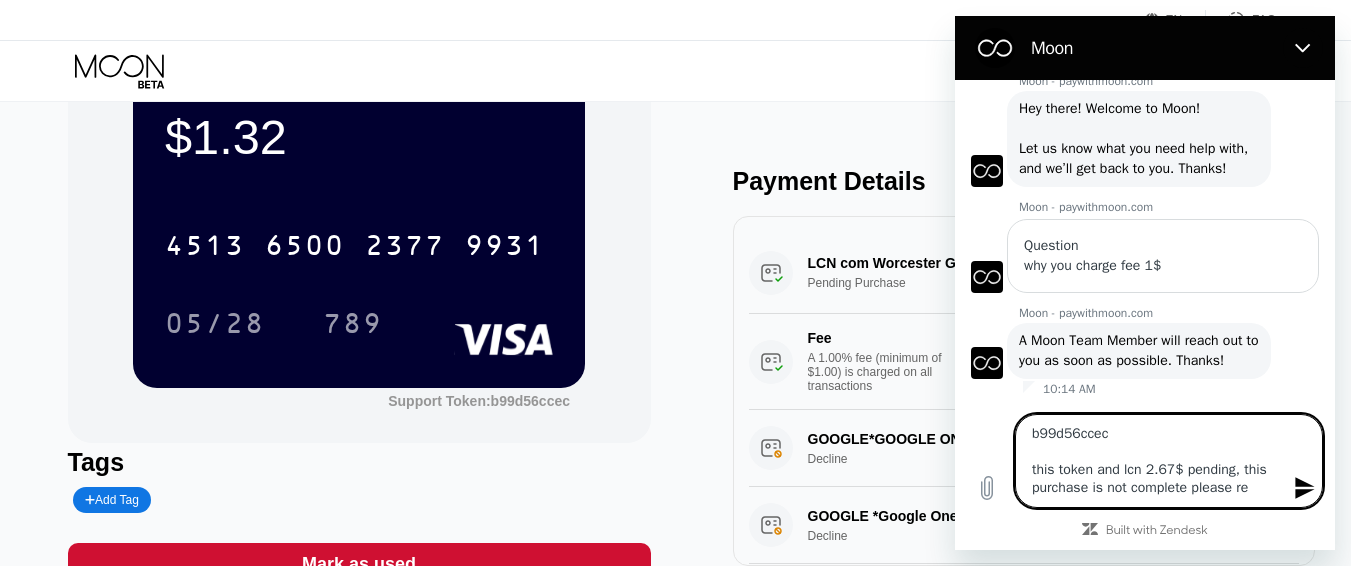 type on "b99d56ccec
this token and lcn 2.67$ pending, this purchase is not complete please ret" 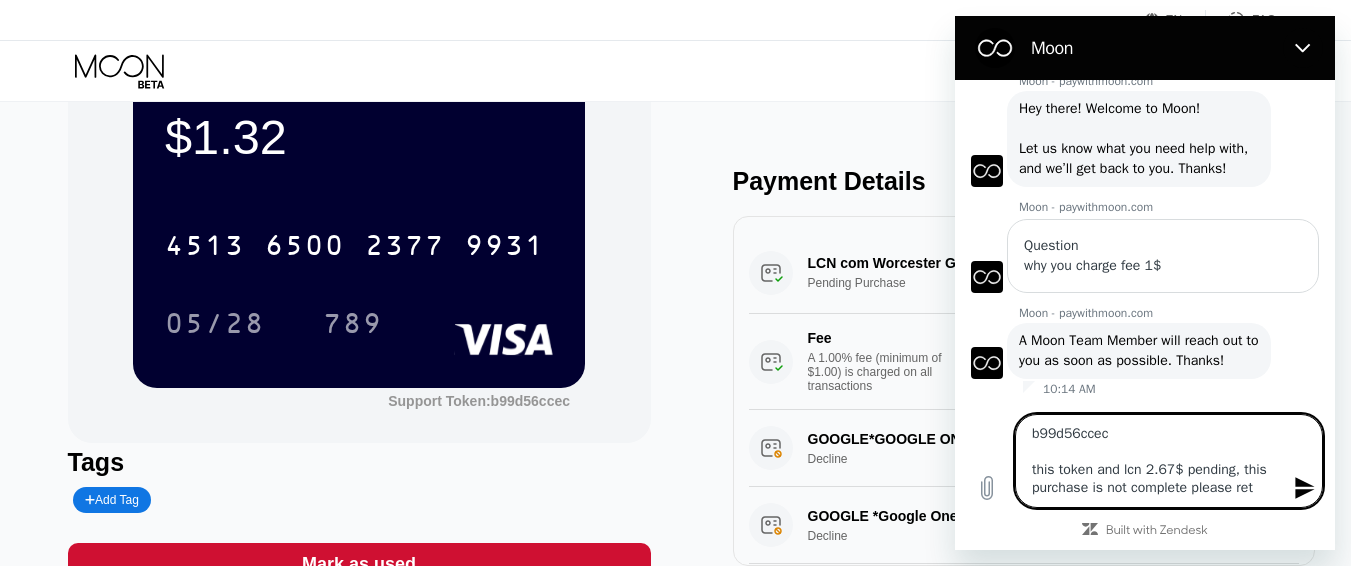 type on "b99d56ccec
this token and lcn 2.67$ pending, this purchase is not complete please retu" 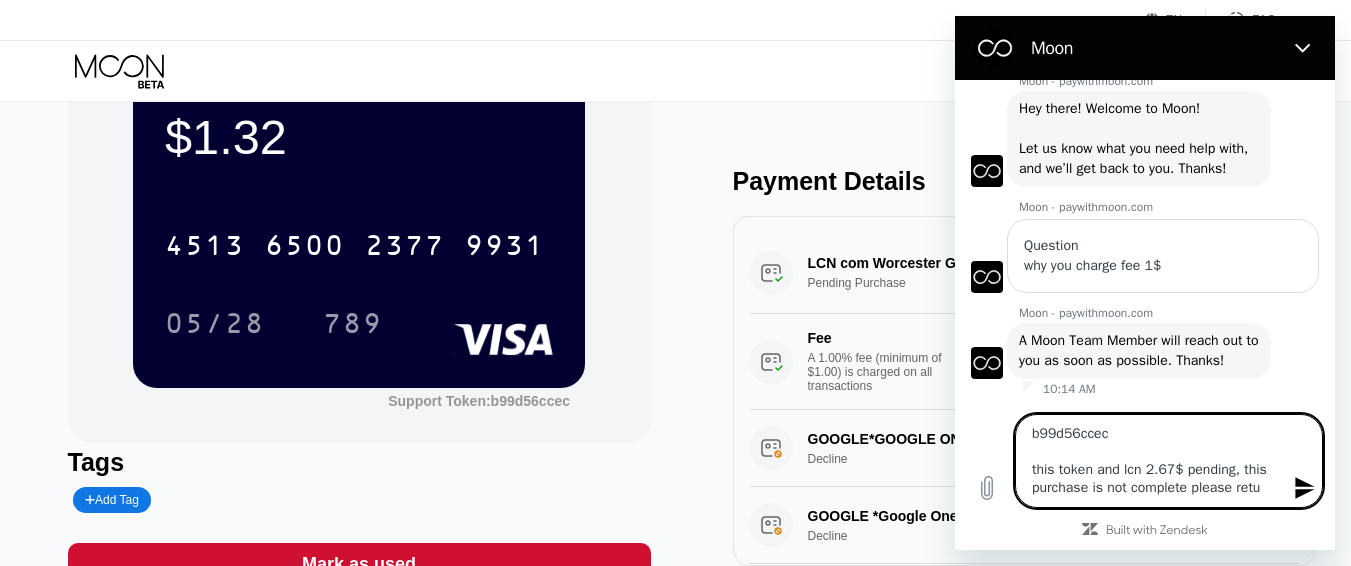 type on "b99d56ccec
this token and lcn 2.67$ pending, this purchase is not complete please retur" 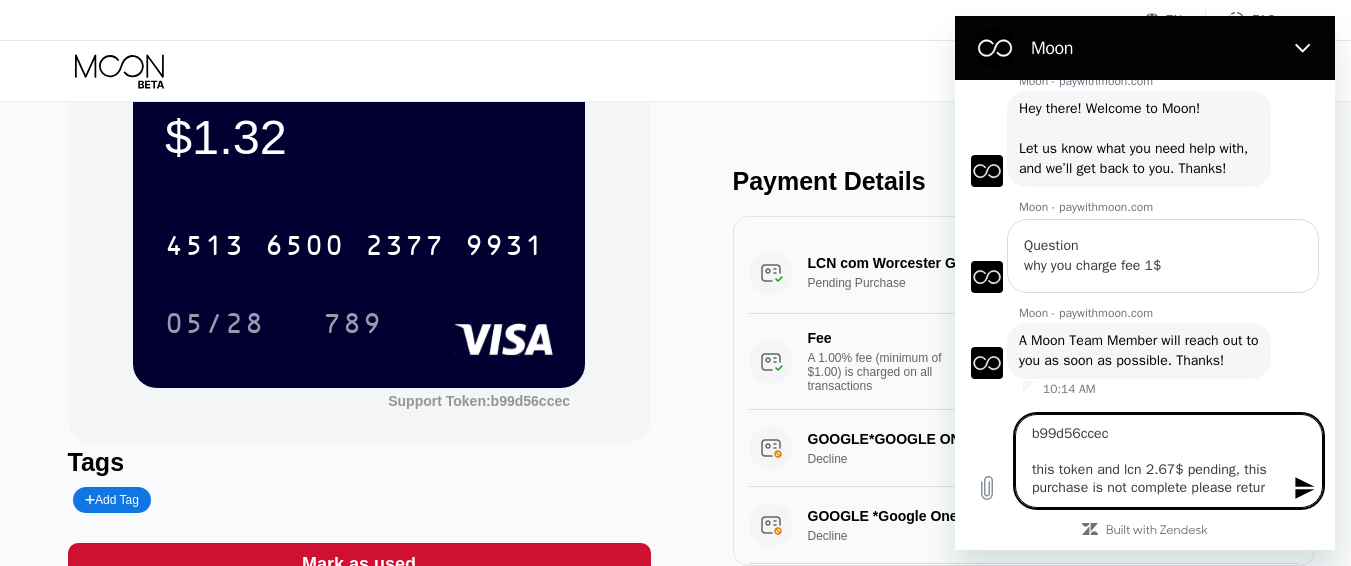 type on "b99d56ccec
this token and lcn 2.67$ pending, this purchase is not complete please return" 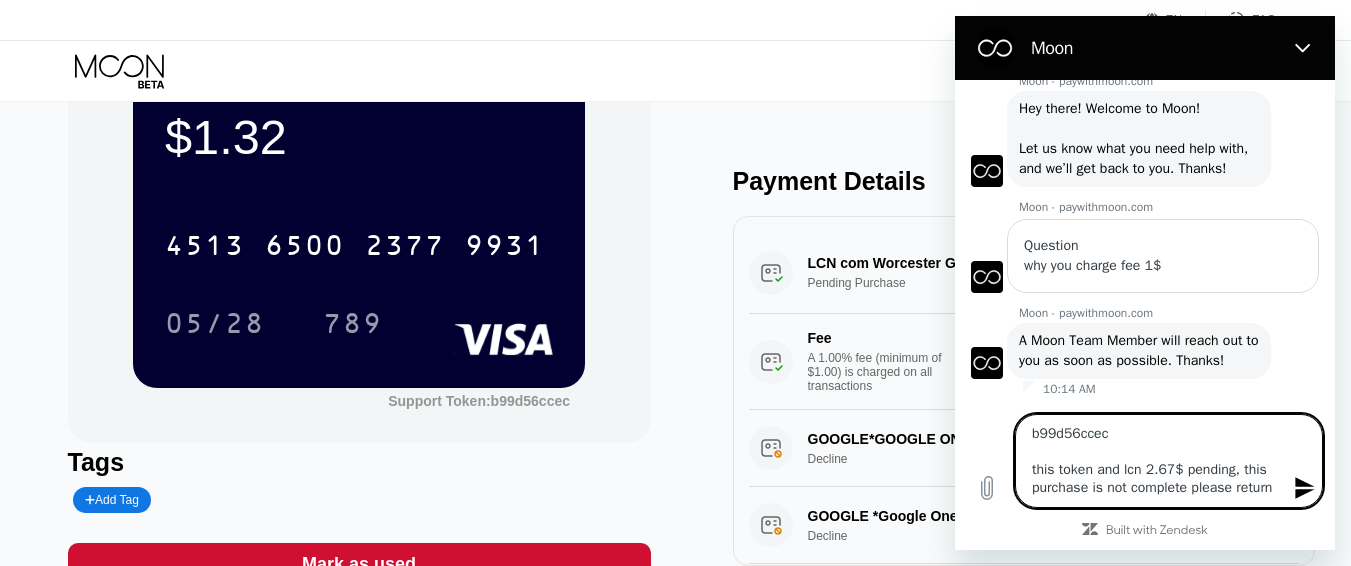 type on "x" 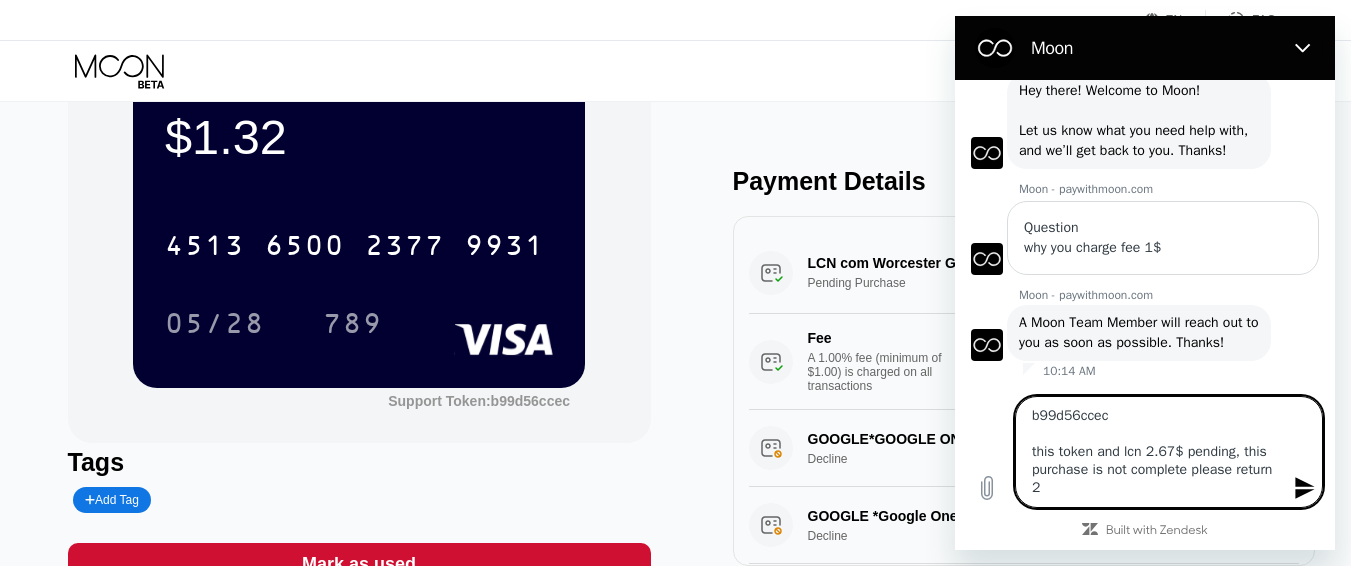 type on "b99d56ccec
this token and lcn 2.67$ pending, this purchase is not complete please return 2." 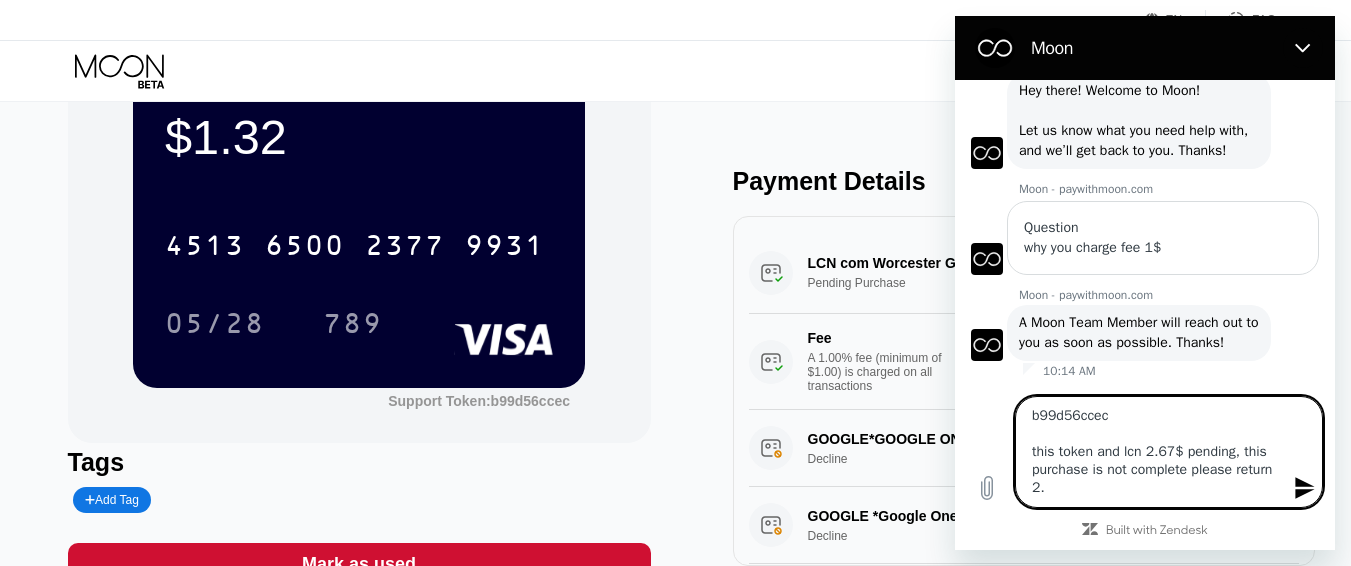 type on "b99d56ccec
this token and lcn 2.67$ pending, this purchase is not complete please return 2.6" 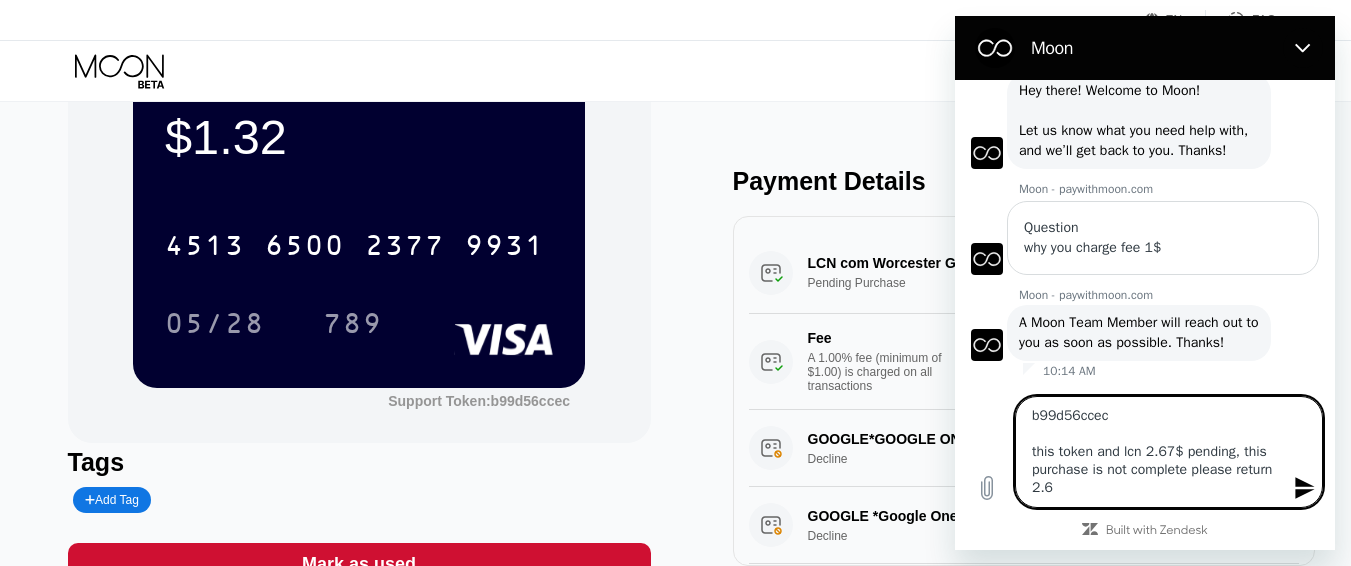 type on "b99d56ccec
this token and lcn 2.67$ pending, this purchase is not complete please return 2.67" 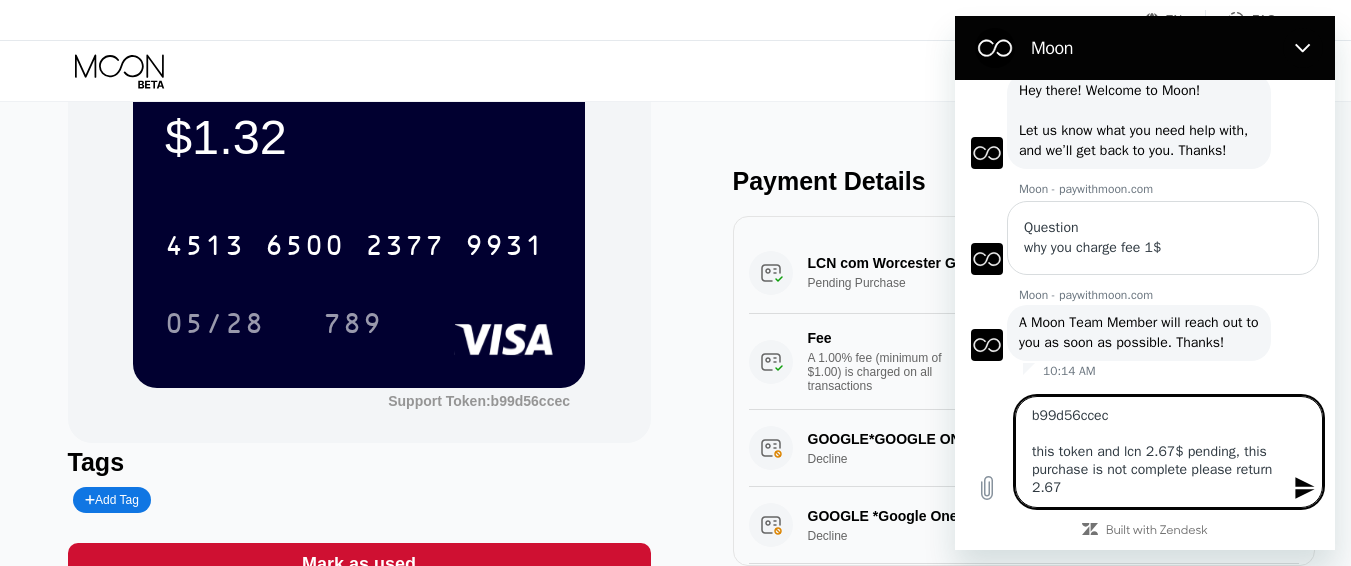 type on "b99d56ccec
this token and lcn 2.67$ pending, this purchase is not complete please return 2.67$" 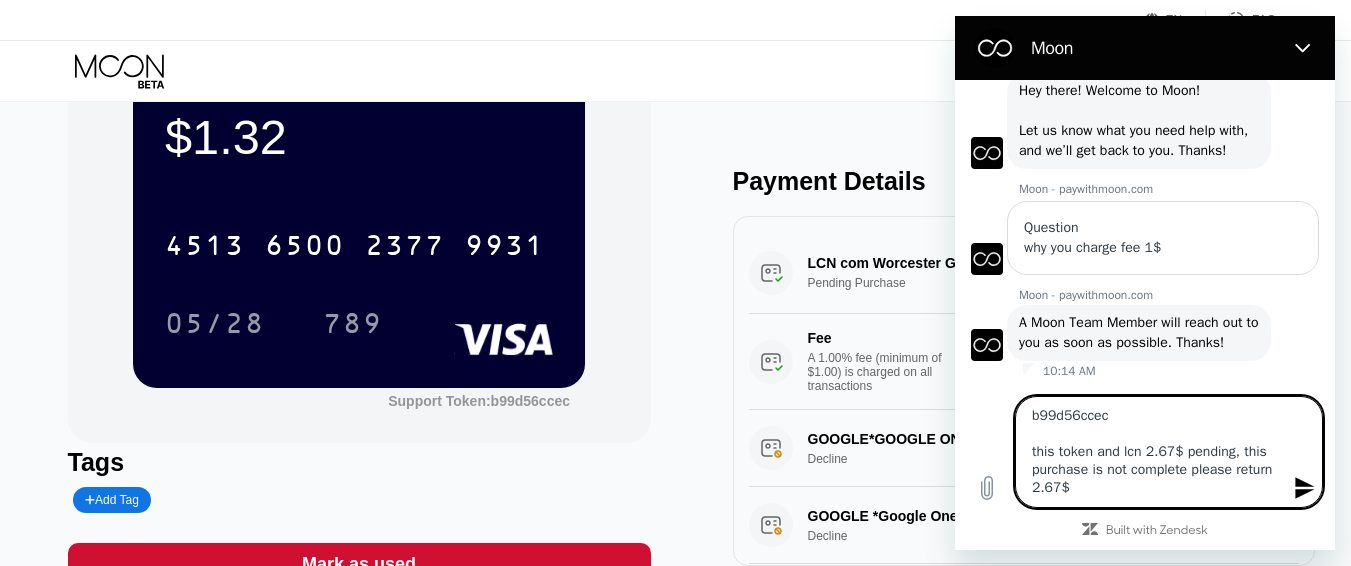 type 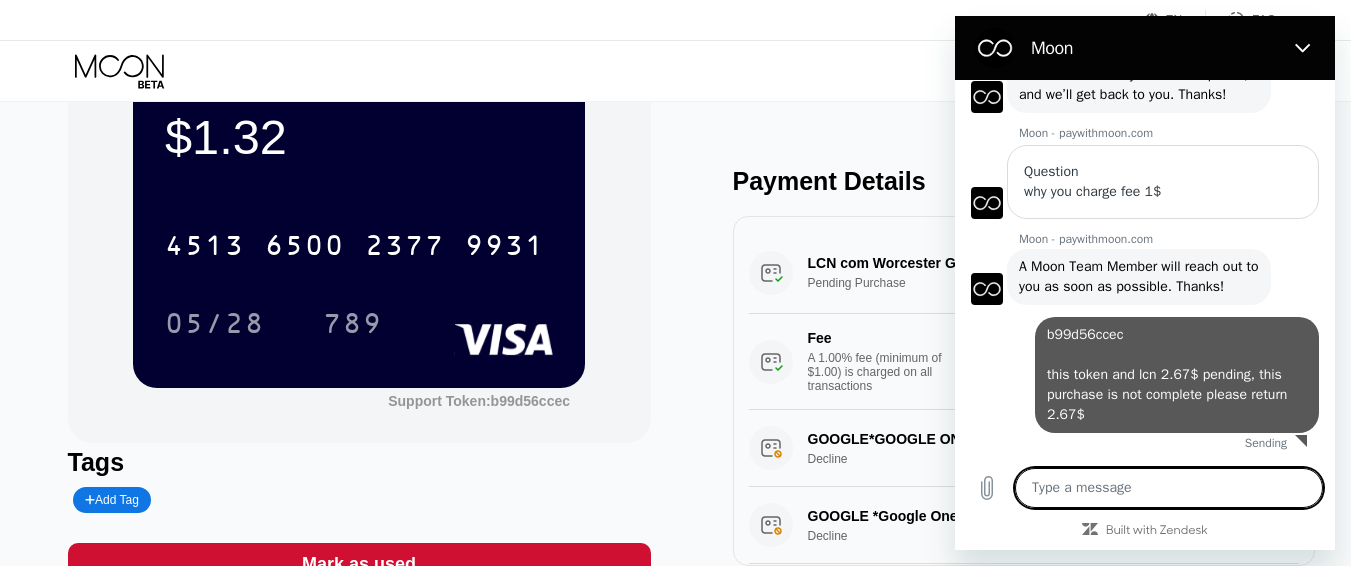 type on "x" 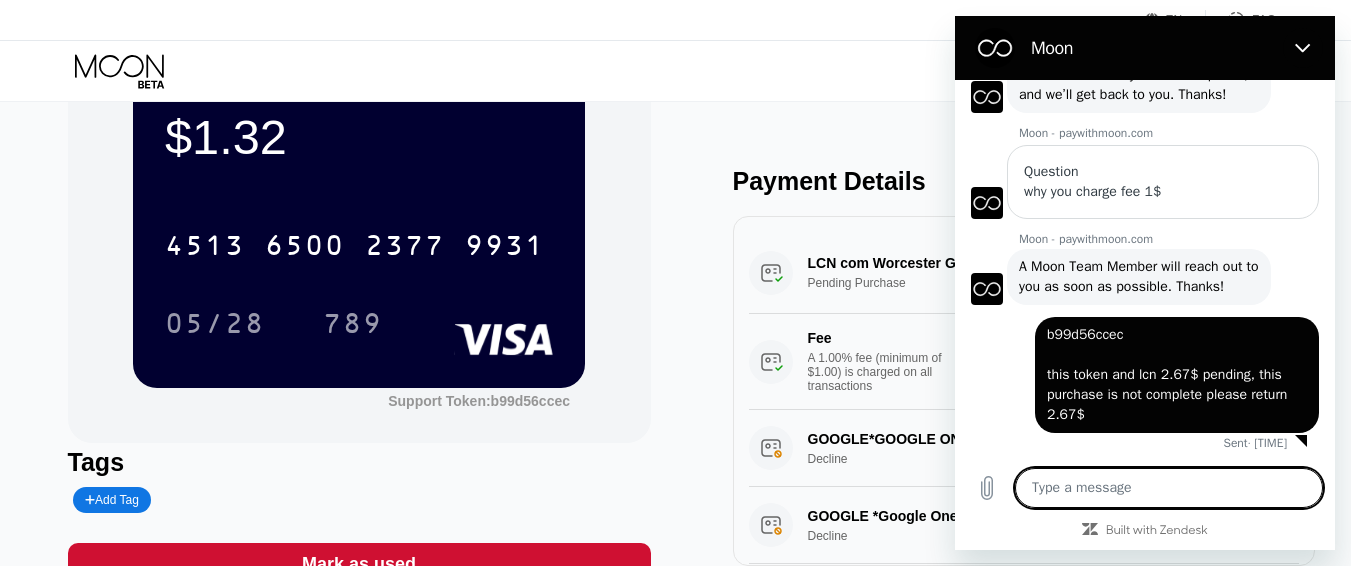 type 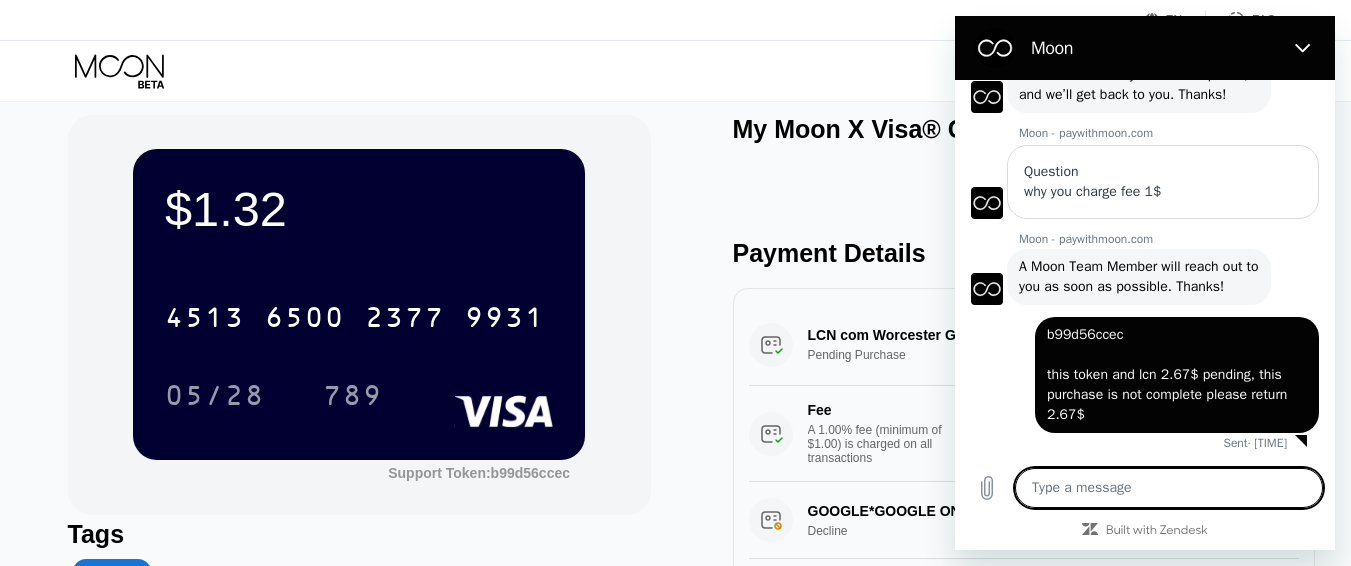 scroll, scrollTop: 0, scrollLeft: 0, axis: both 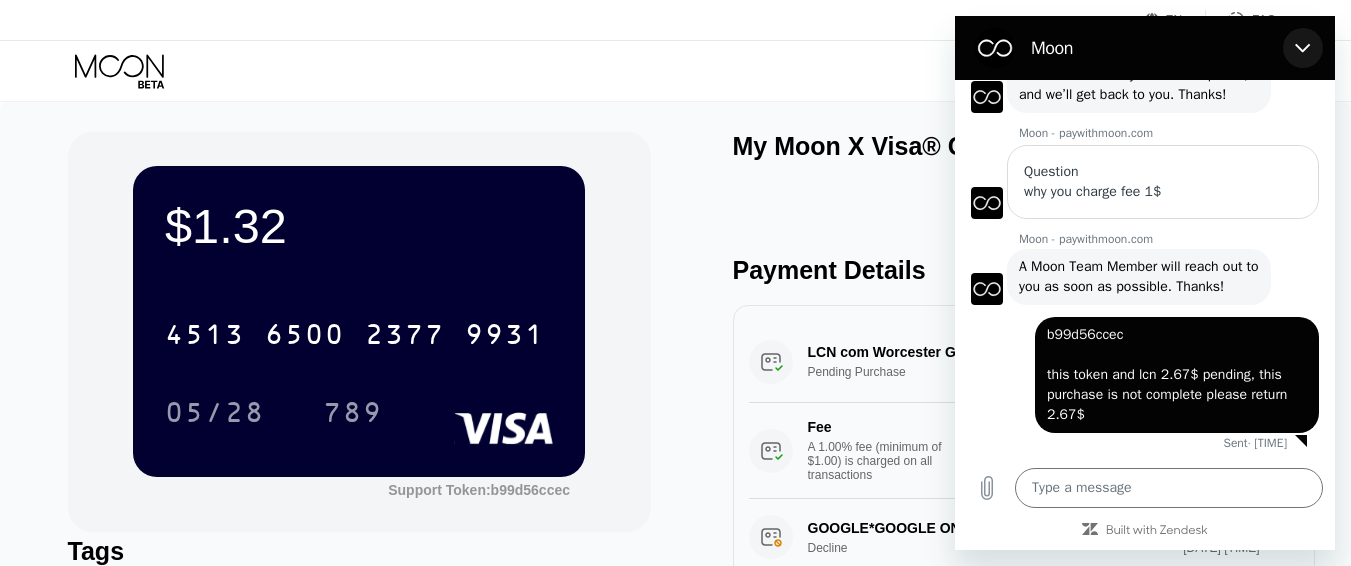 click 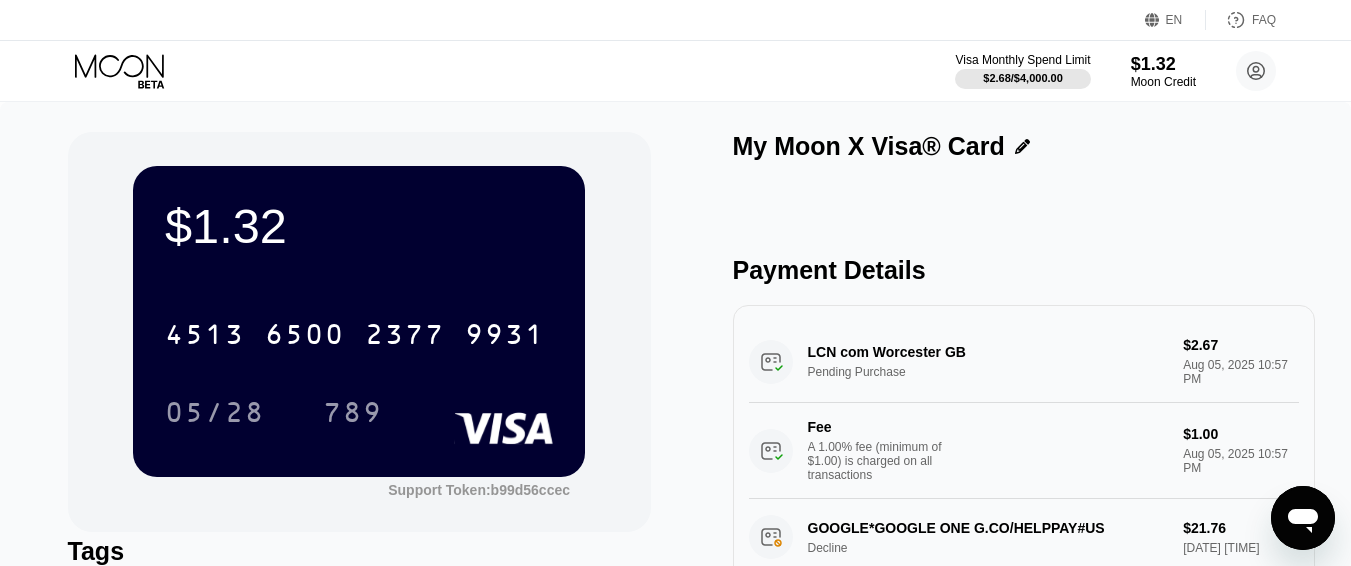 scroll, scrollTop: 935, scrollLeft: 0, axis: vertical 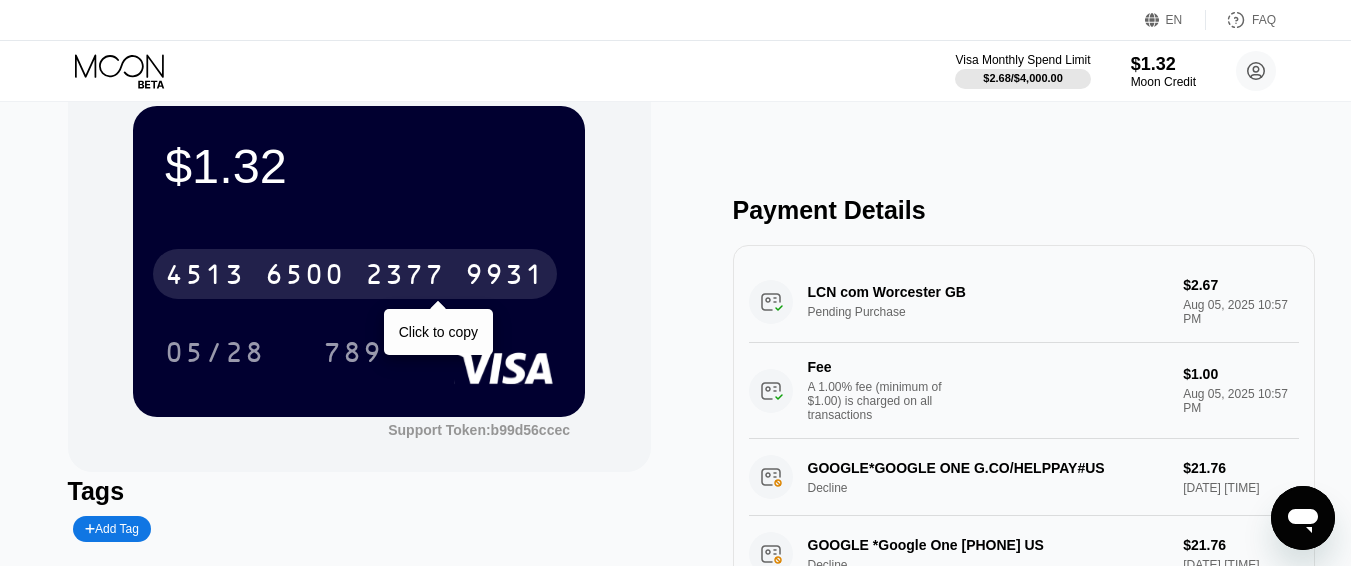 click on "2377" at bounding box center [405, 277] 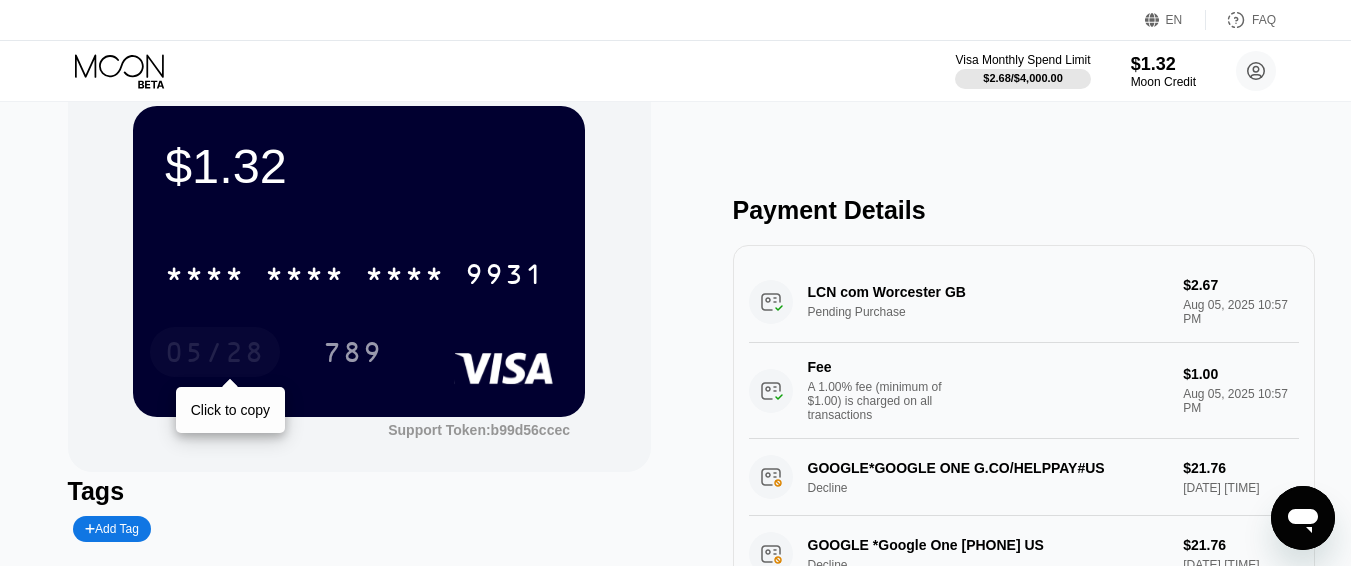 click on "05/28" at bounding box center (215, 355) 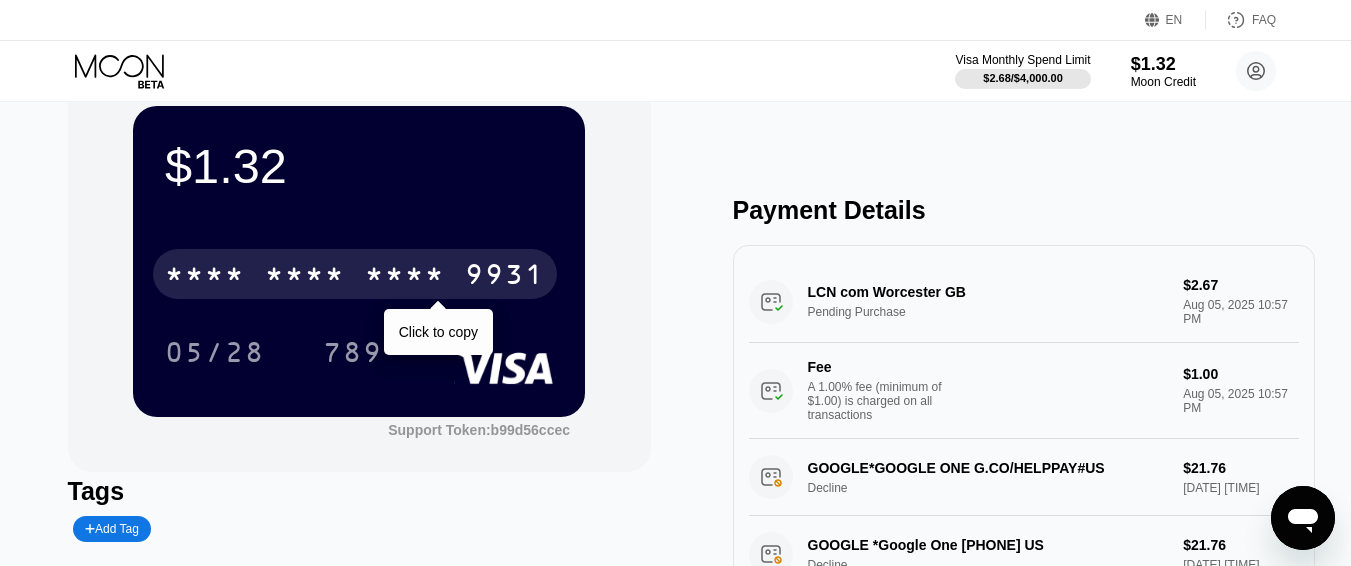 scroll, scrollTop: 0, scrollLeft: 0, axis: both 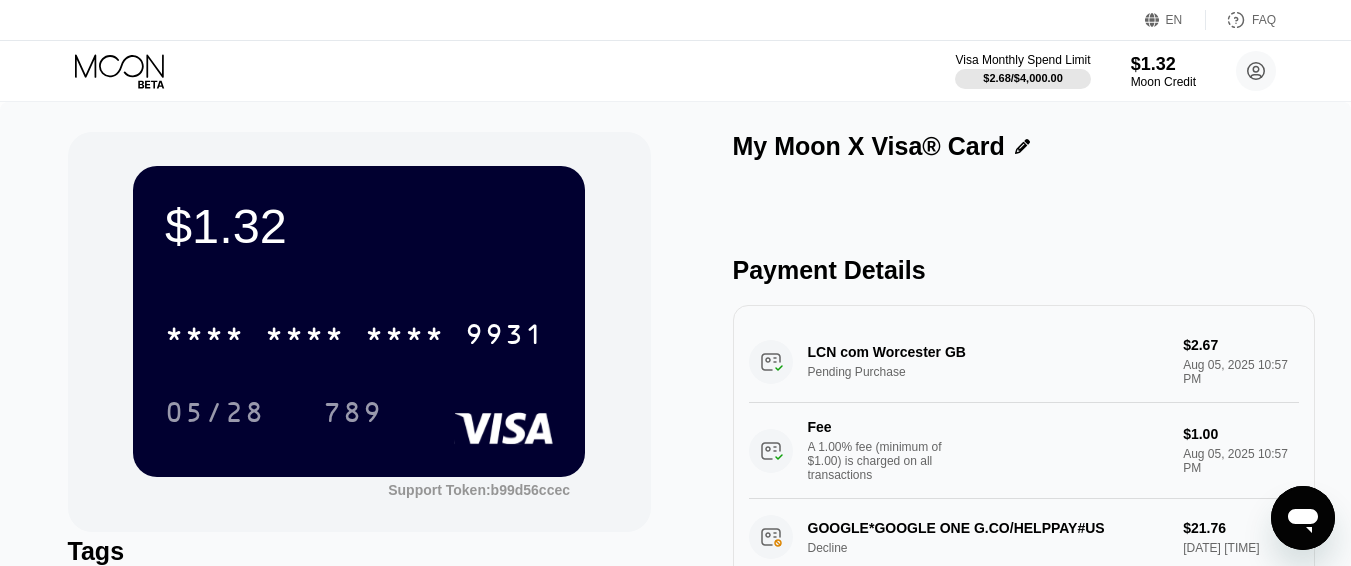 click 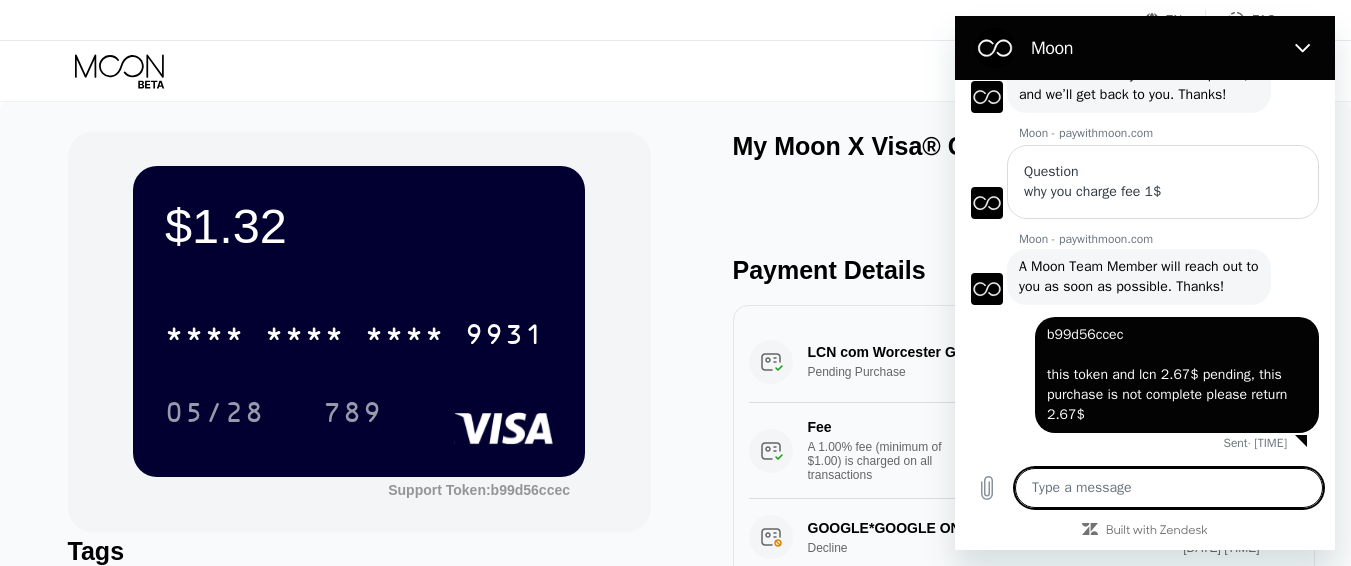 click at bounding box center [1298, 438] 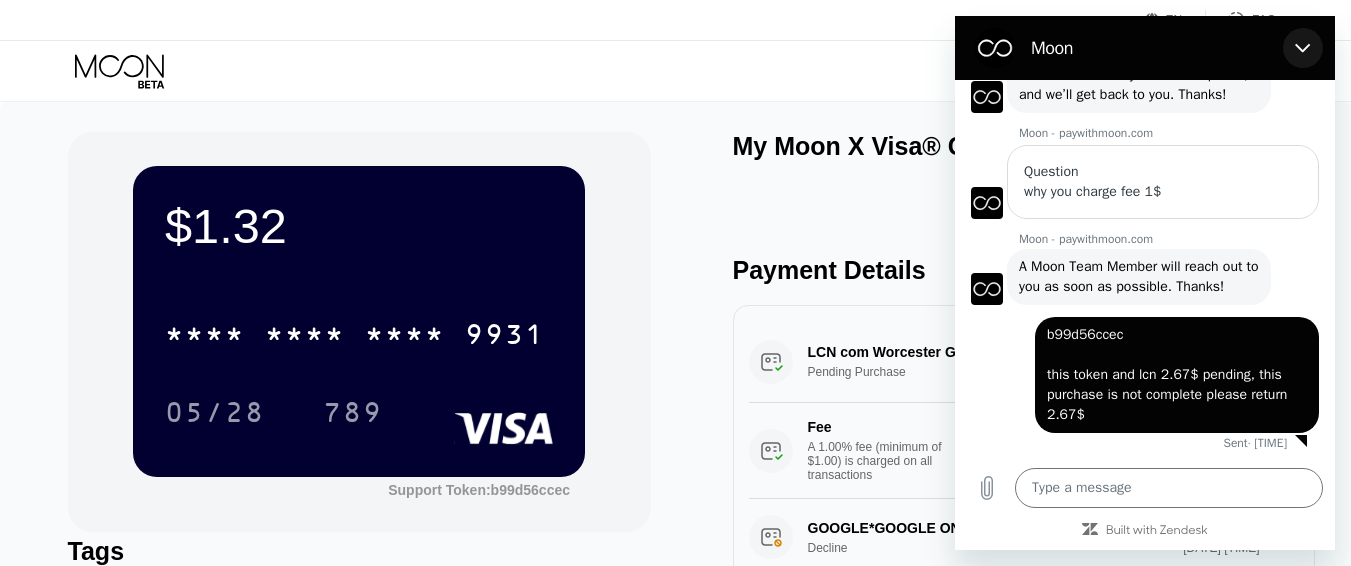 click 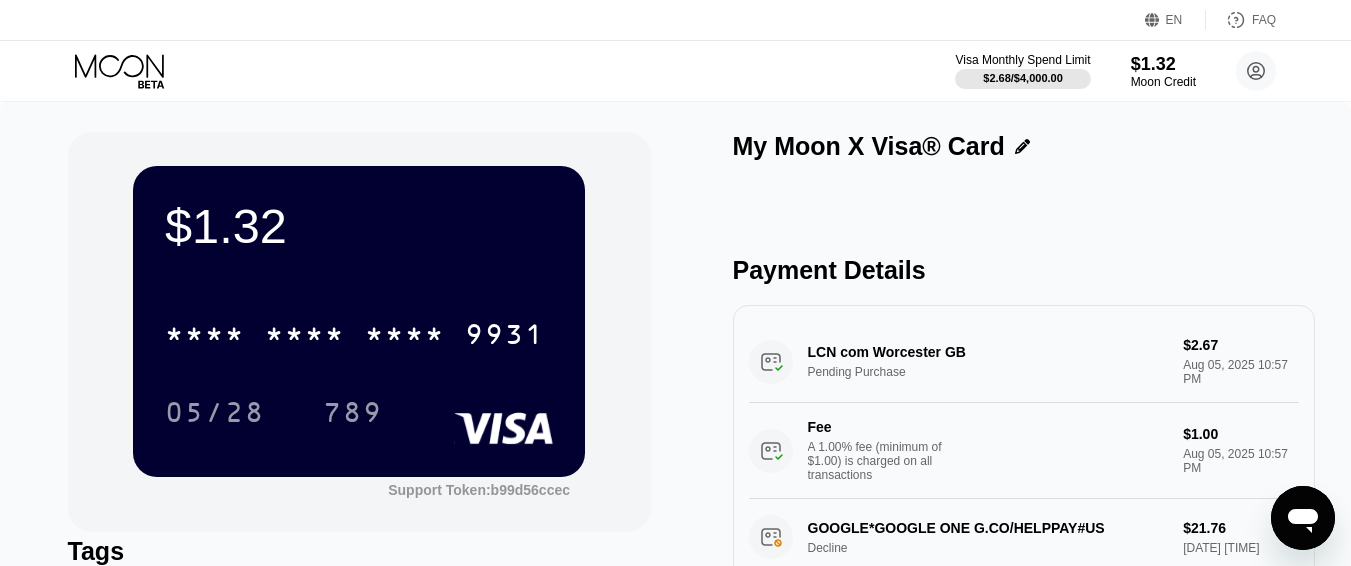 scroll, scrollTop: 935, scrollLeft: 0, axis: vertical 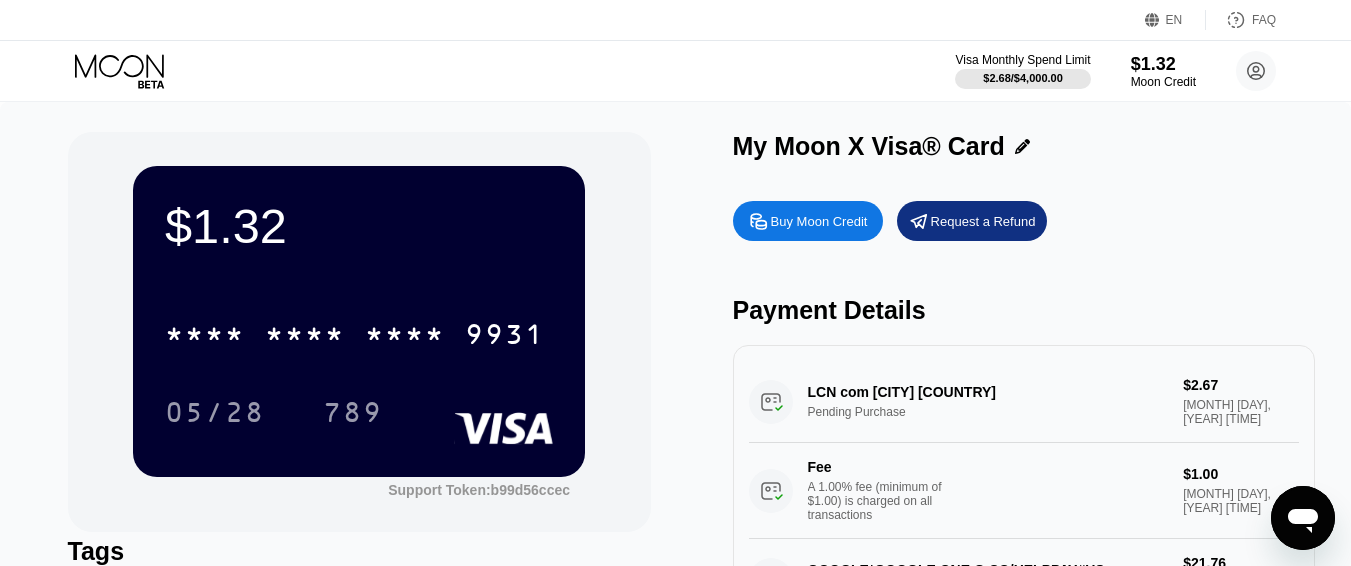 click 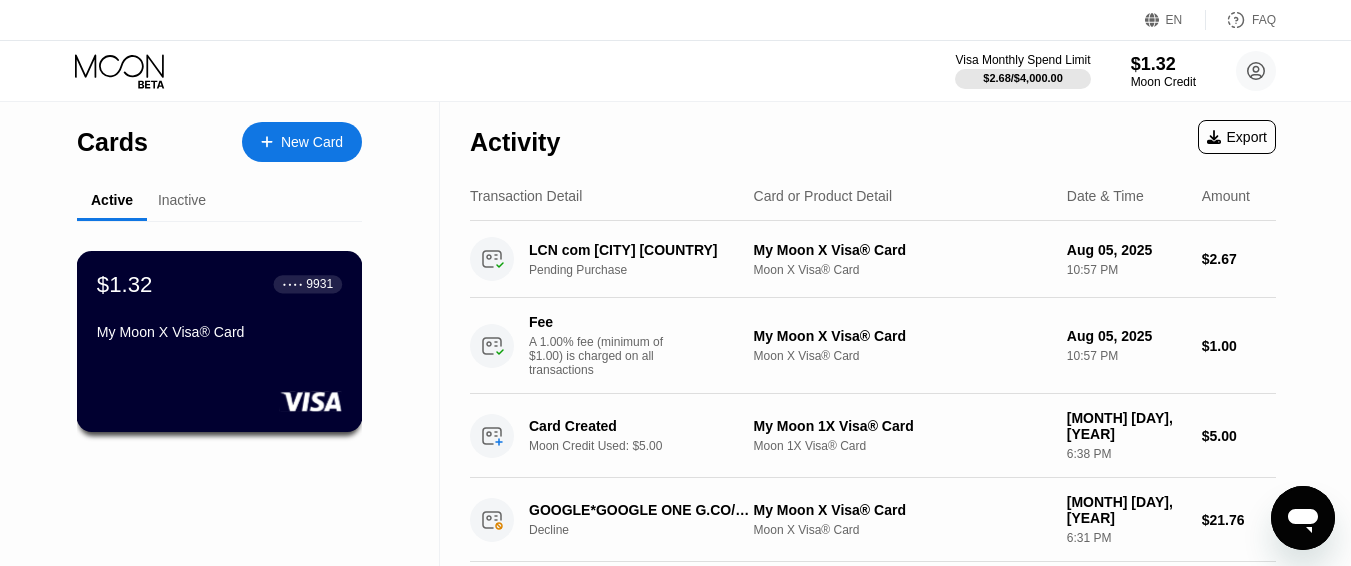 click on "$1.32 * * * * * * * * * * * * [LAST_FOUR] [DATE]" at bounding box center [219, 309] 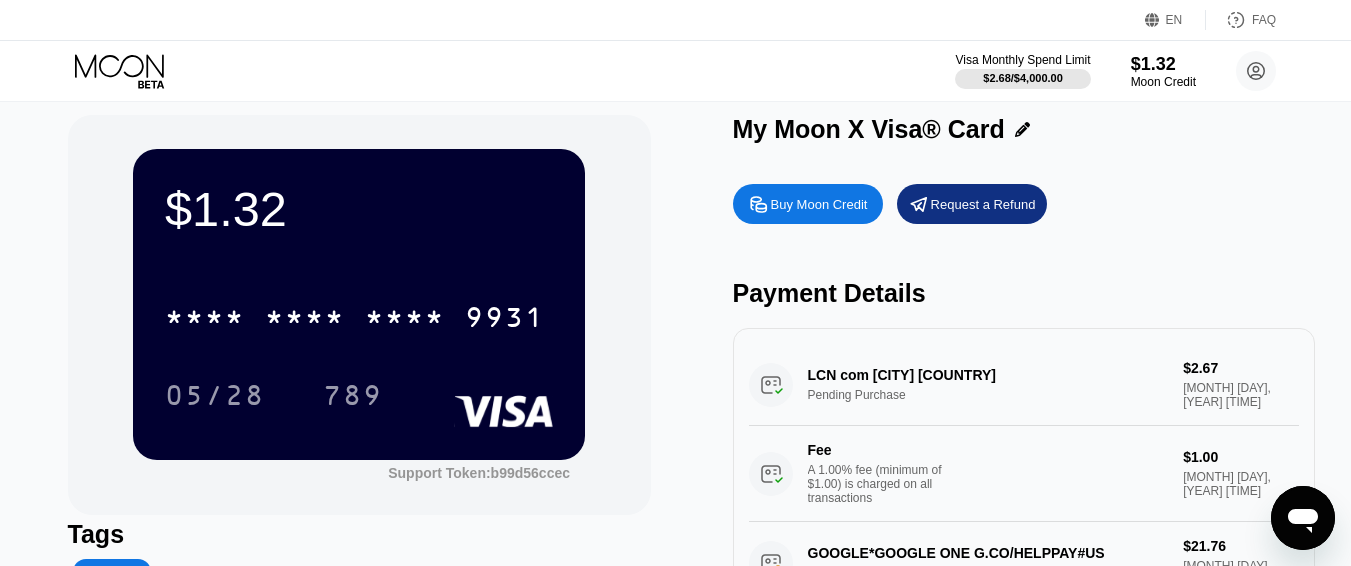 scroll, scrollTop: 0, scrollLeft: 0, axis: both 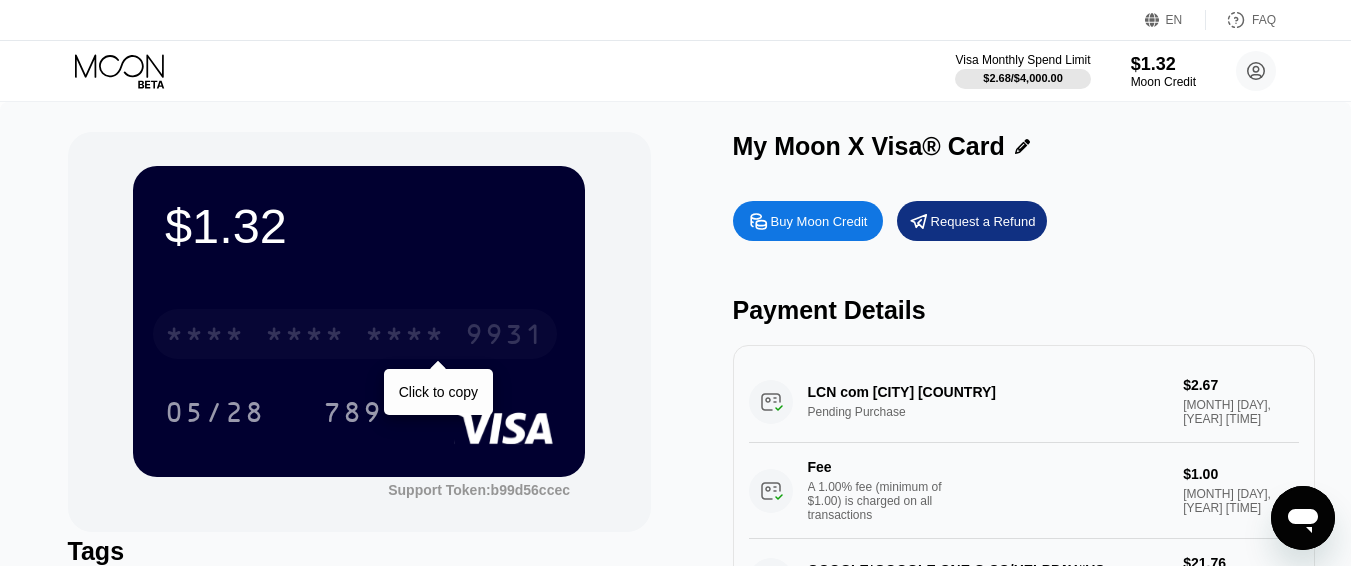 click on "* * * *" at bounding box center (305, 337) 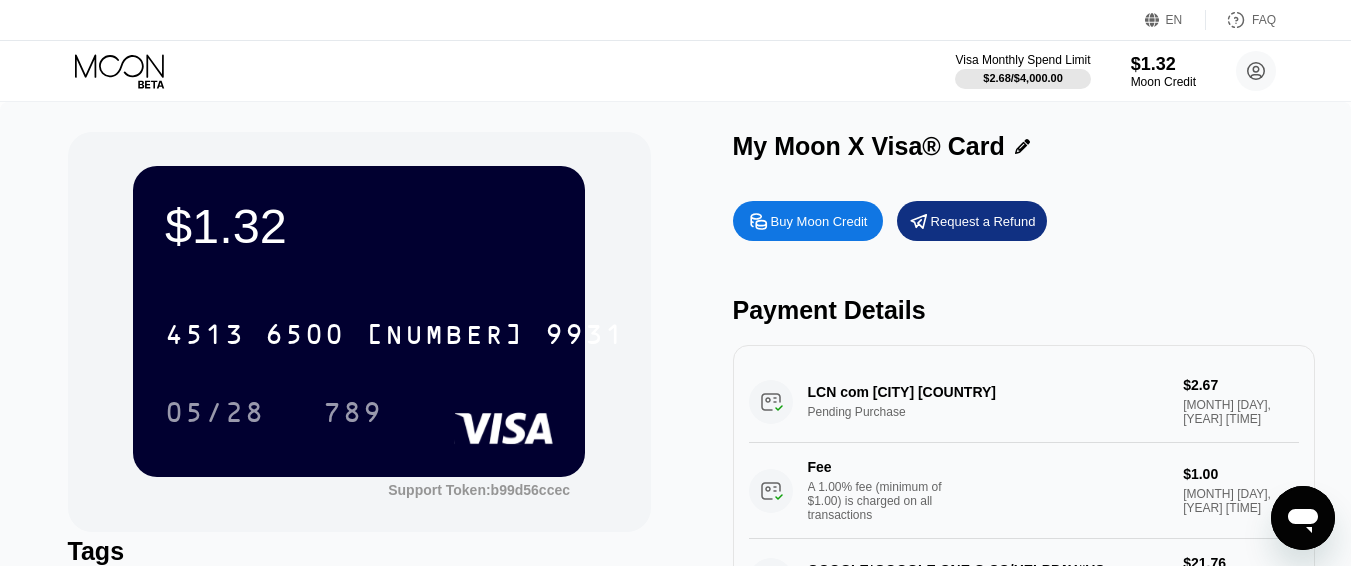 click 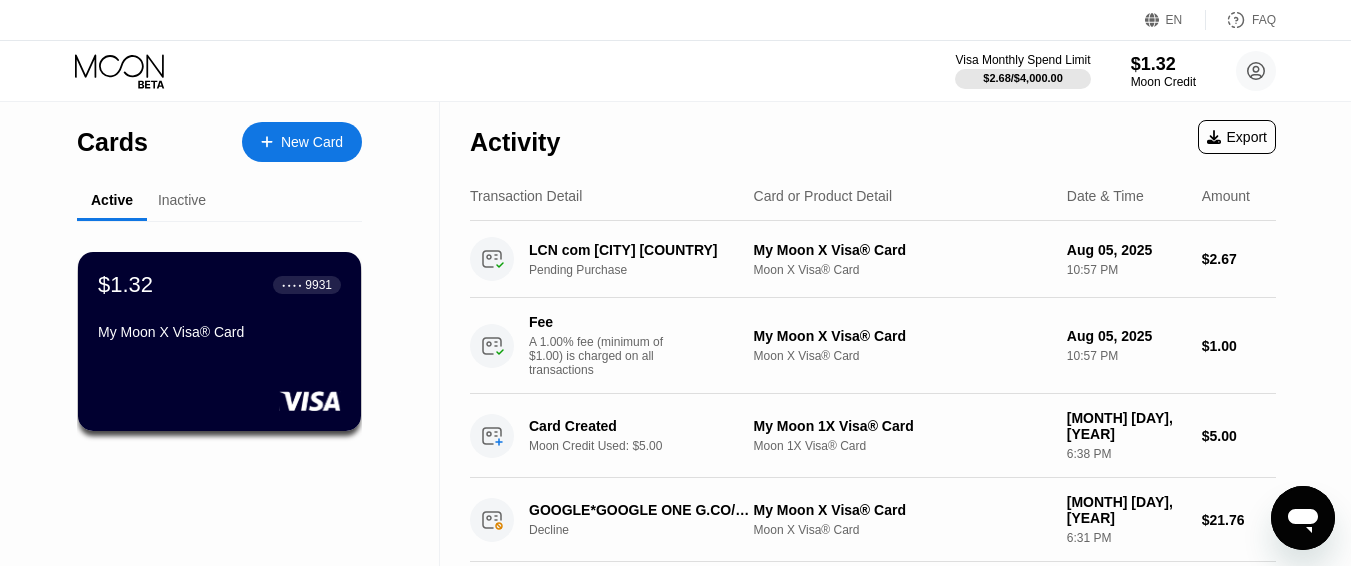 click 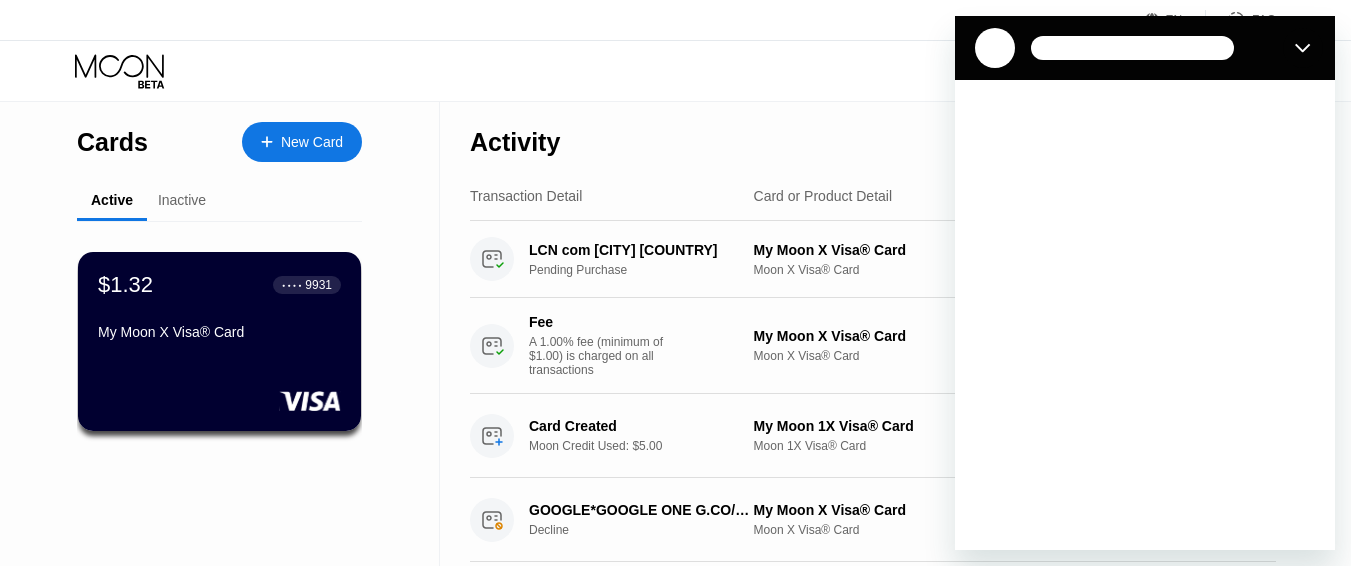 scroll, scrollTop: 0, scrollLeft: 0, axis: both 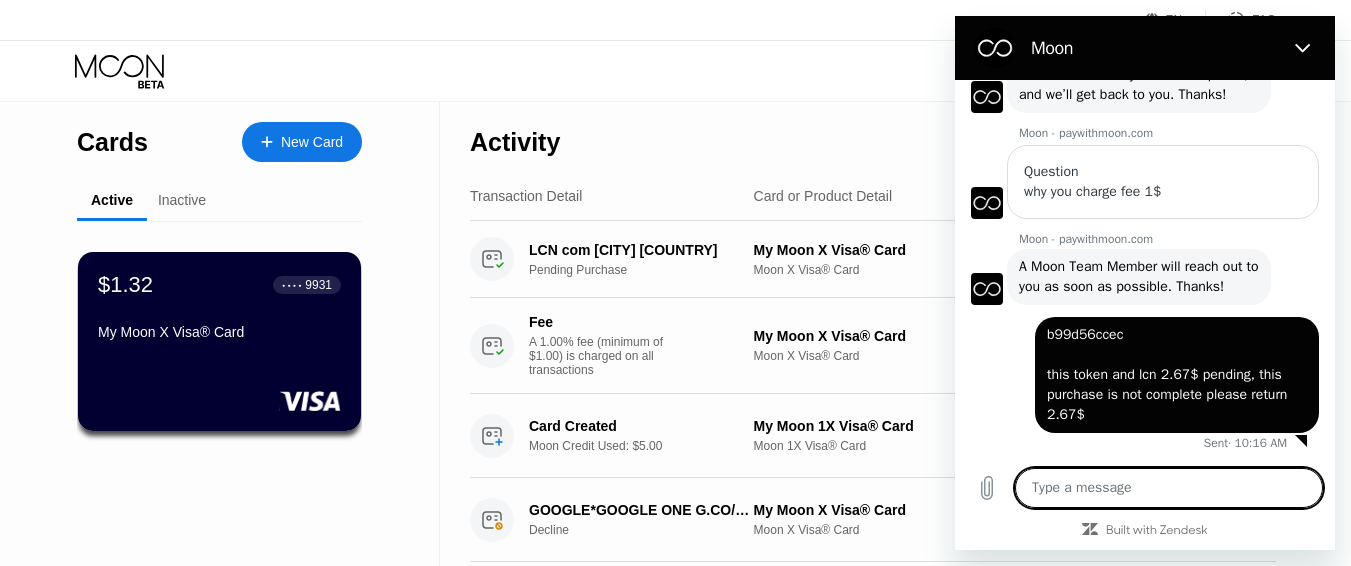 type on "x" 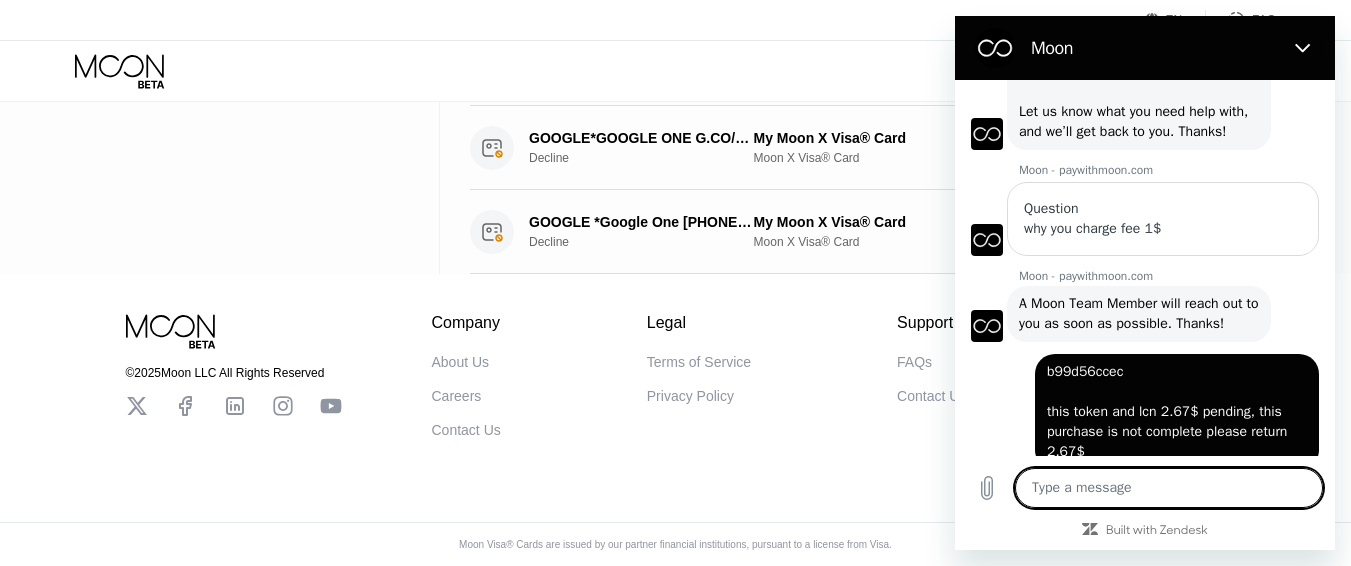 scroll, scrollTop: 933, scrollLeft: 0, axis: vertical 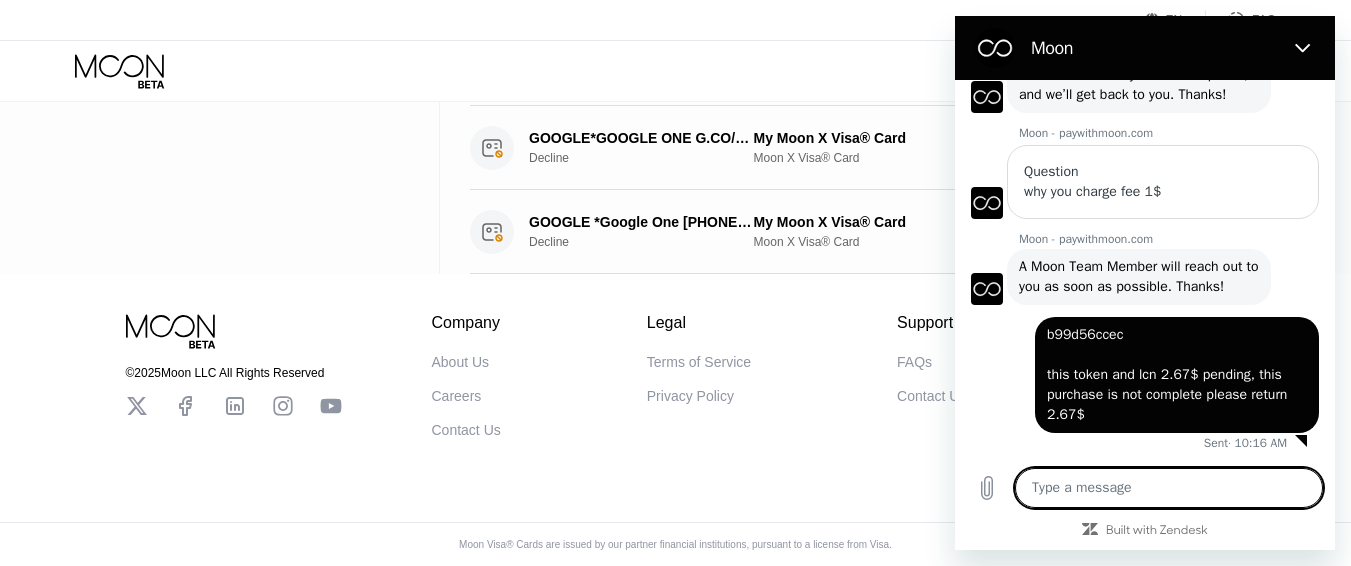type on "?" 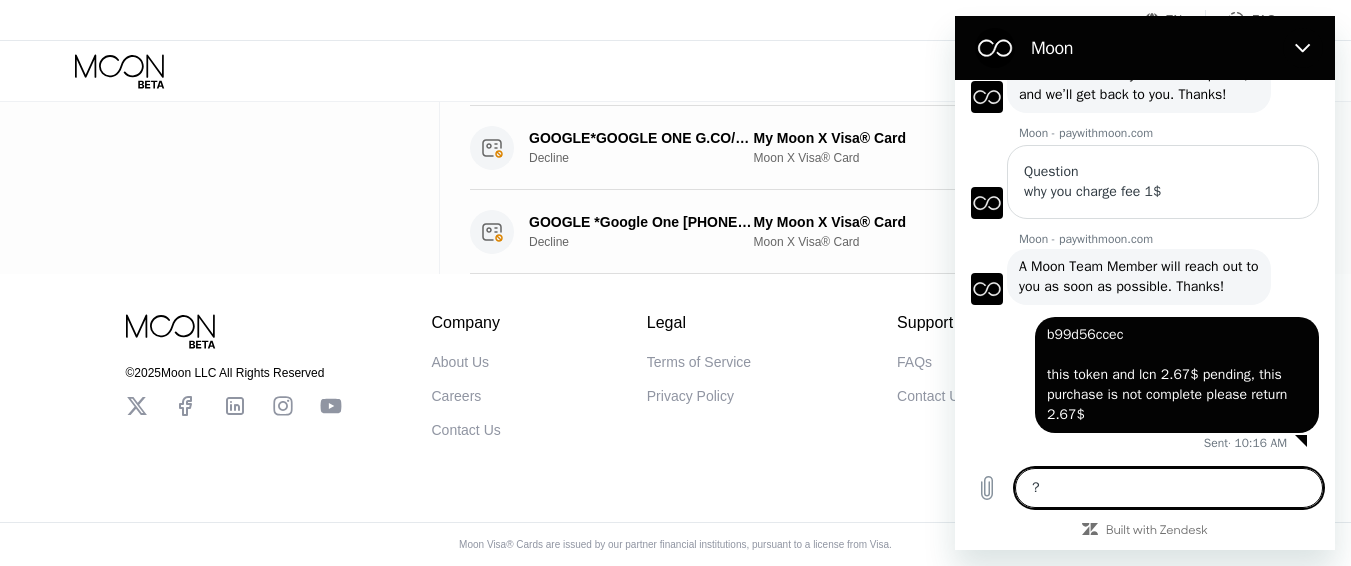 type on "x" 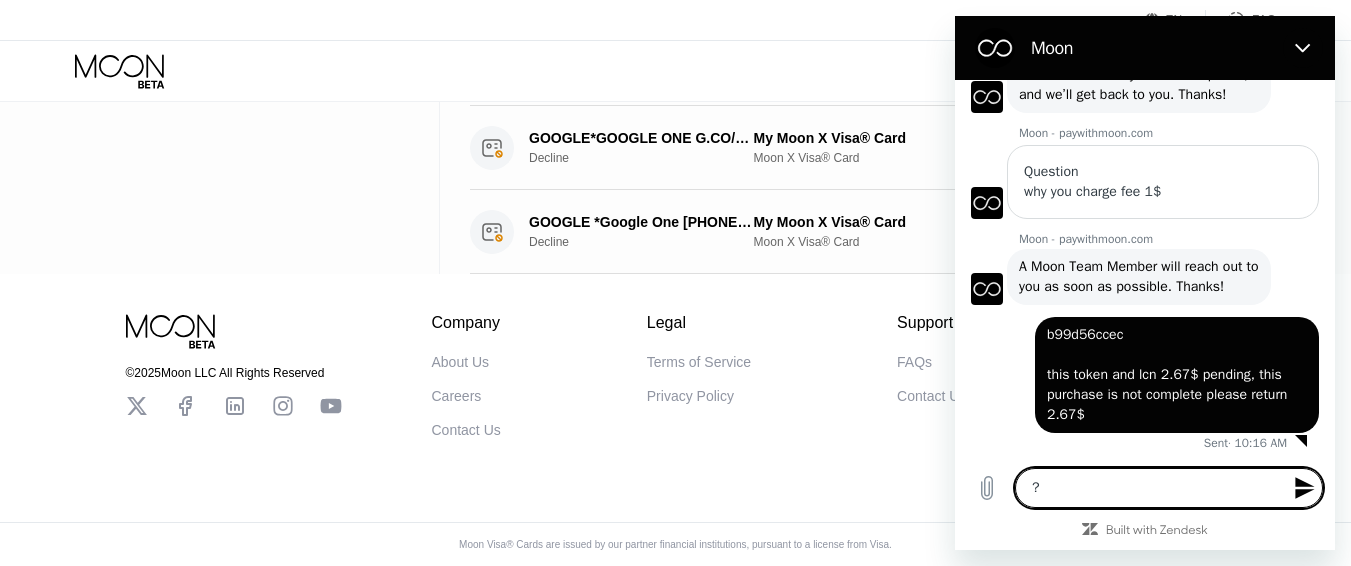 type 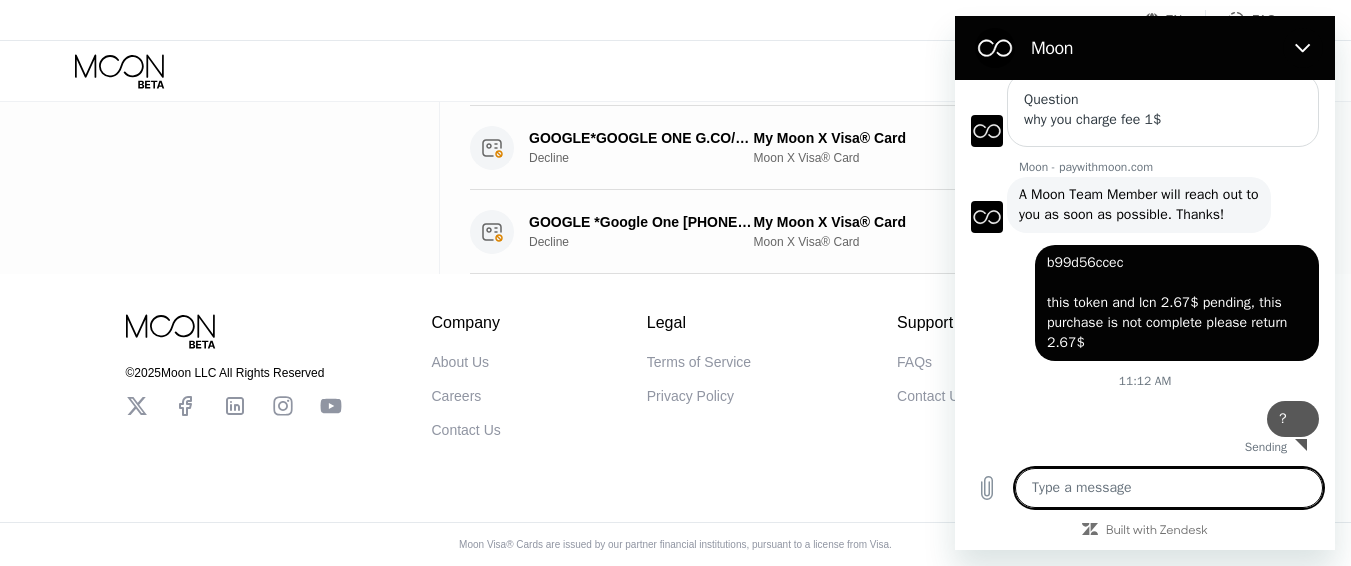 type on "x" 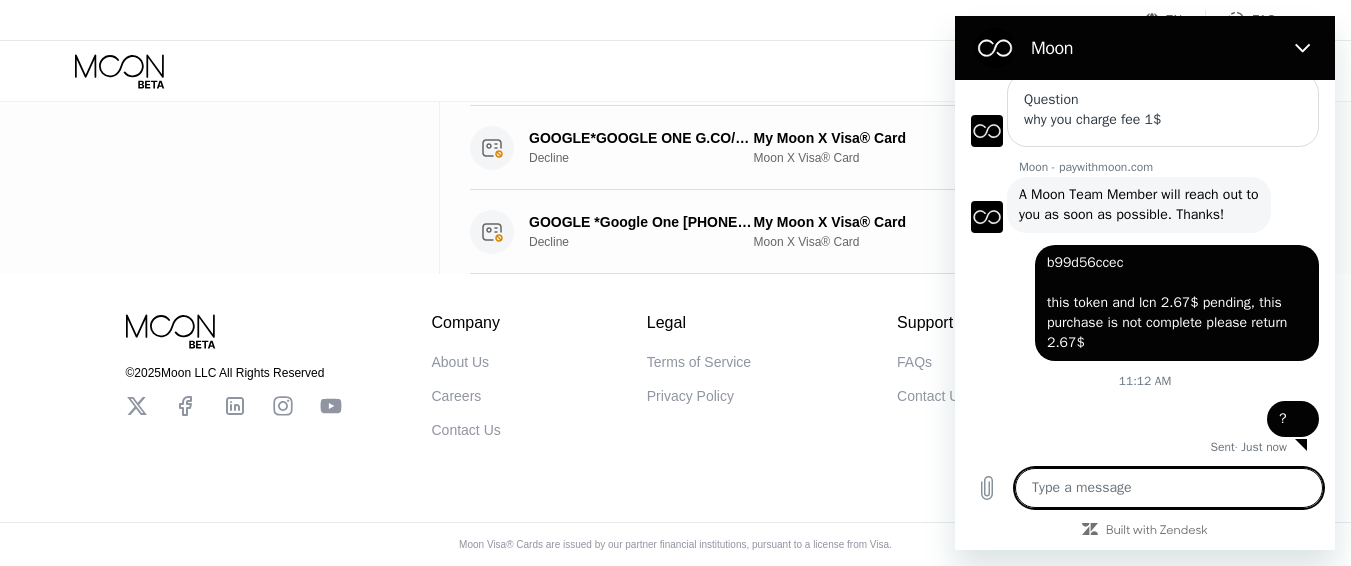scroll, scrollTop: 1009, scrollLeft: 0, axis: vertical 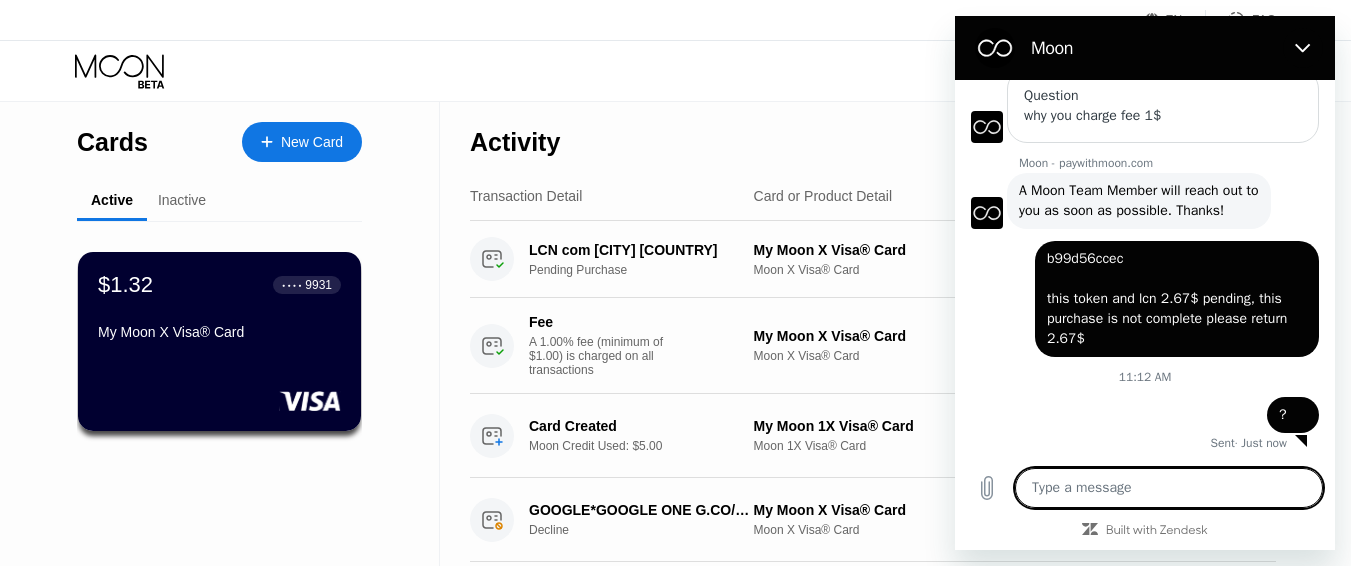 click on "New Card" at bounding box center (312, 142) 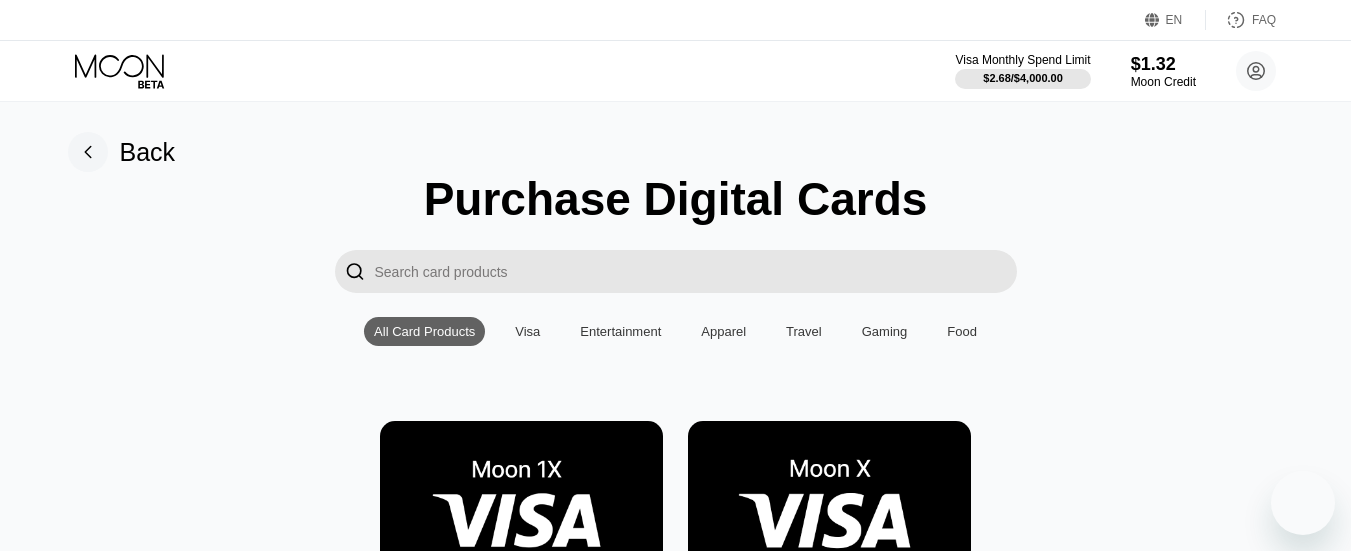 scroll, scrollTop: 703, scrollLeft: 0, axis: vertical 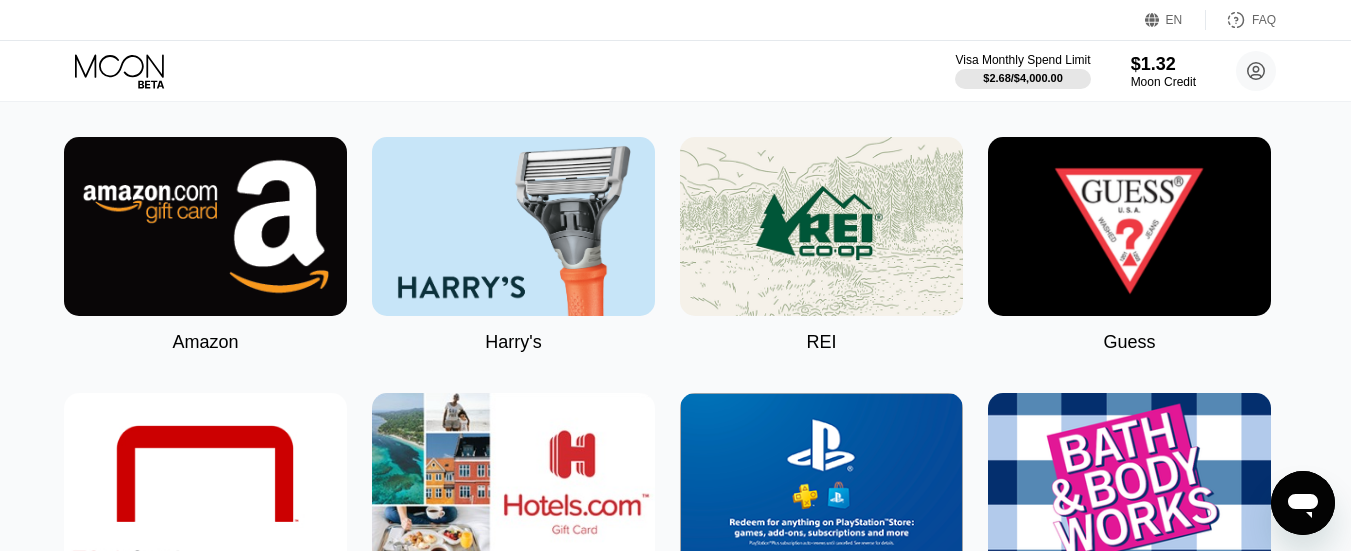 click at bounding box center [205, 226] 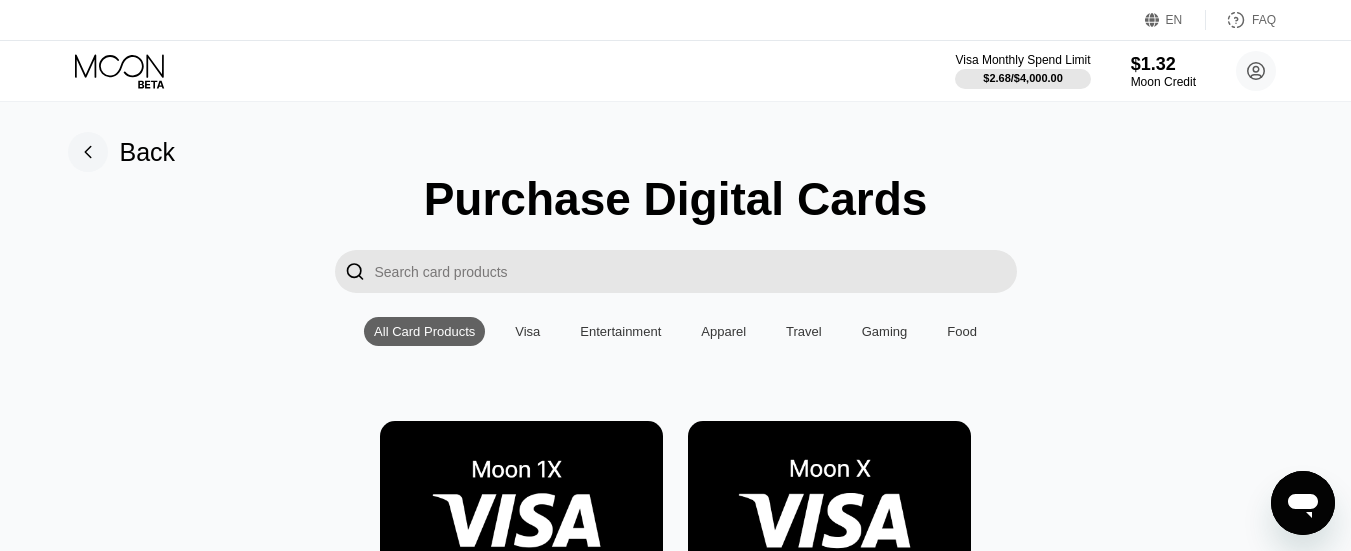 type on "0" 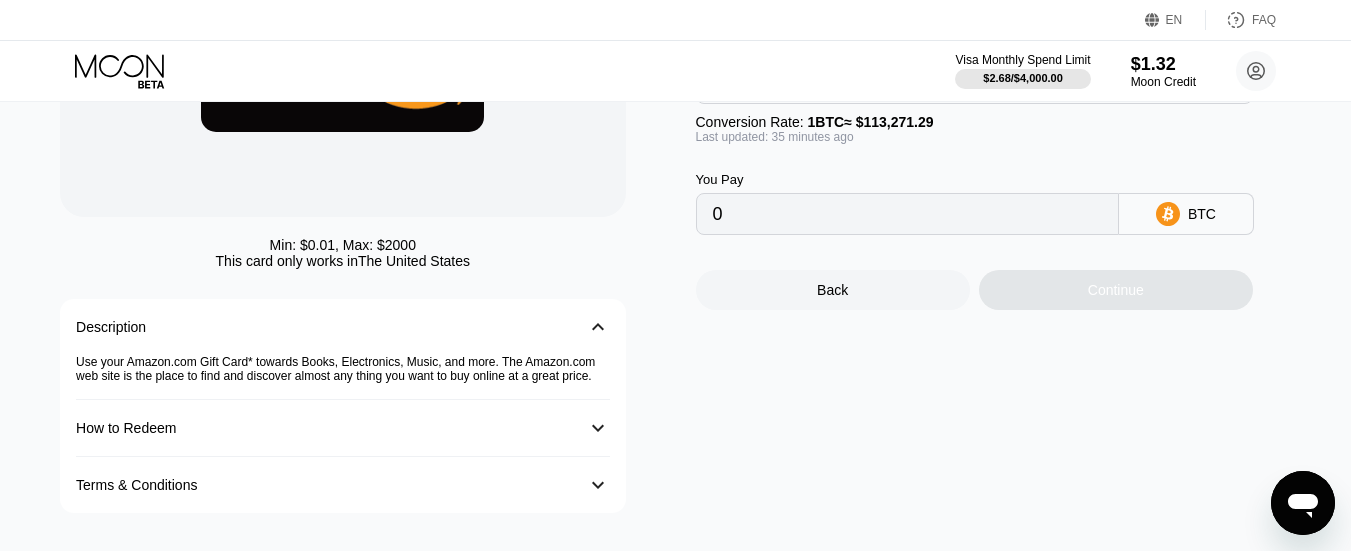 scroll, scrollTop: 0, scrollLeft: 0, axis: both 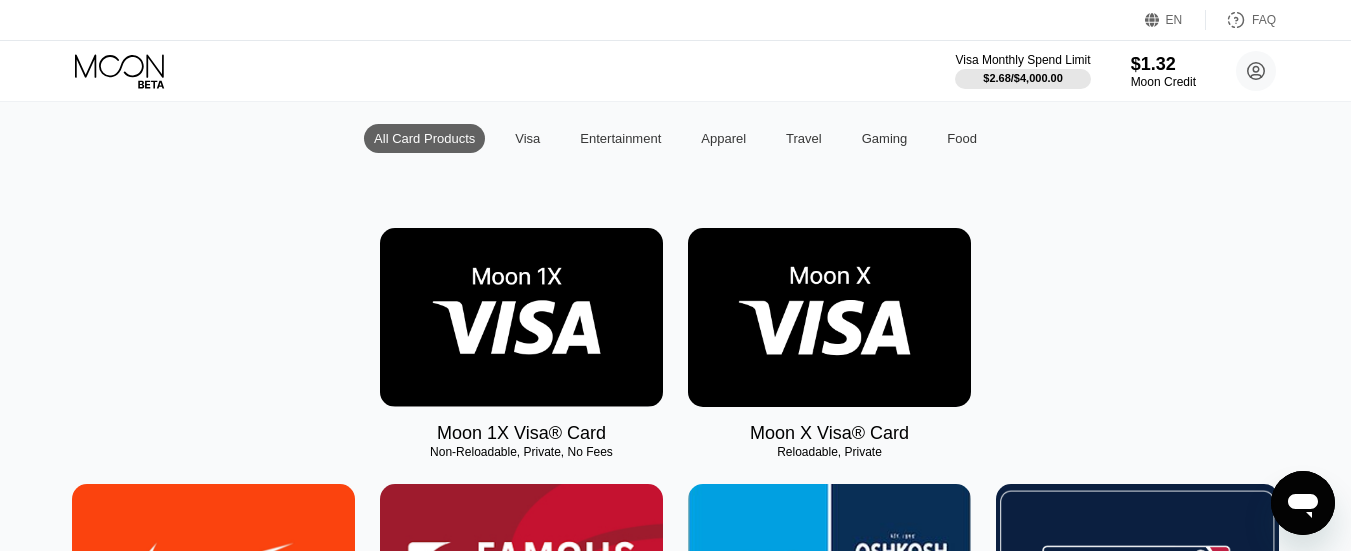 click at bounding box center (521, 317) 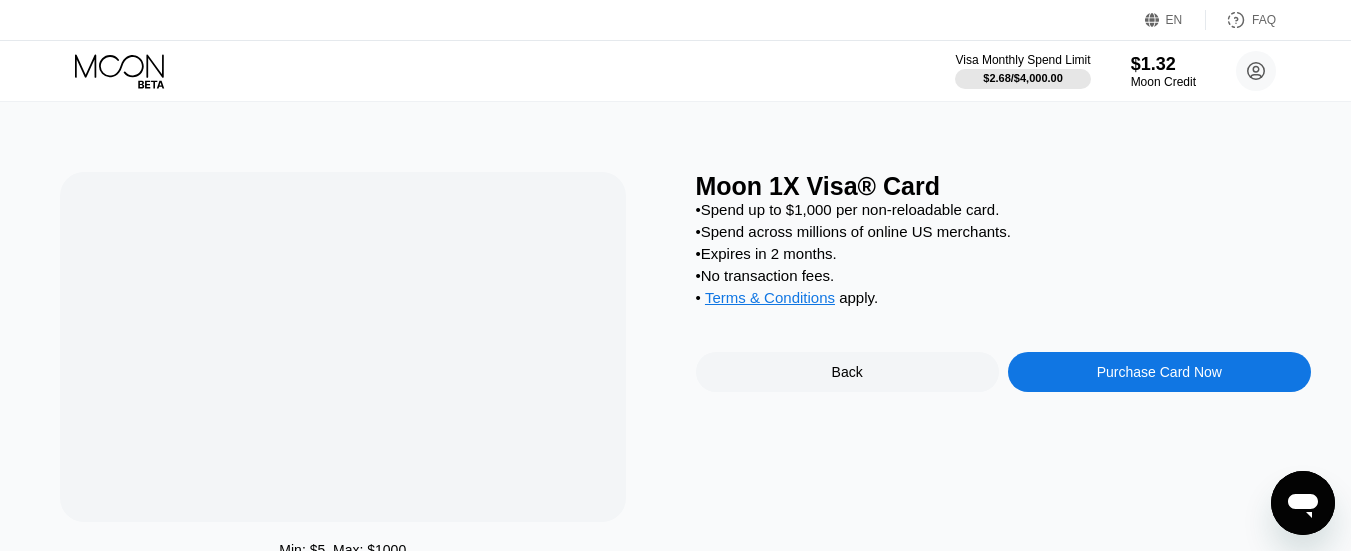 scroll, scrollTop: 0, scrollLeft: 0, axis: both 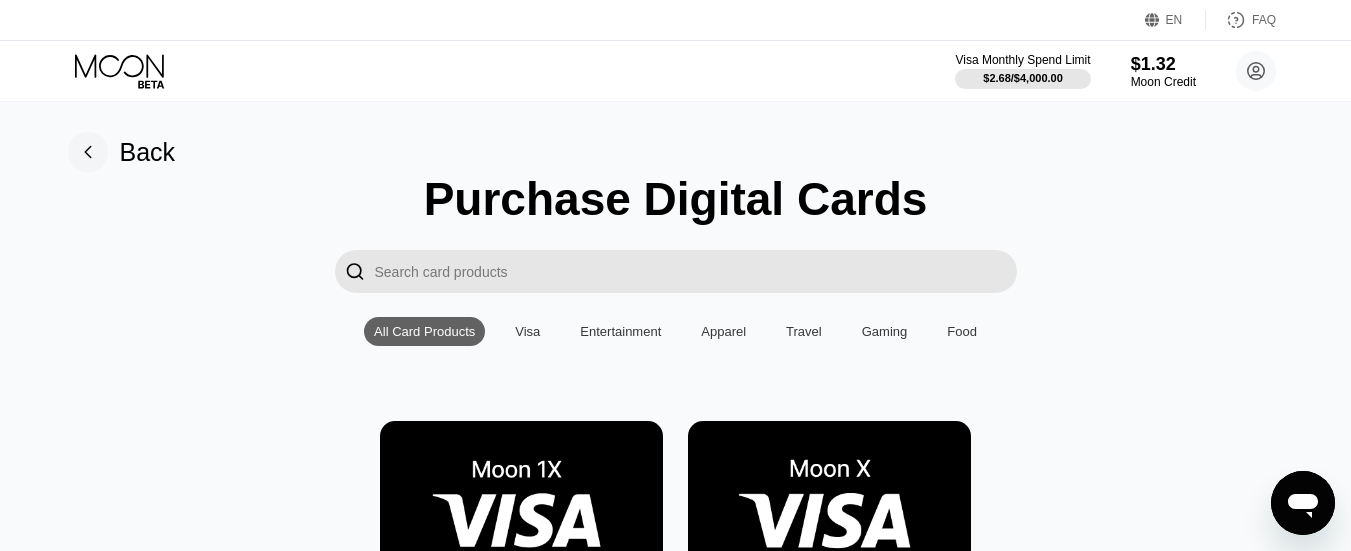 click at bounding box center (829, 510) 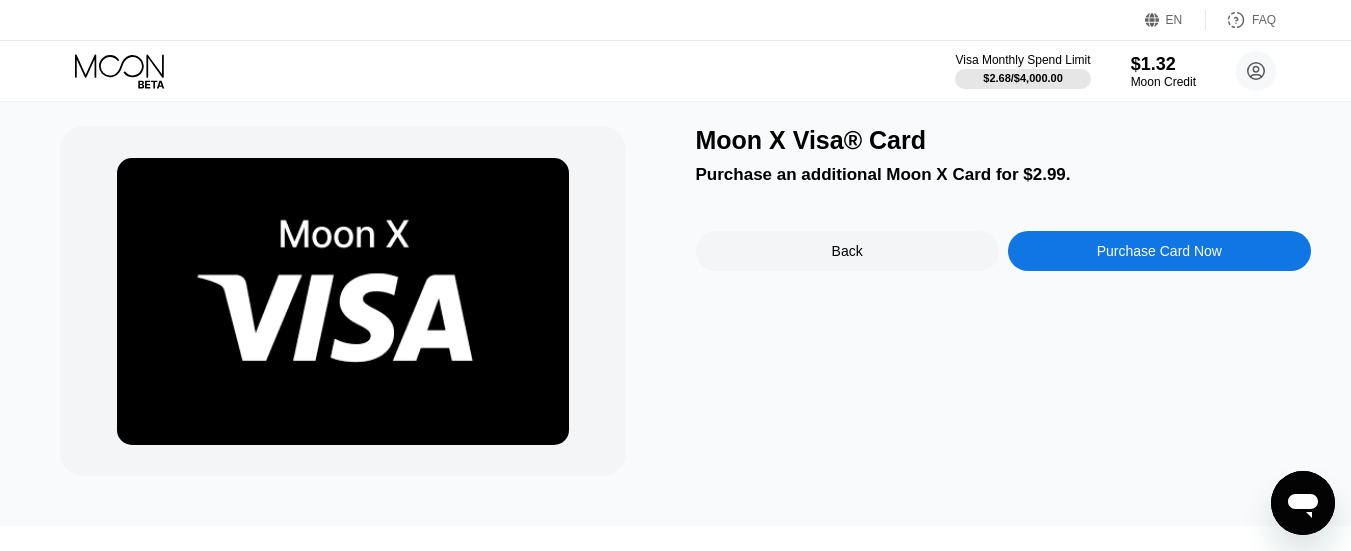 scroll, scrollTop: 0, scrollLeft: 0, axis: both 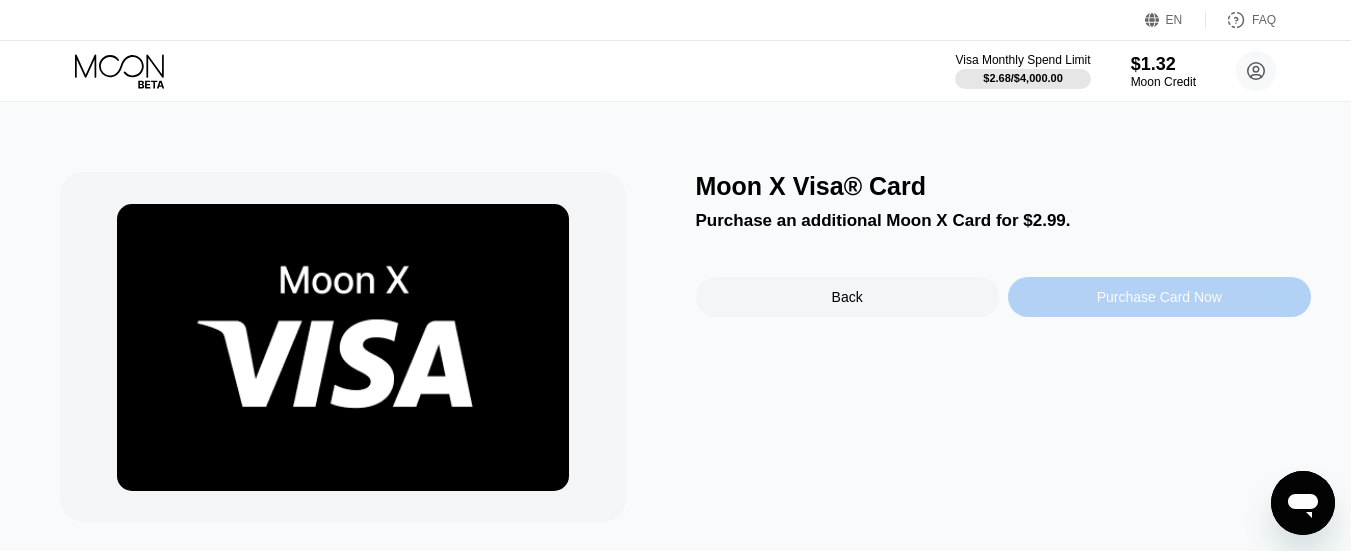 click on "Purchase Card Now" at bounding box center (1159, 297) 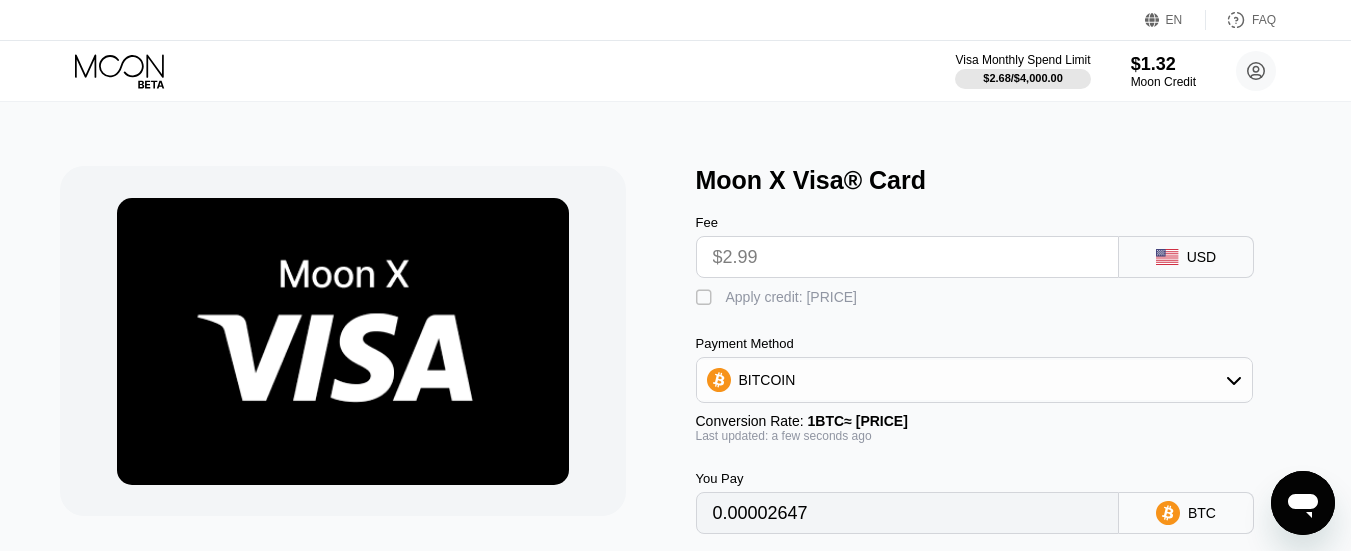 scroll, scrollTop: 10, scrollLeft: 0, axis: vertical 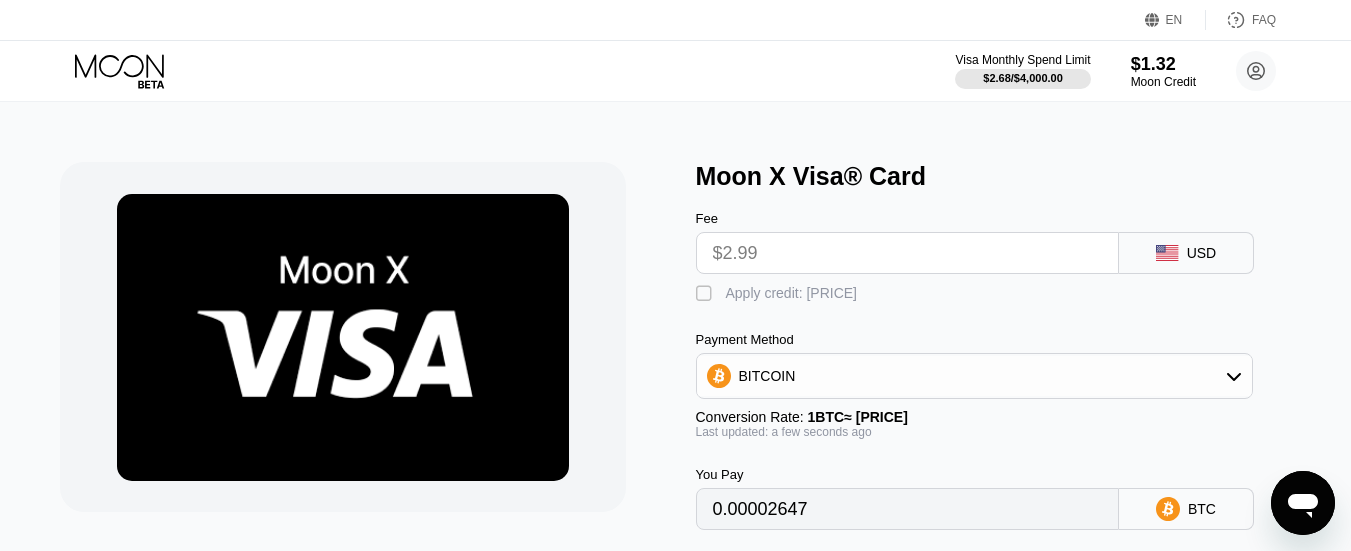 click on "" at bounding box center (706, 294) 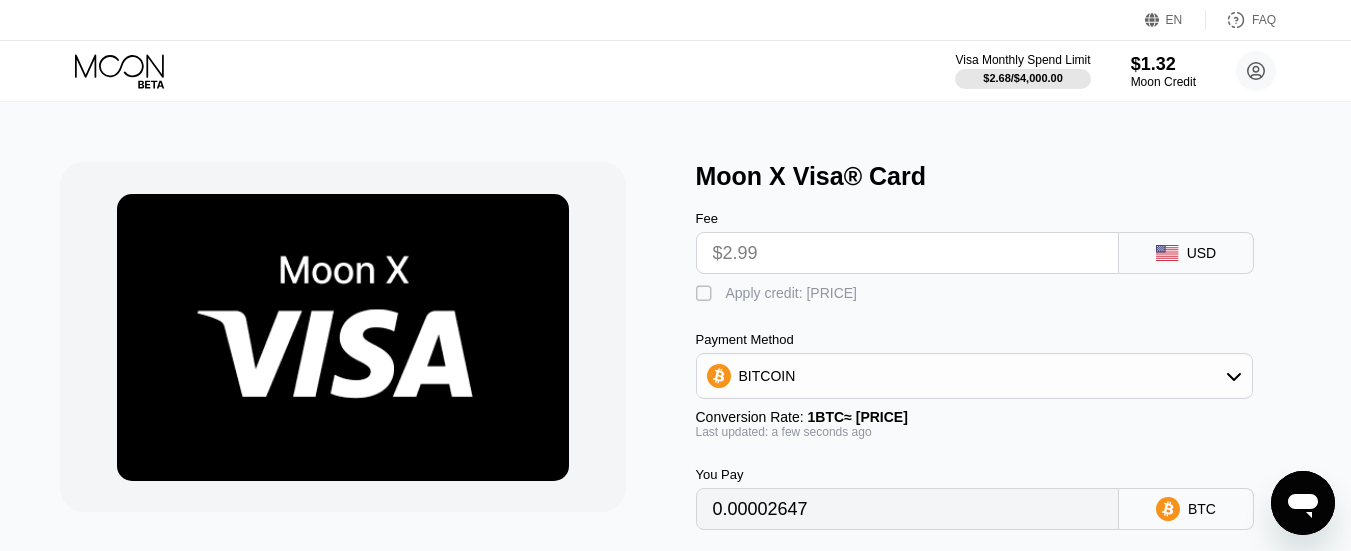 type on "0.00001478" 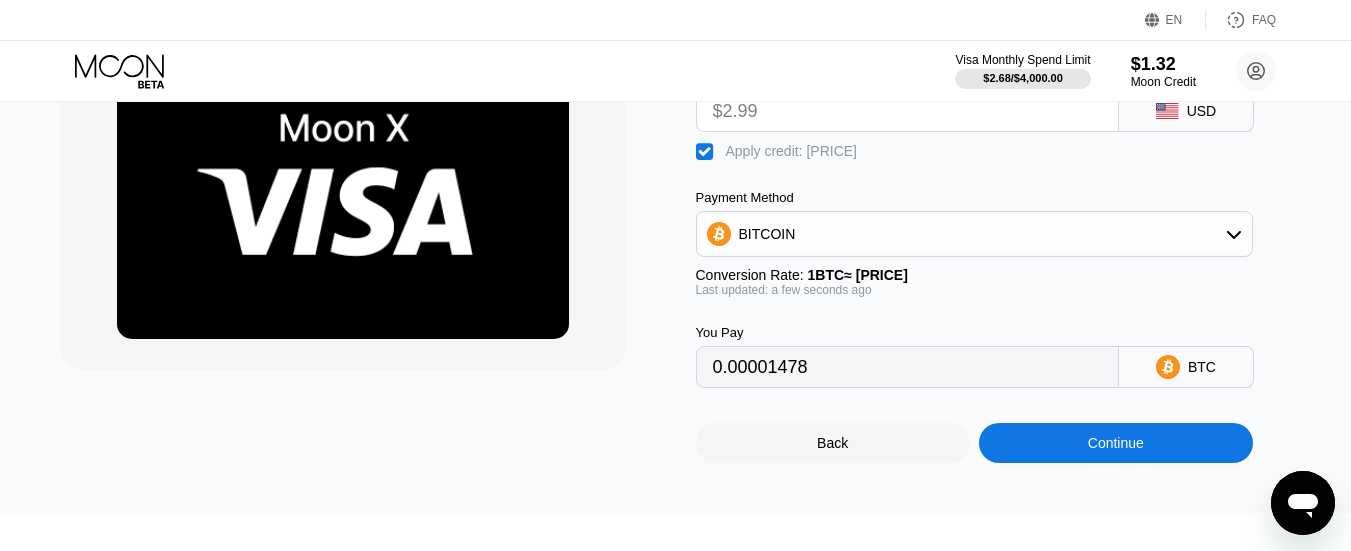 scroll, scrollTop: 158, scrollLeft: 0, axis: vertical 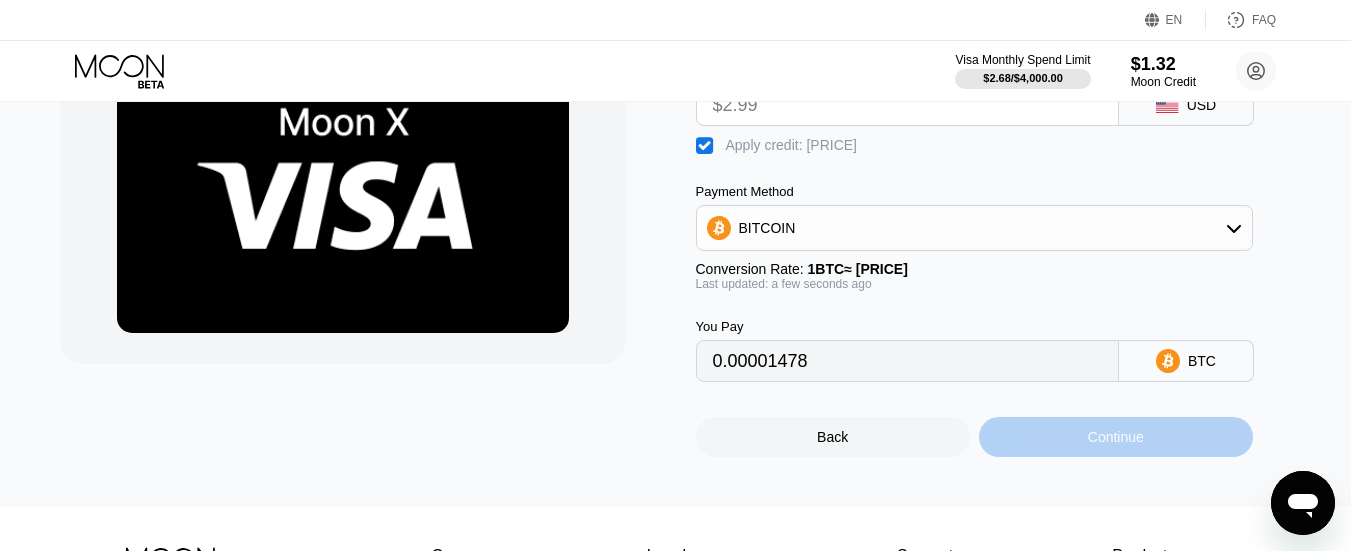 click on "Continue" at bounding box center (1116, 437) 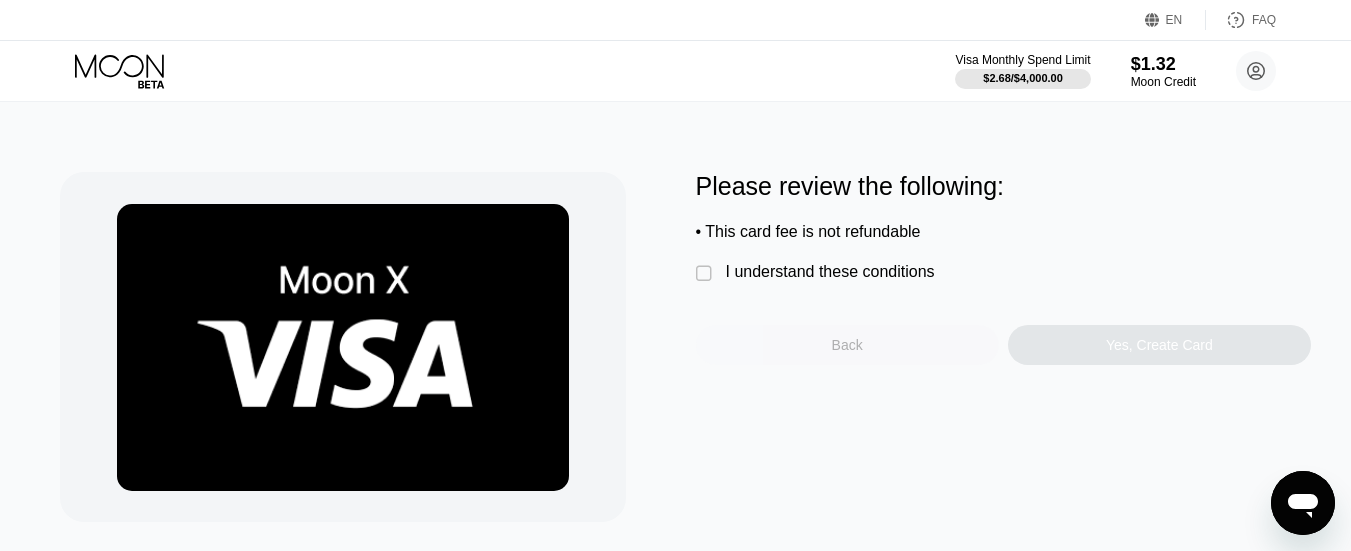 click on "Back" at bounding box center [847, 345] 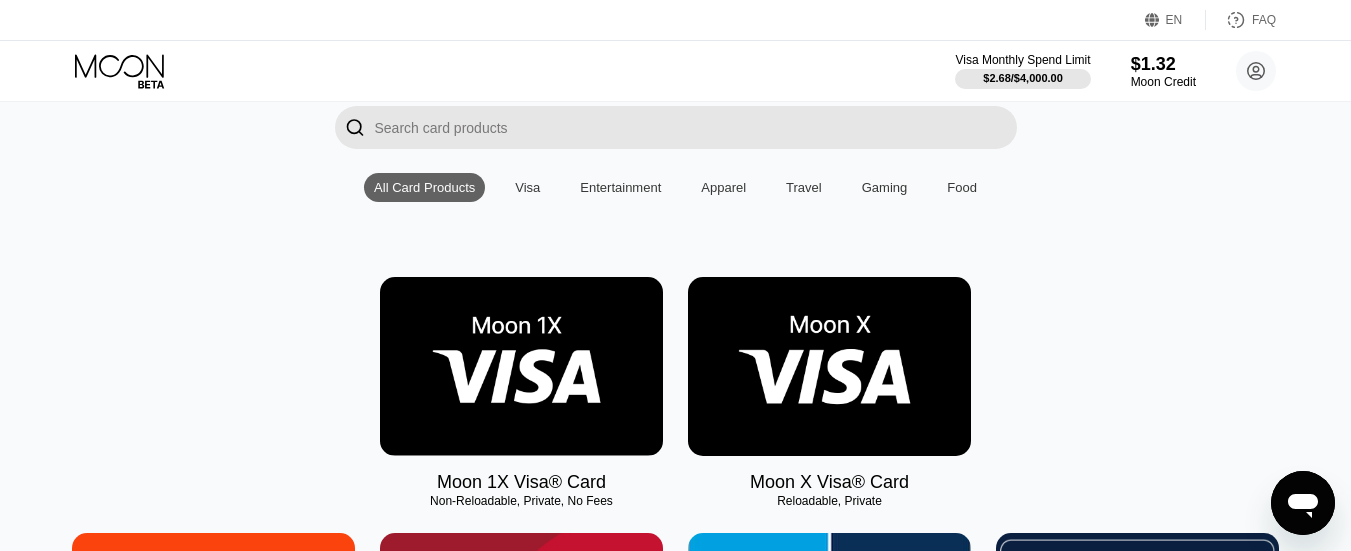 scroll, scrollTop: 145, scrollLeft: 0, axis: vertical 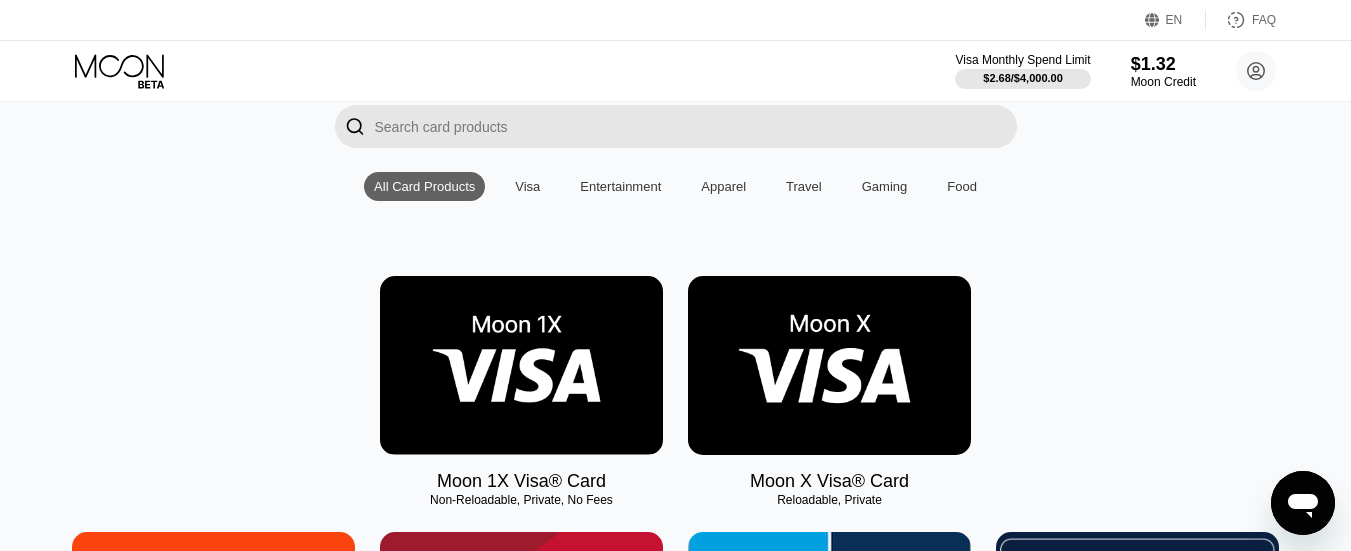 click at bounding box center (521, 365) 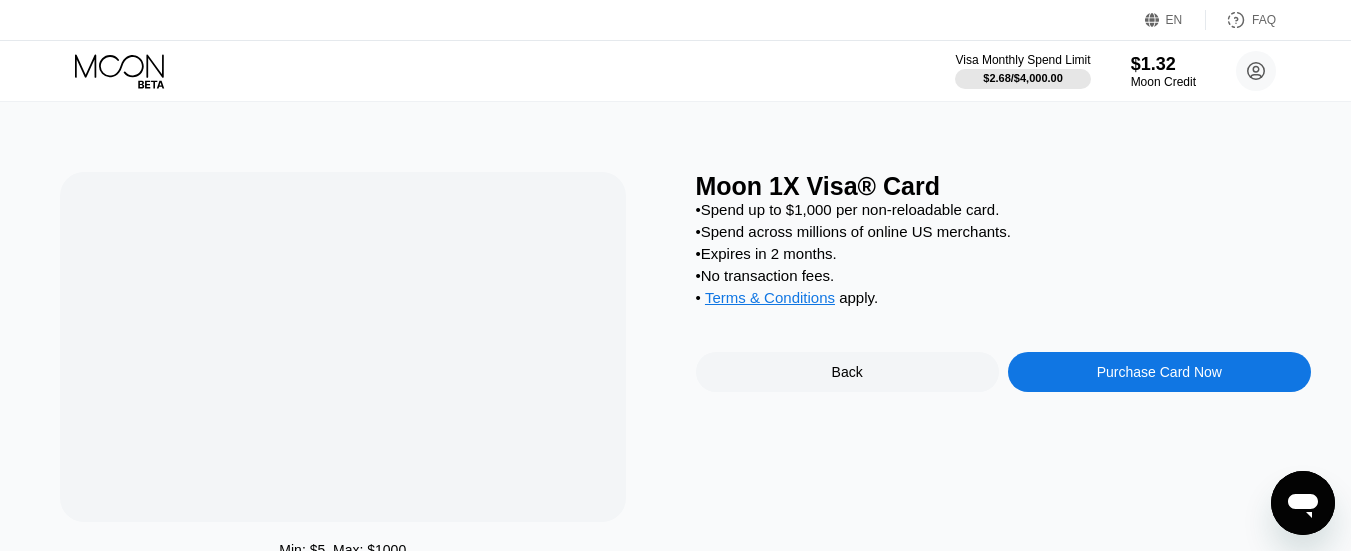 scroll, scrollTop: 0, scrollLeft: 0, axis: both 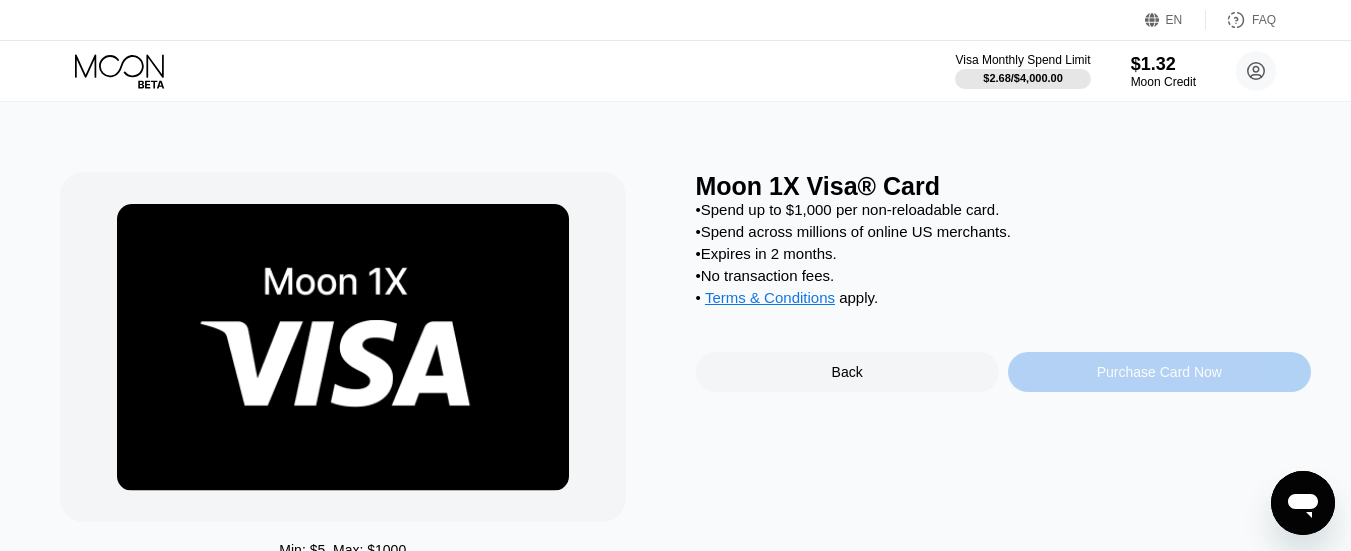 click on "Purchase Card Now" at bounding box center [1159, 372] 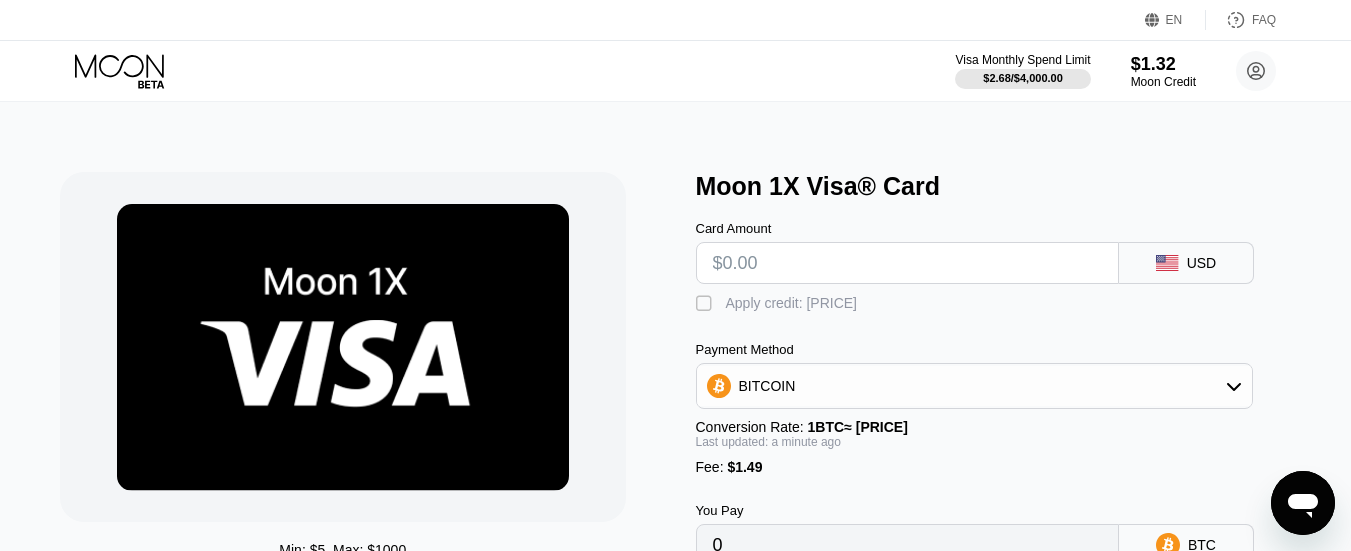 click on "" at bounding box center (706, 304) 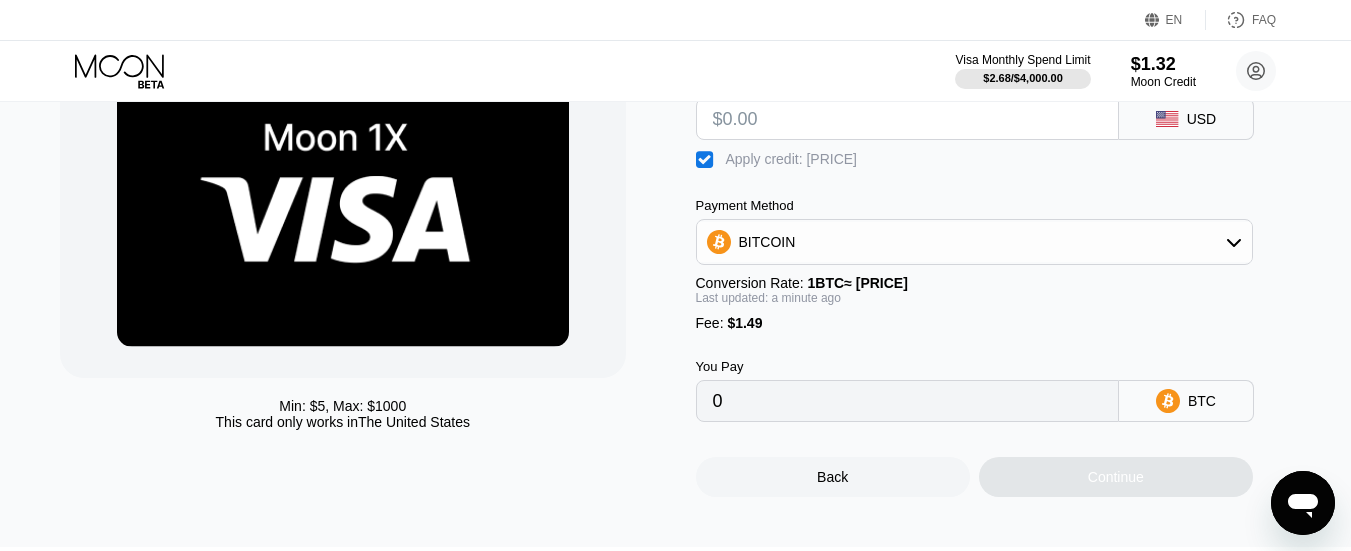 scroll, scrollTop: 147, scrollLeft: 0, axis: vertical 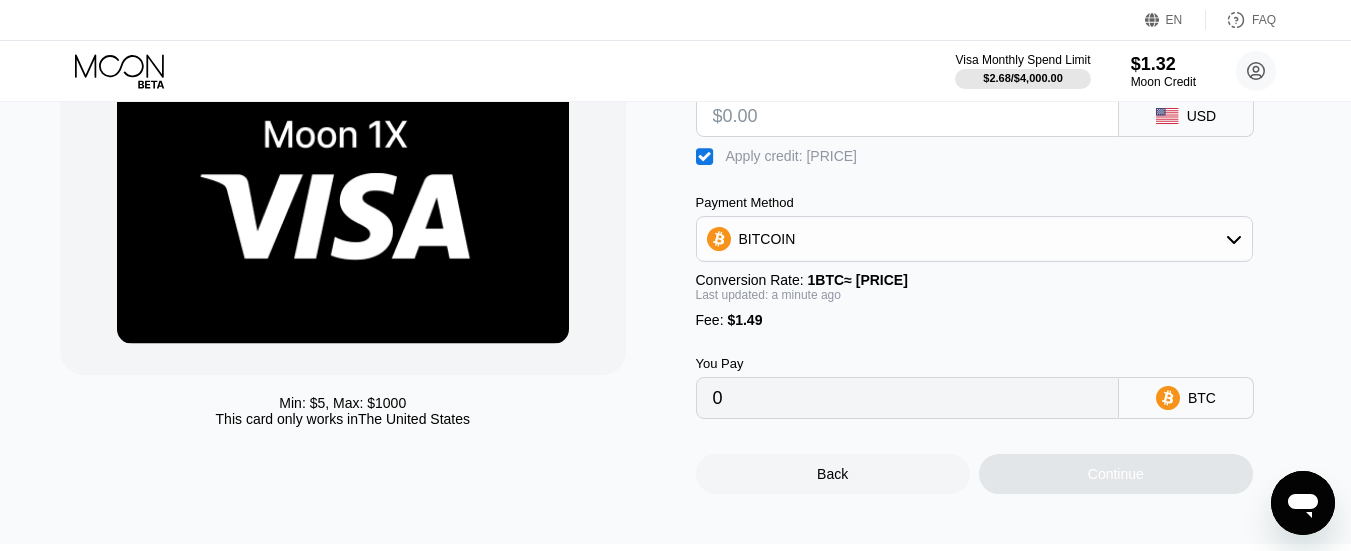click on "BITCOIN" at bounding box center (974, 239) 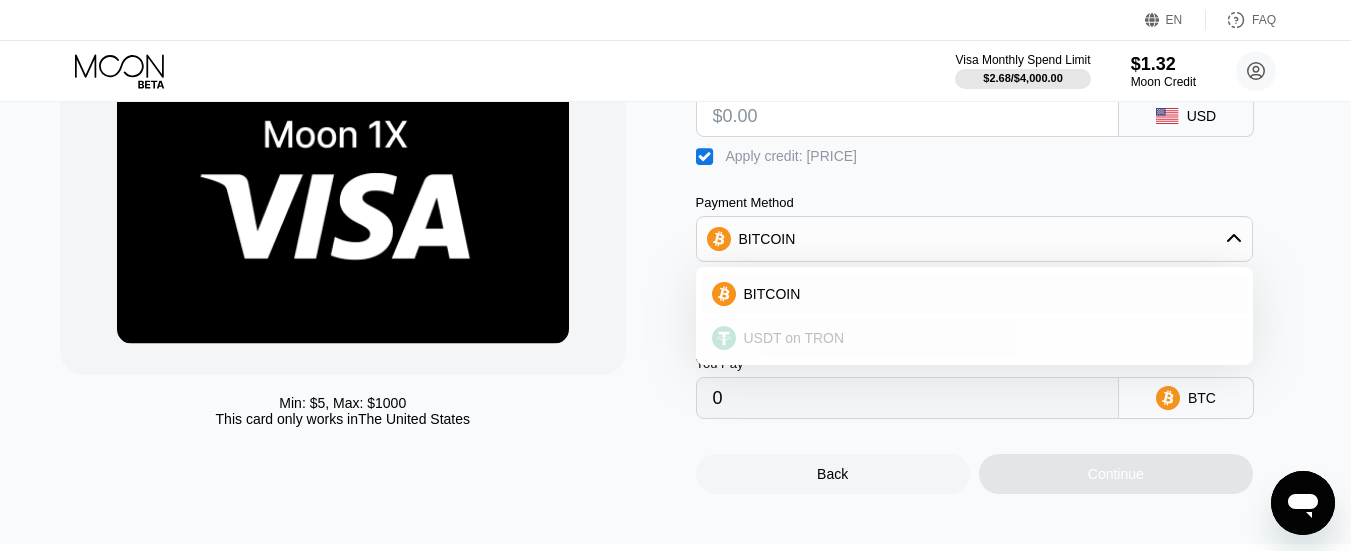 click on "USDT on TRON" at bounding box center [986, 338] 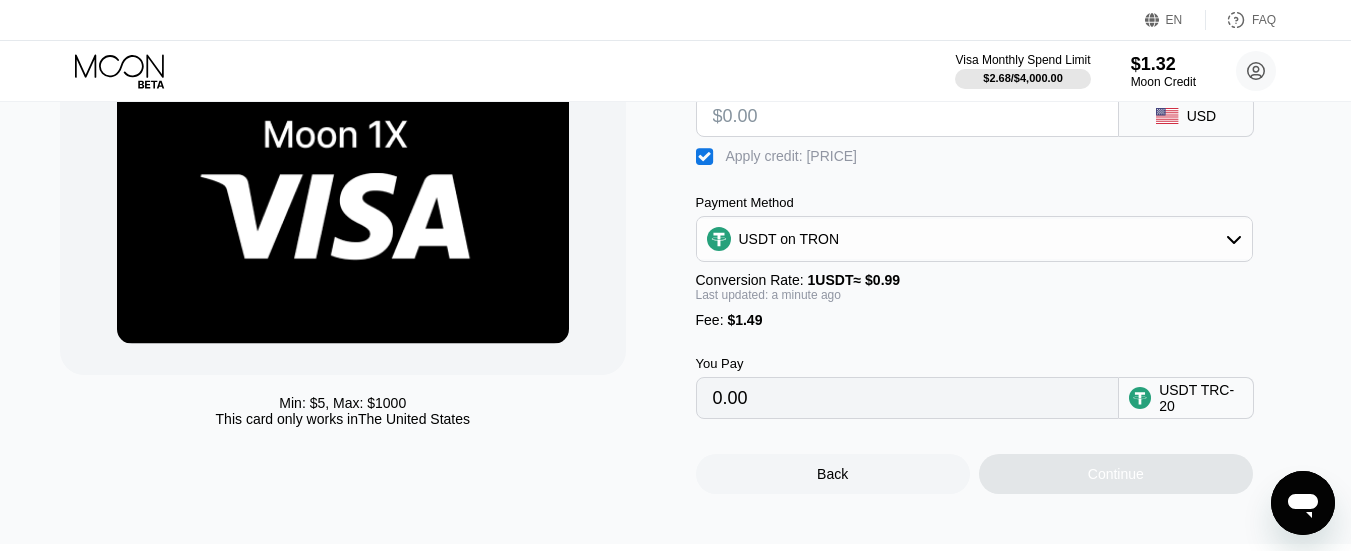 click on "Back" at bounding box center [832, 474] 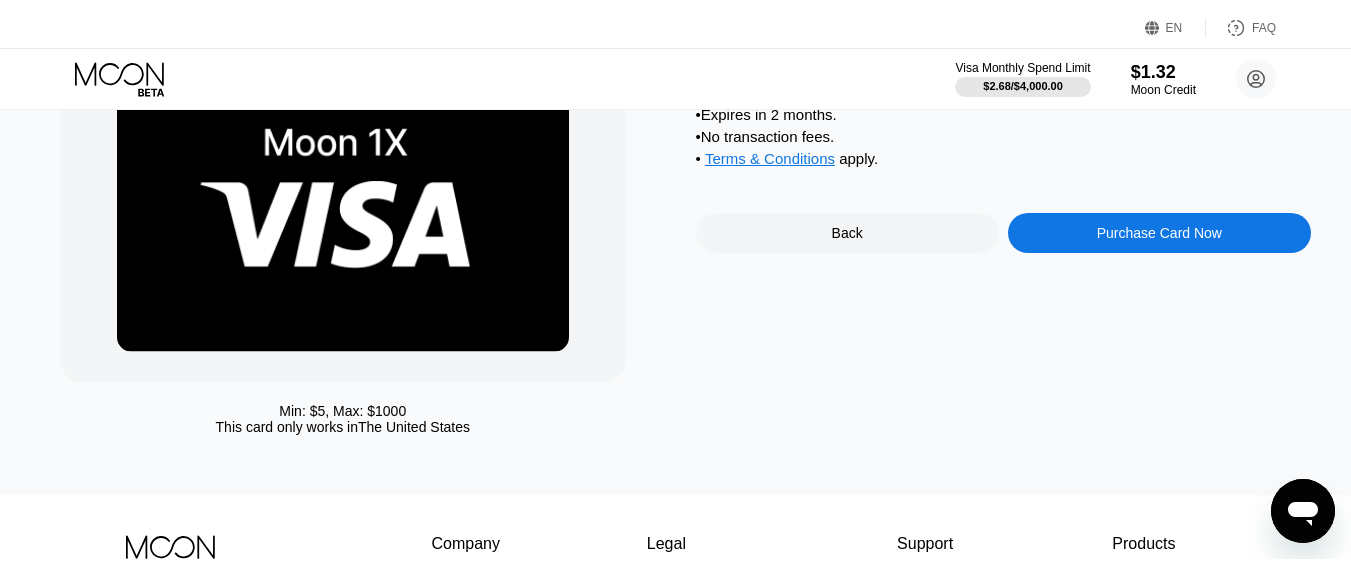 scroll, scrollTop: 0, scrollLeft: 0, axis: both 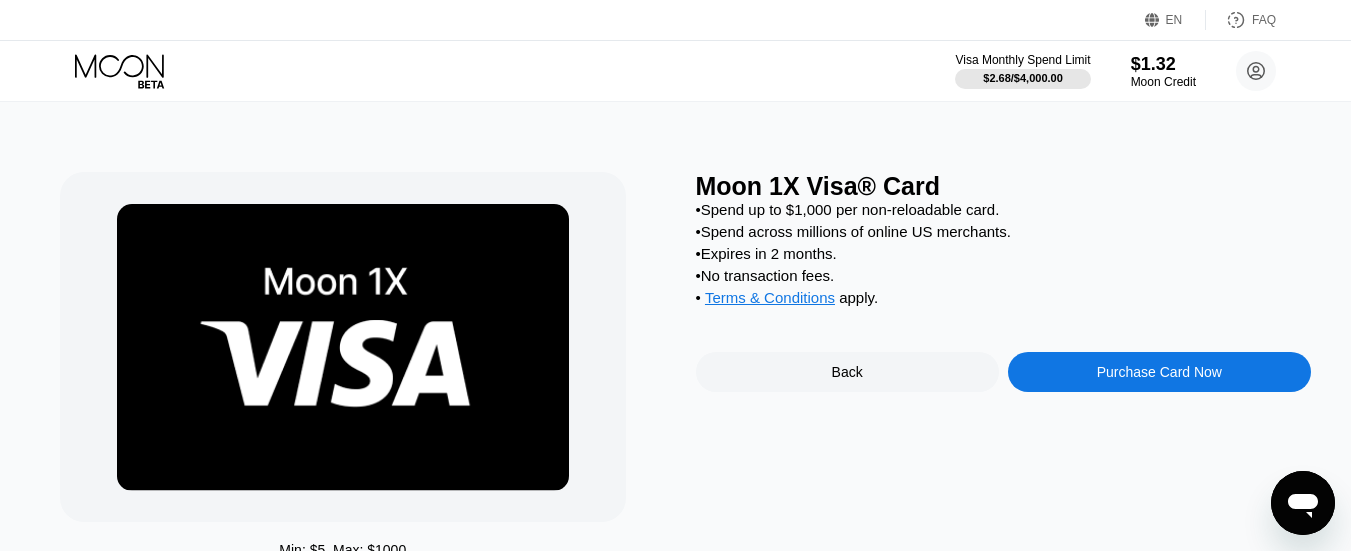 click 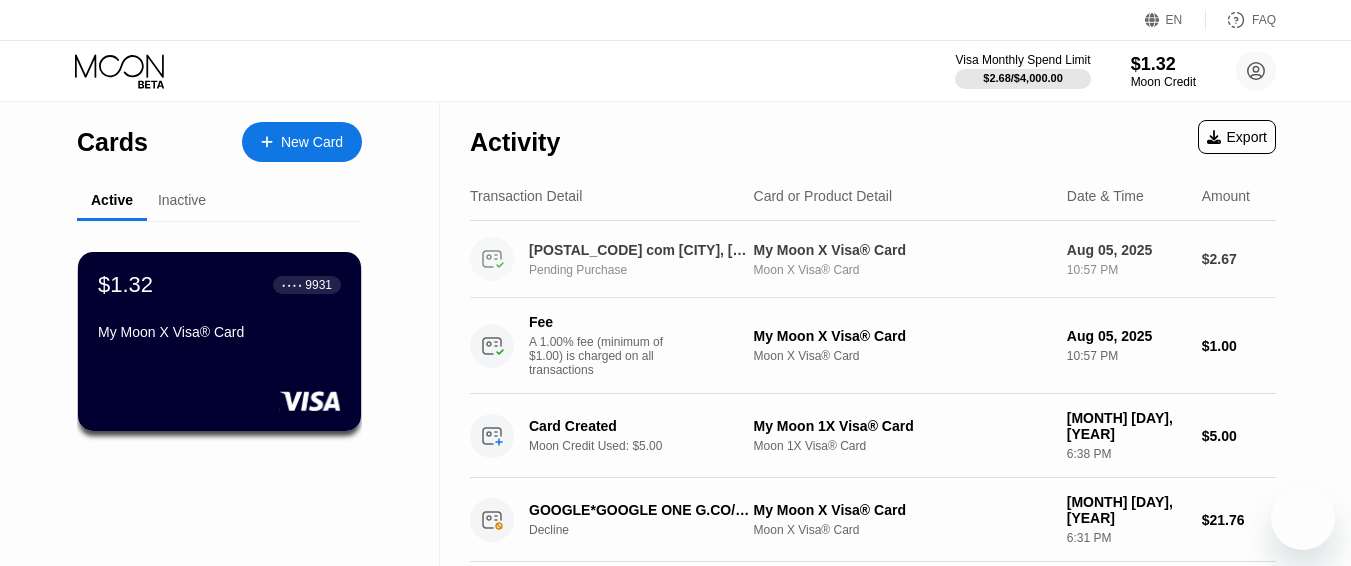 scroll, scrollTop: 0, scrollLeft: 0, axis: both 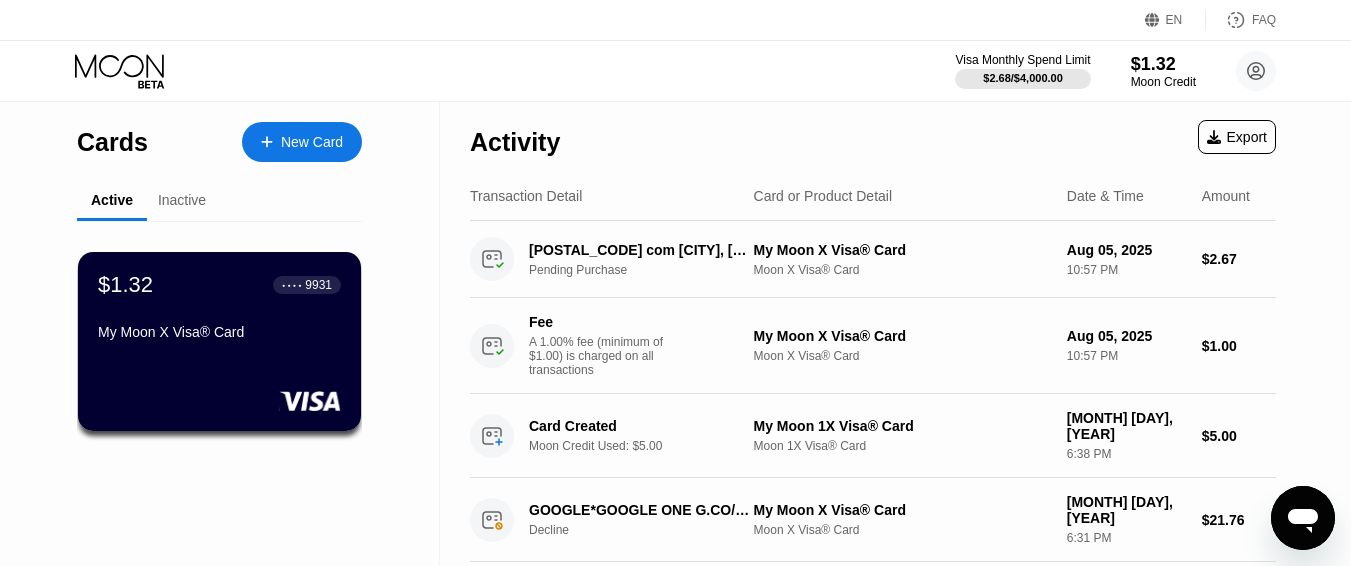 click 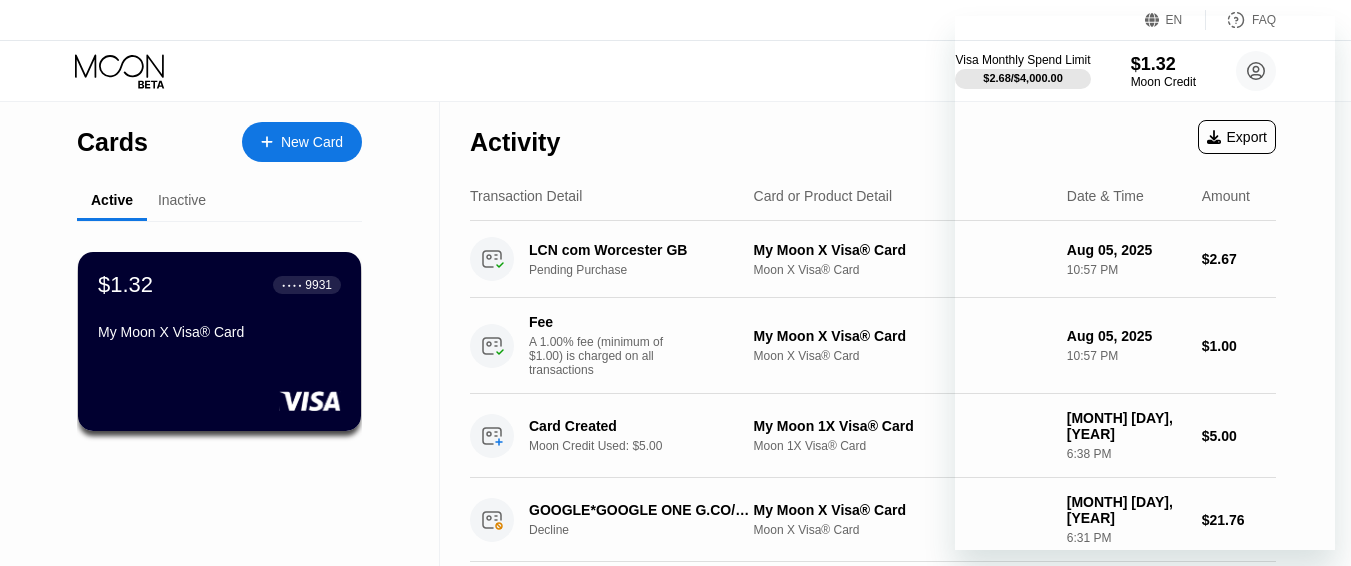 scroll, scrollTop: 0, scrollLeft: 0, axis: both 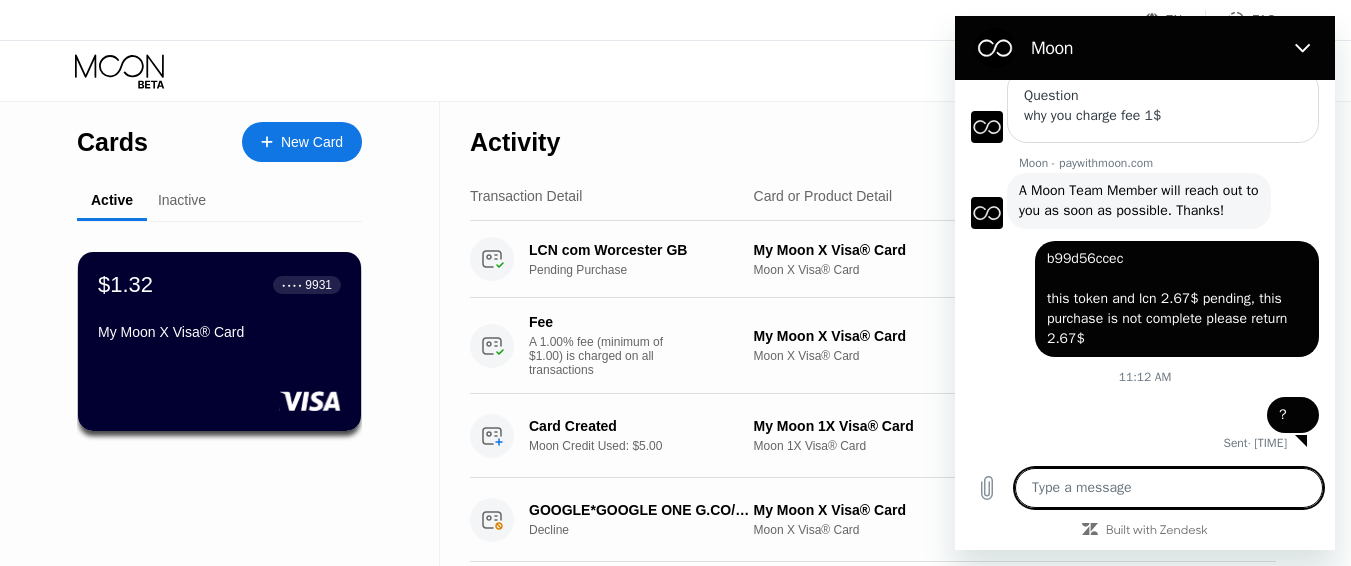 click on "Inactive" at bounding box center (182, 200) 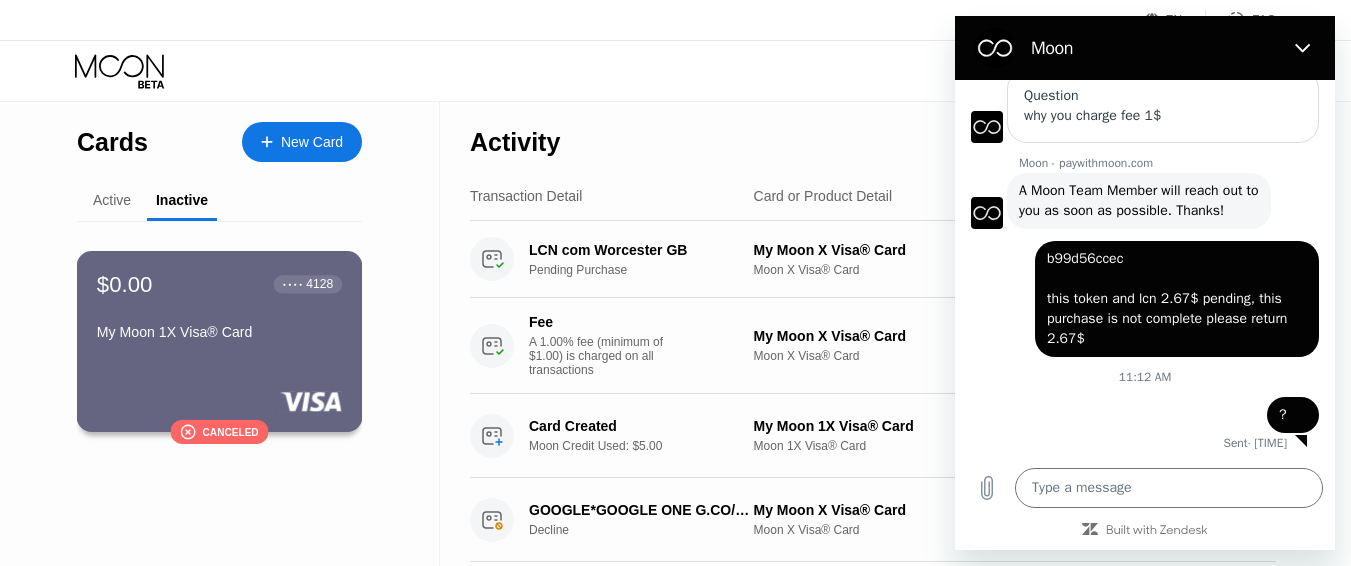 click on "Canceled" at bounding box center [231, 431] 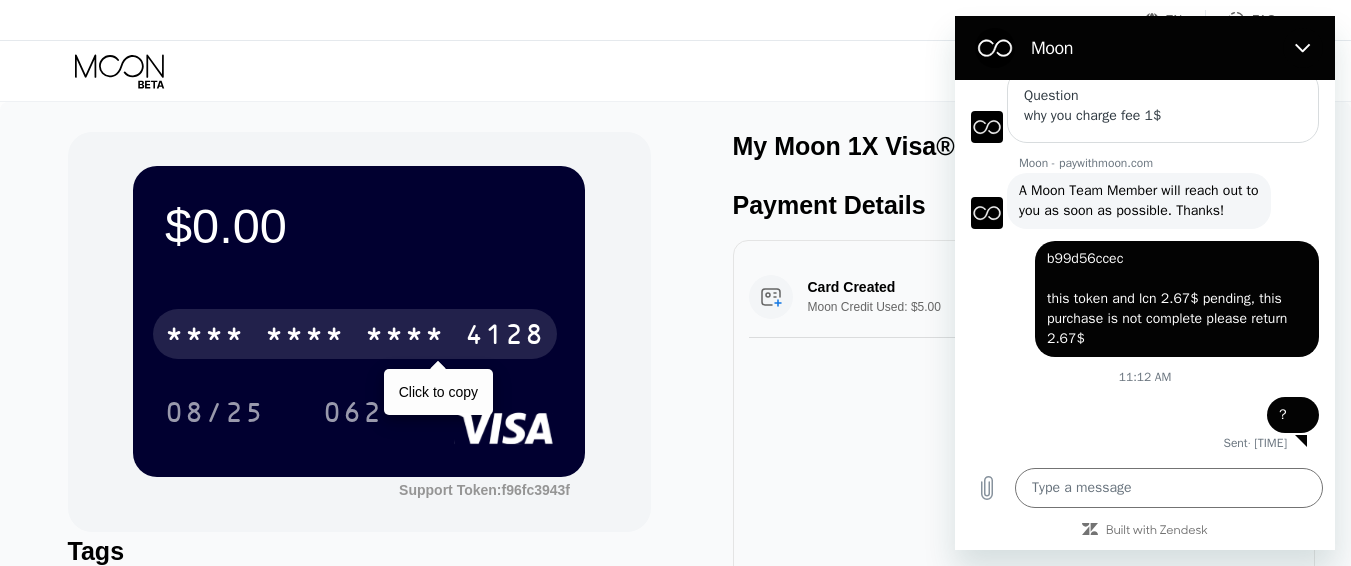 click on "* * * *" at bounding box center (305, 337) 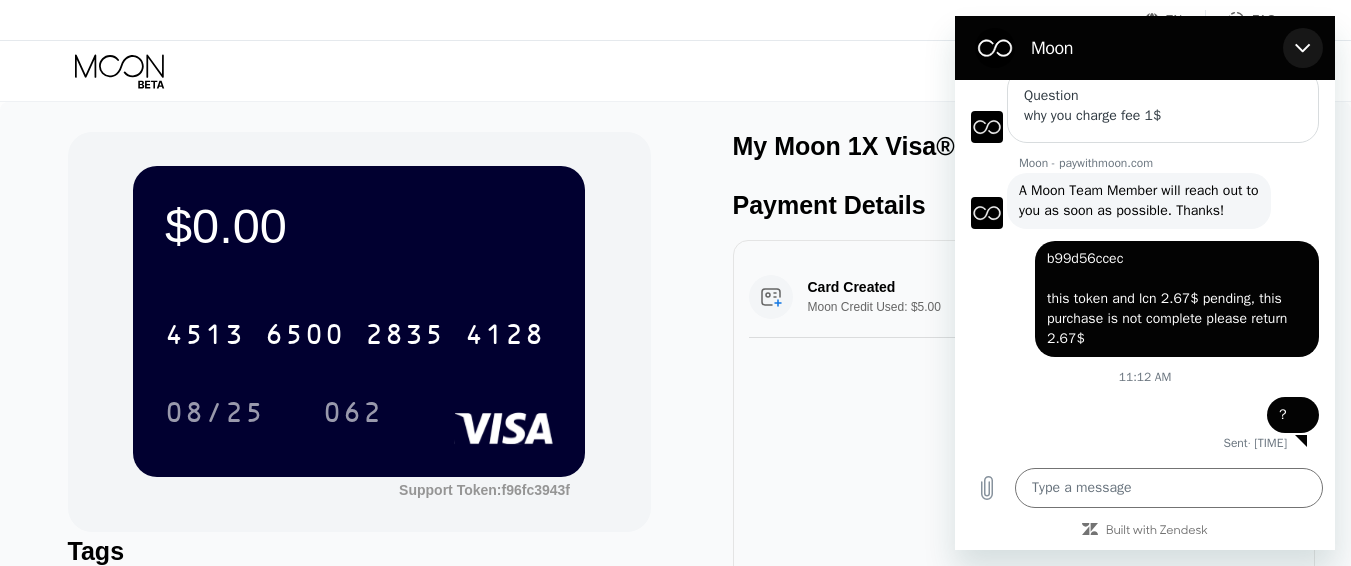 click 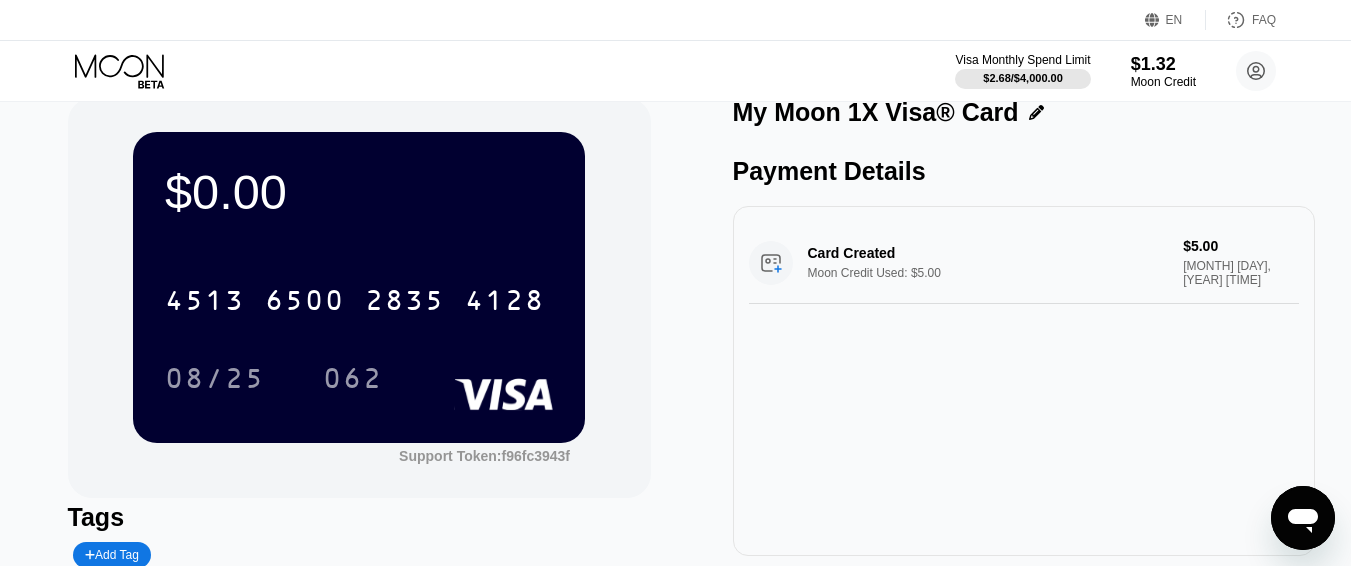 scroll, scrollTop: 5, scrollLeft: 0, axis: vertical 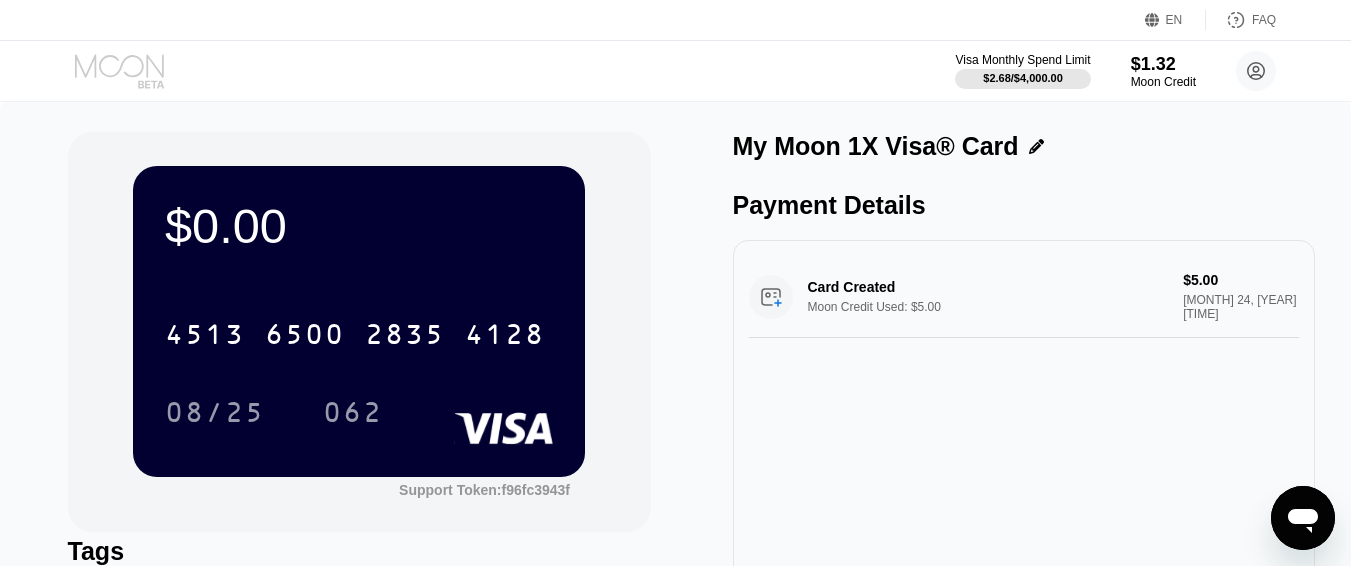click 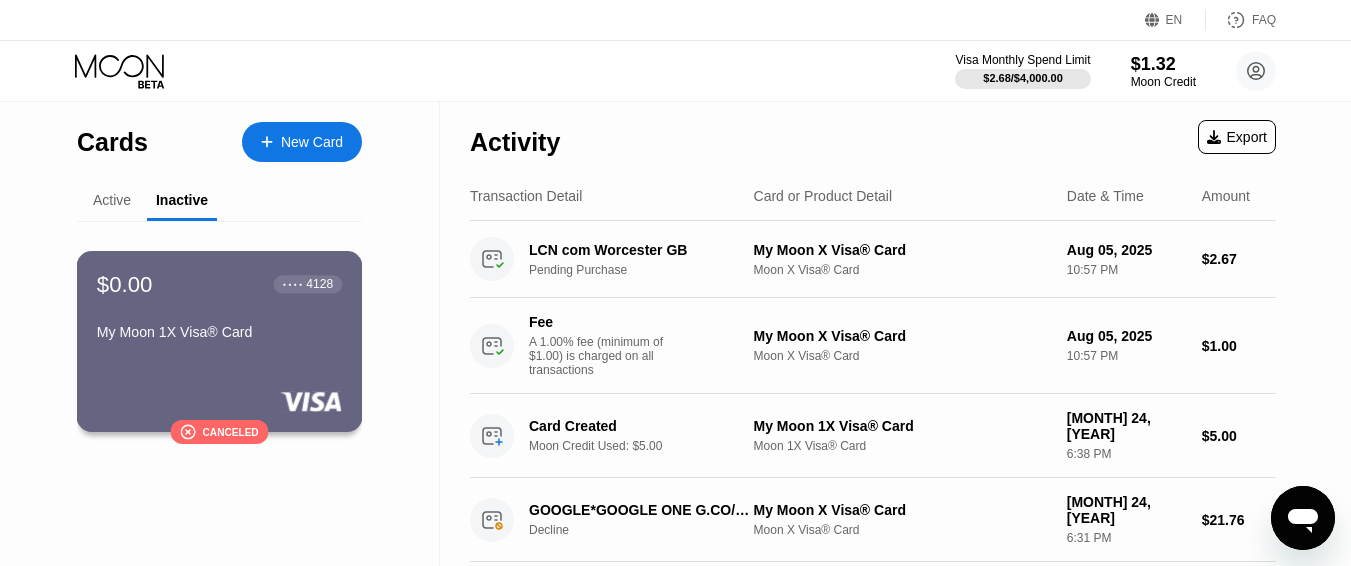 click on "Canceled" at bounding box center [231, 431] 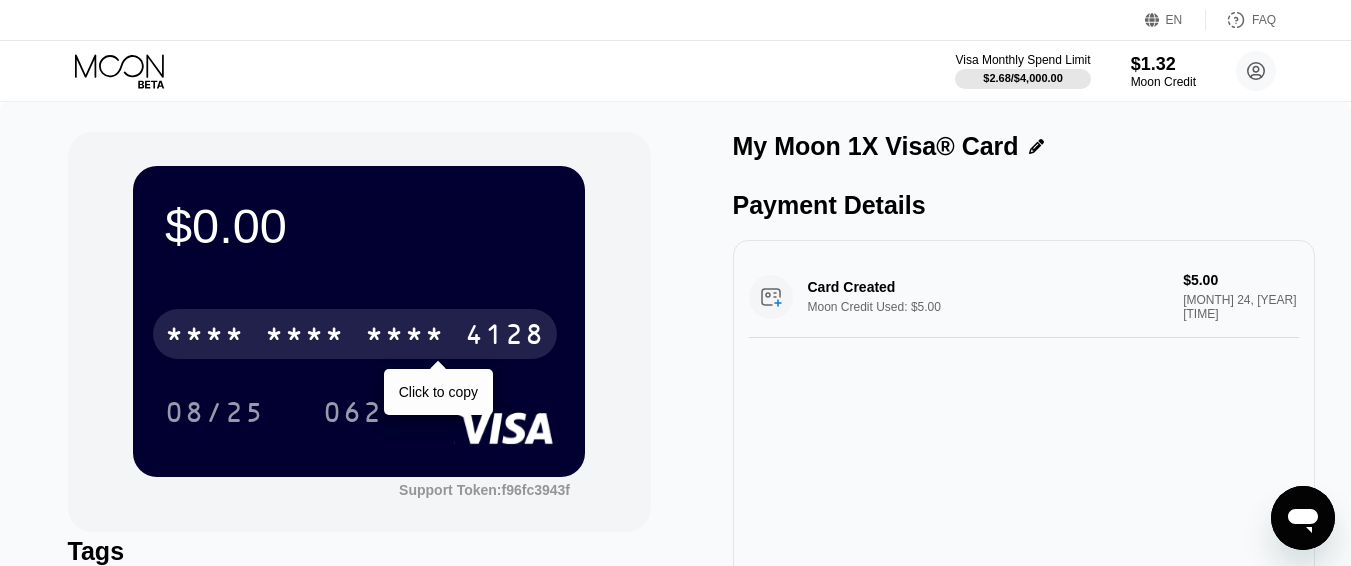 click on "* * * *" at bounding box center (305, 337) 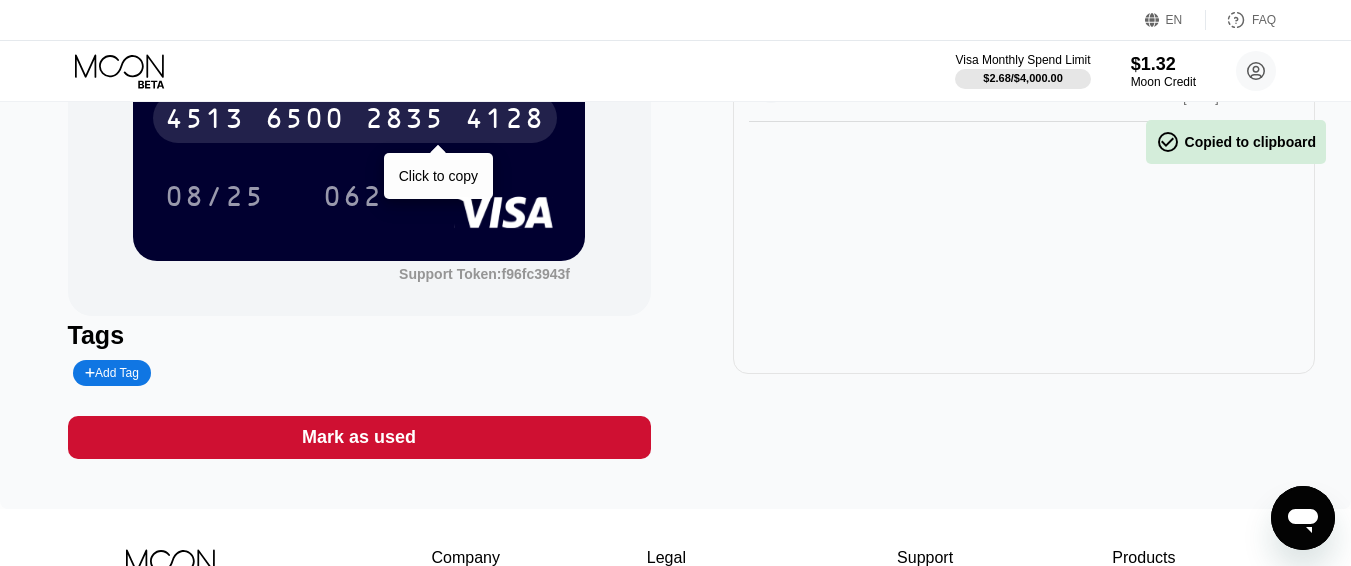 scroll, scrollTop: 219, scrollLeft: 0, axis: vertical 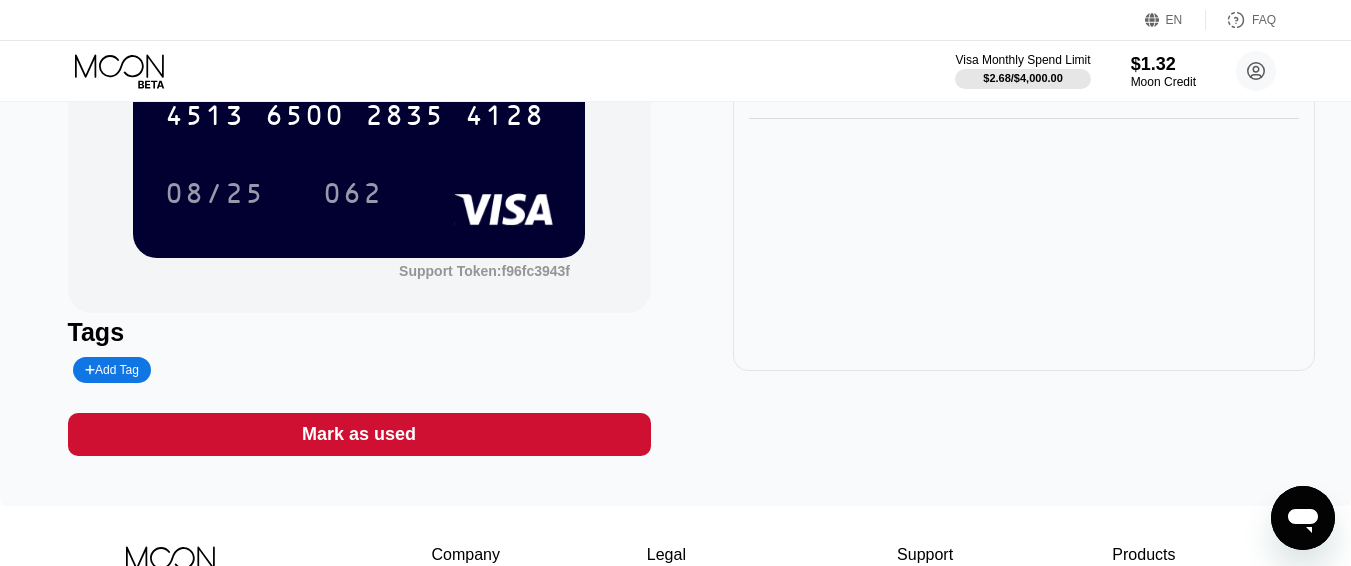 click on "Mark as used" at bounding box center (359, 434) 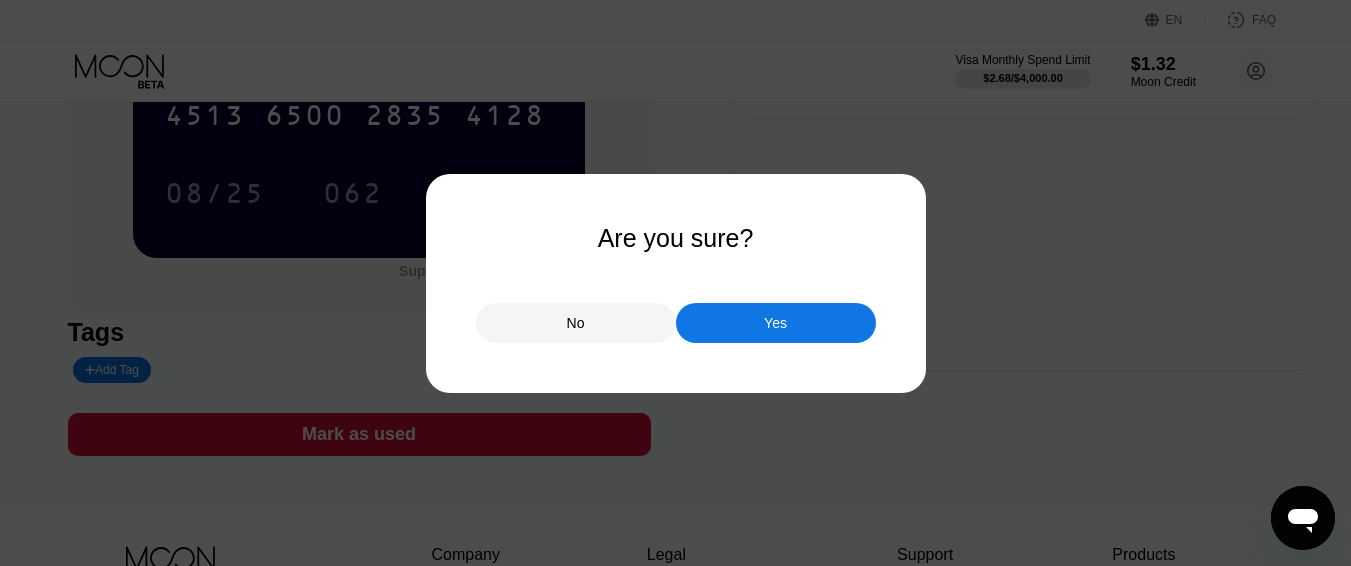 click on "Yes" at bounding box center (776, 323) 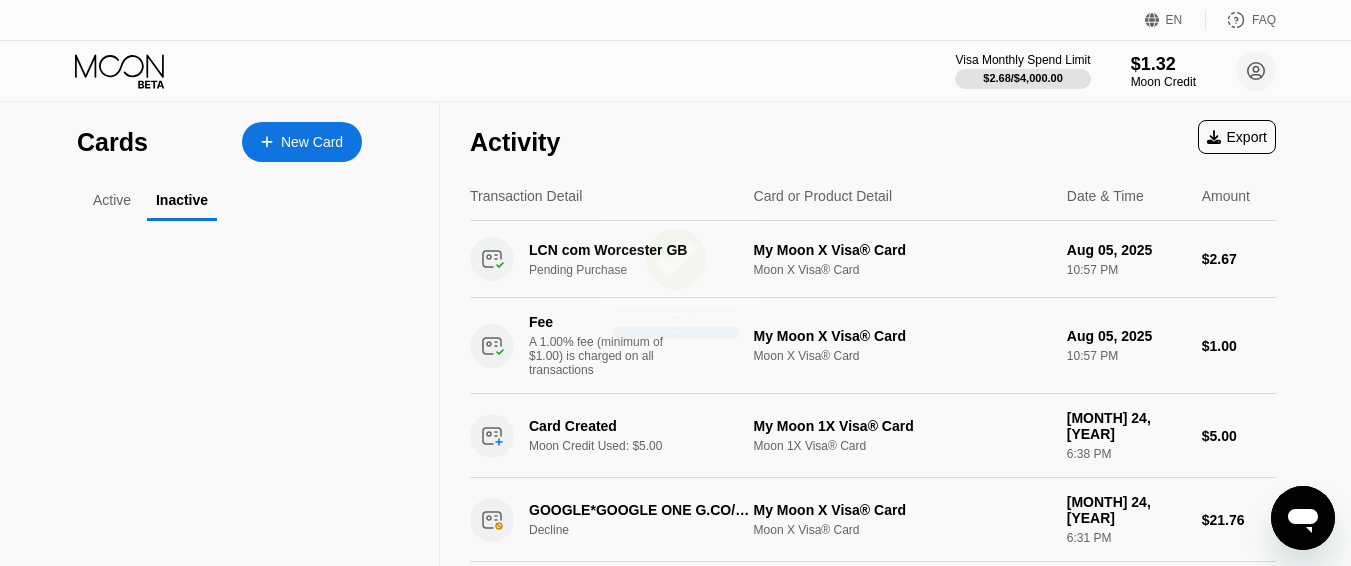 scroll, scrollTop: 0, scrollLeft: 0, axis: both 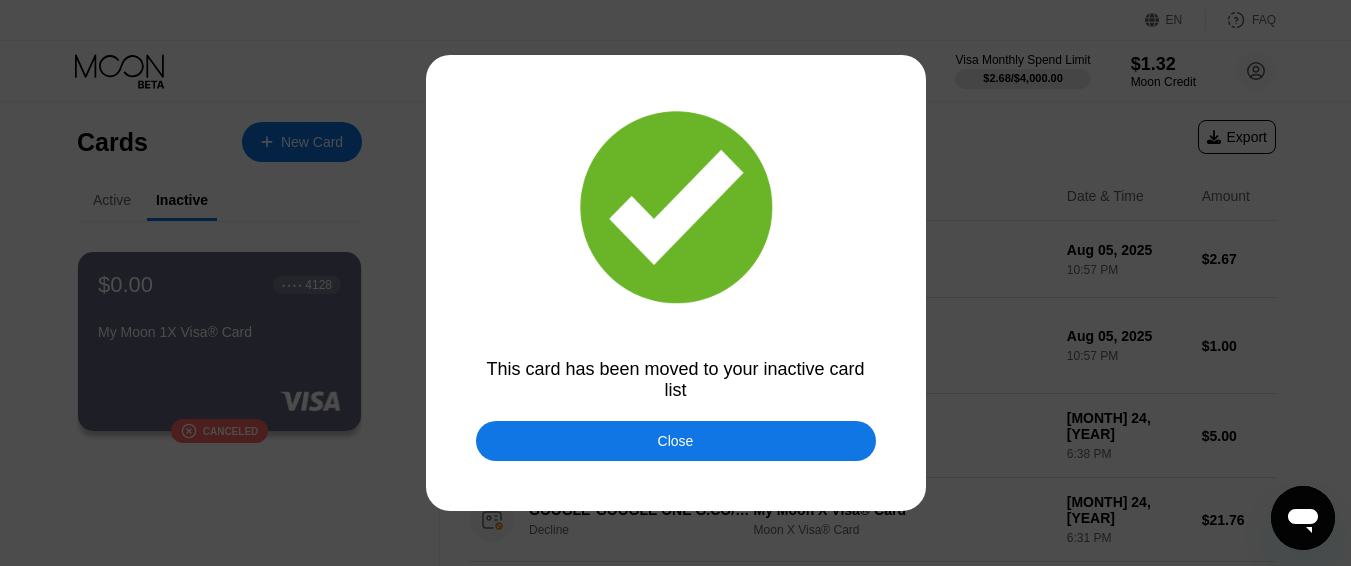 click on "Close" at bounding box center [676, 441] 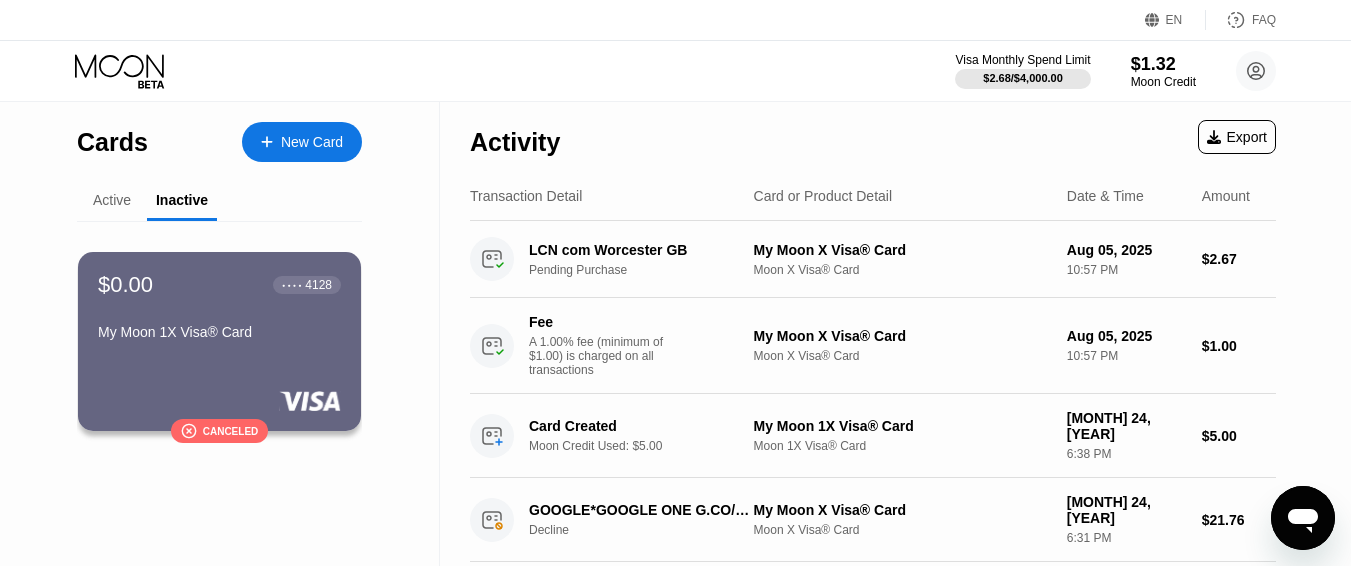 click on "Active" at bounding box center (112, 200) 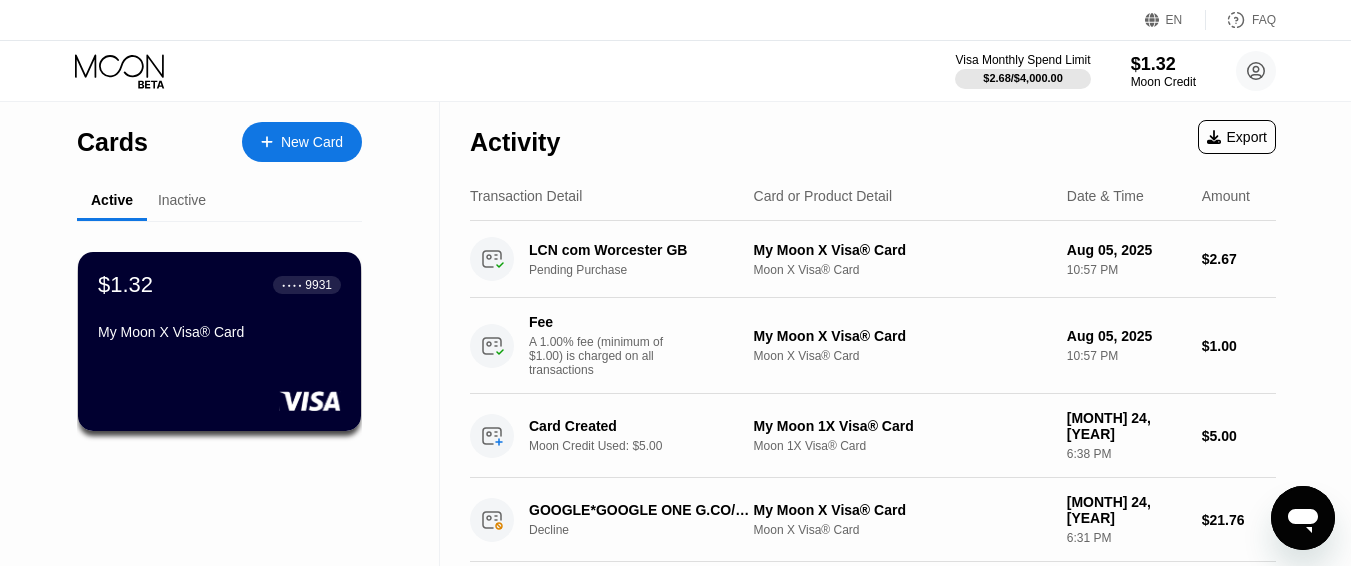 click on "Inactive" at bounding box center (182, 200) 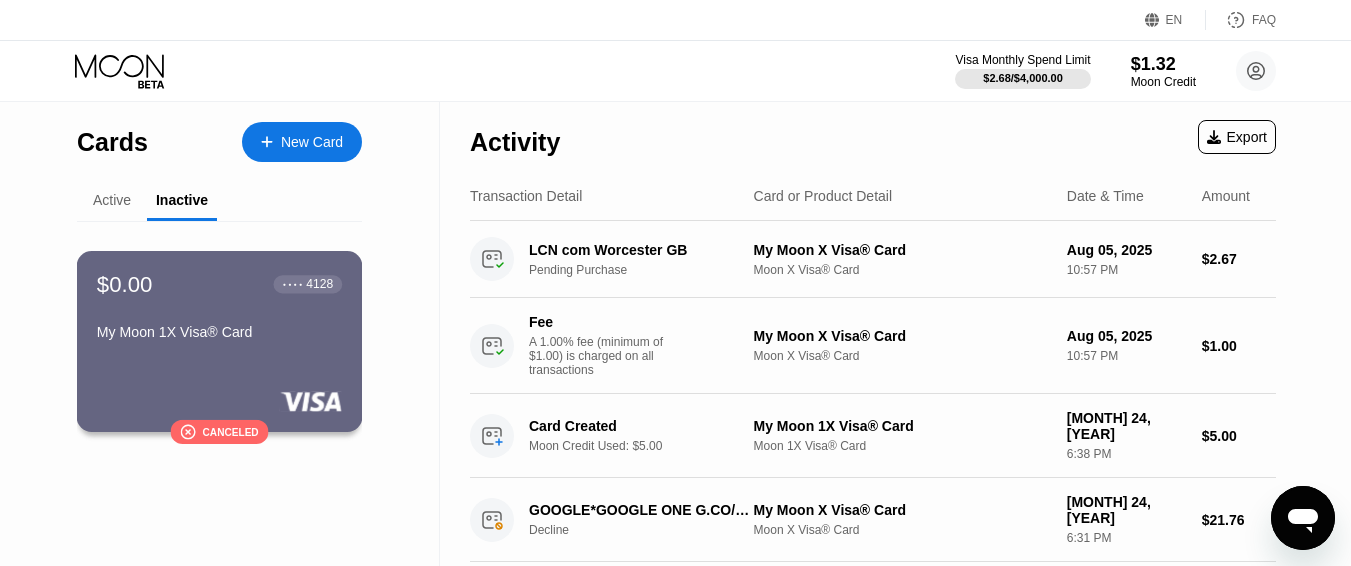 click on "Canceled" at bounding box center (231, 431) 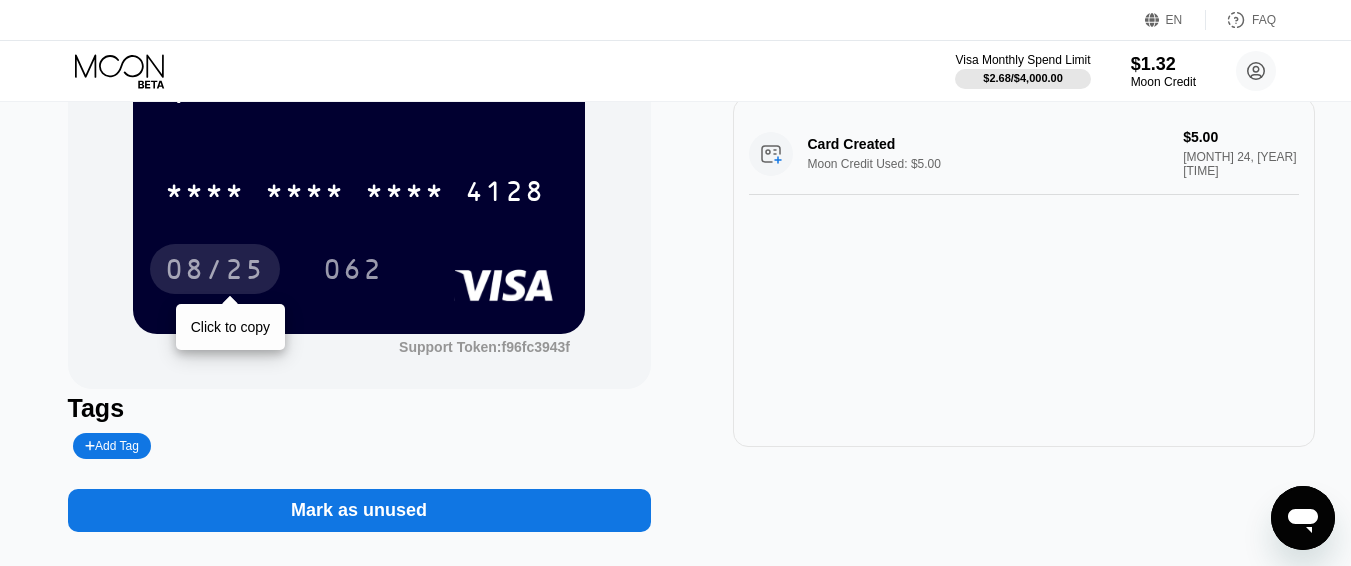 scroll, scrollTop: 145, scrollLeft: 0, axis: vertical 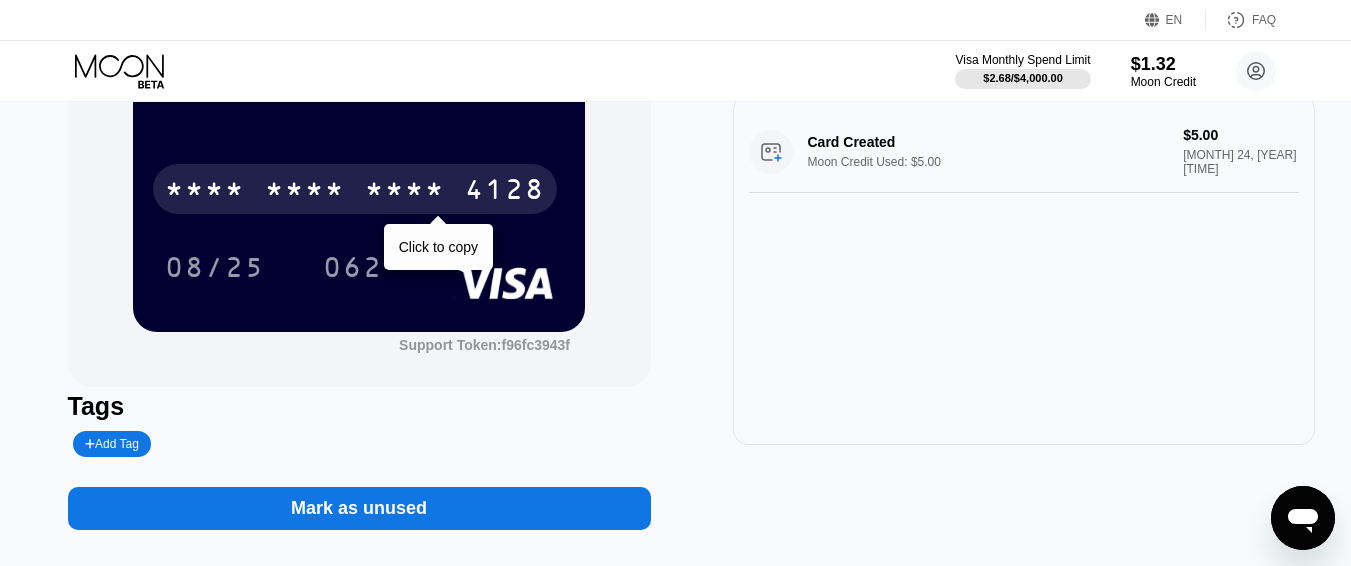 click on "* * * *" at bounding box center (305, 192) 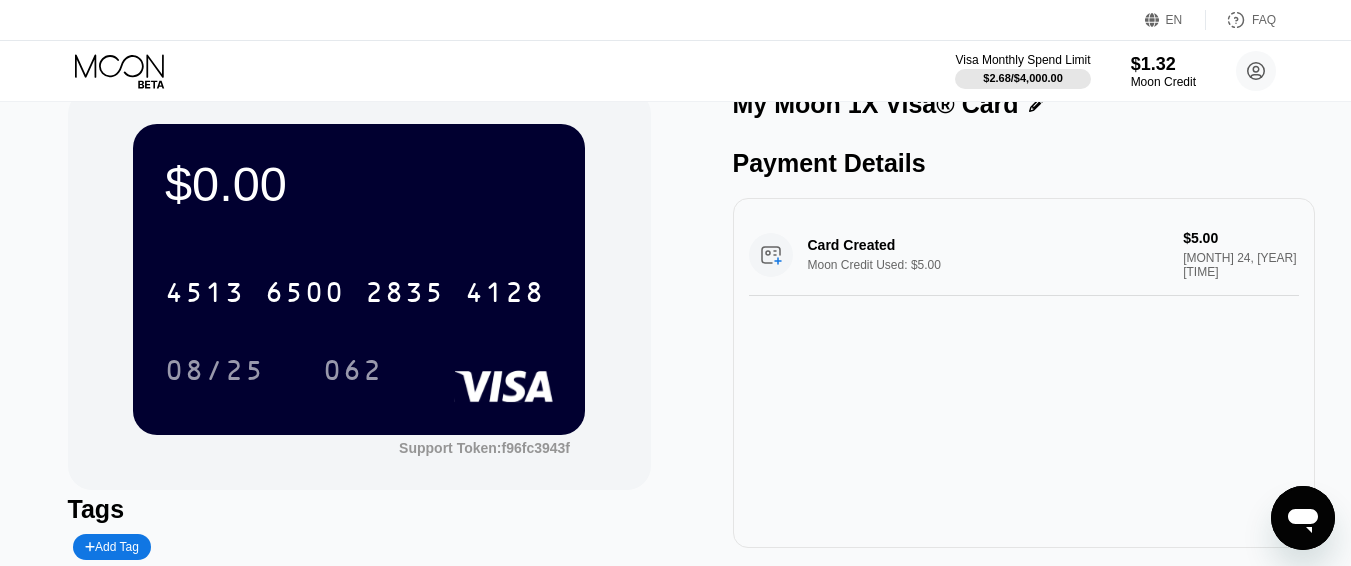 scroll, scrollTop: 36, scrollLeft: 0, axis: vertical 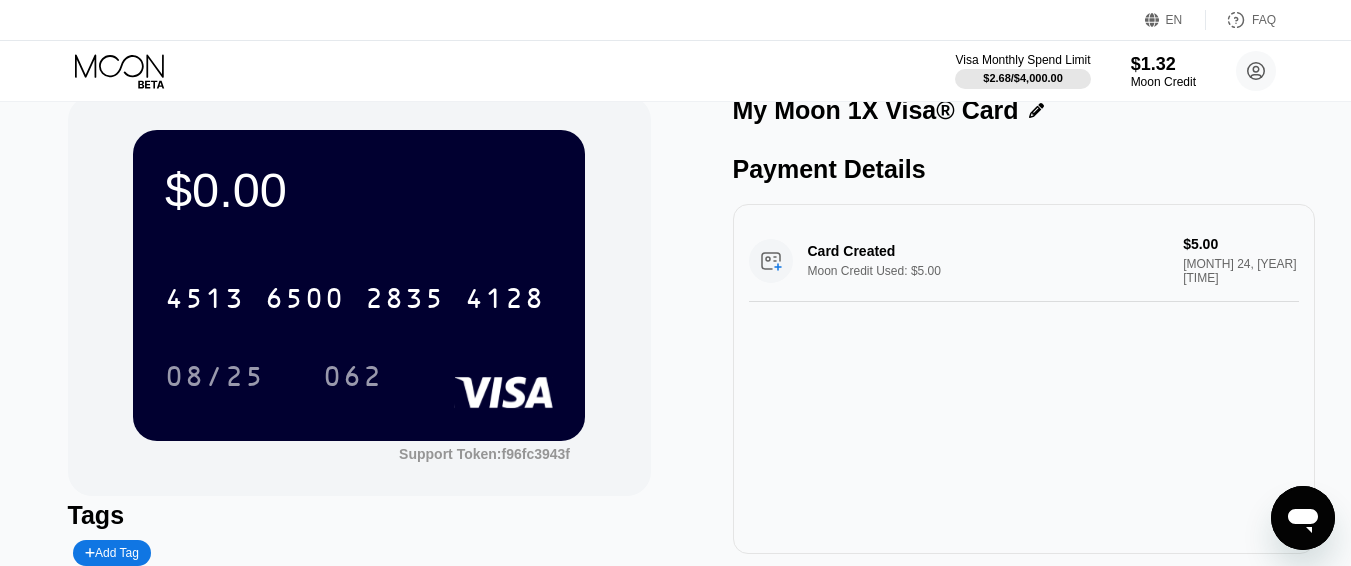 click 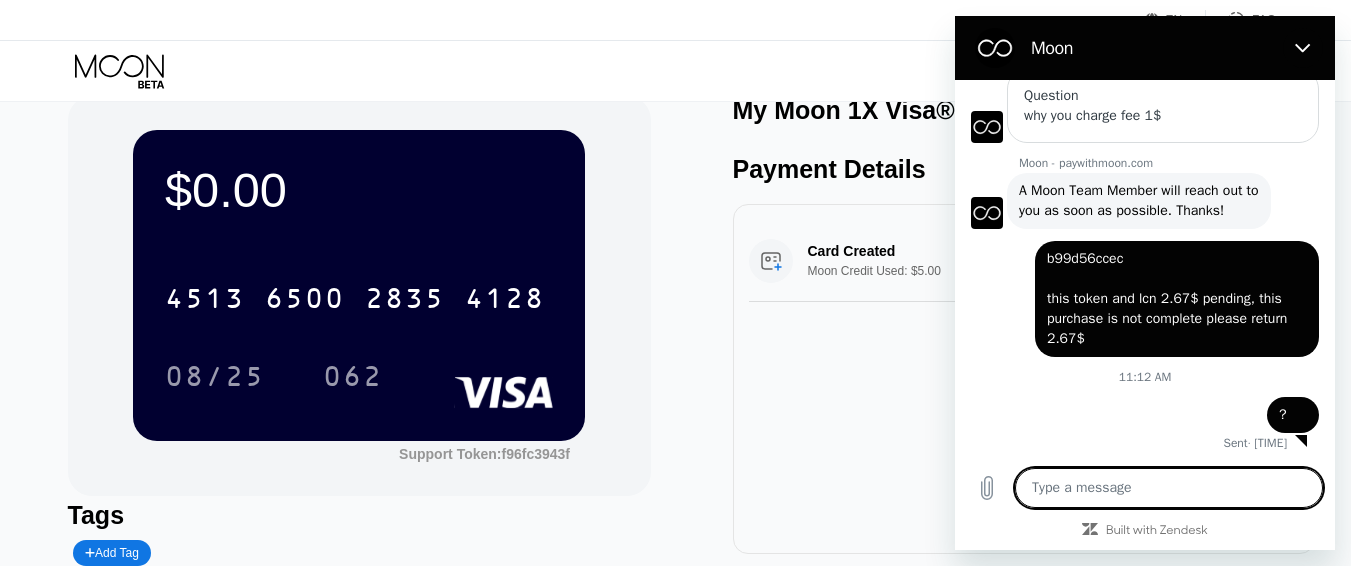 click 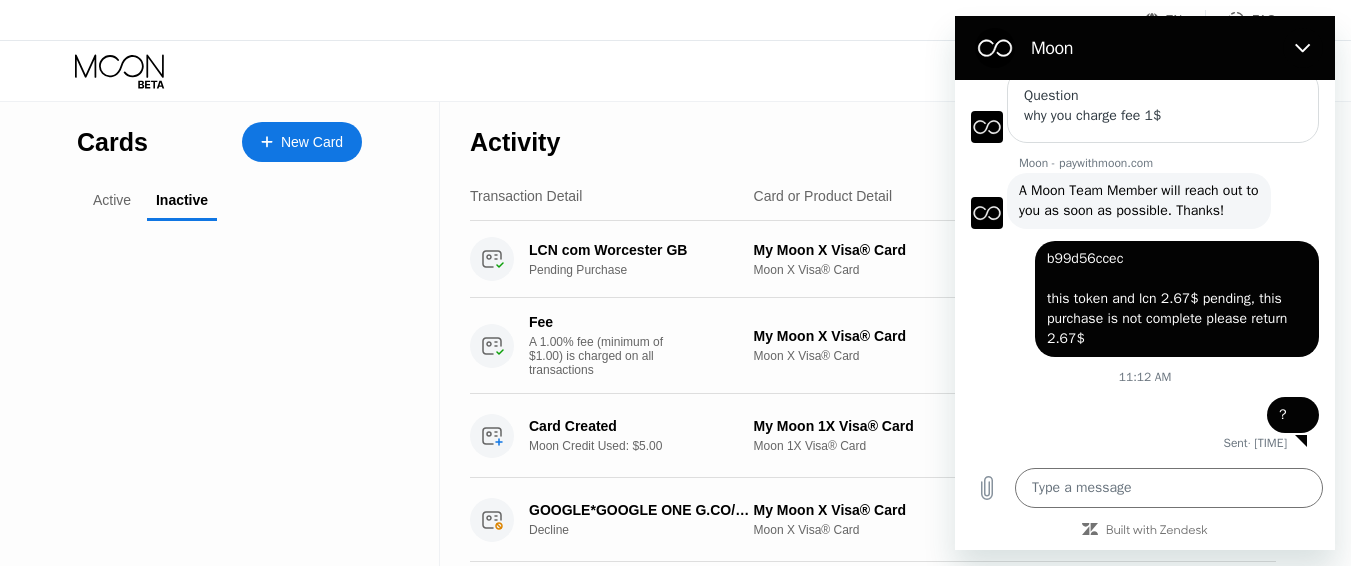 scroll, scrollTop: 0, scrollLeft: 0, axis: both 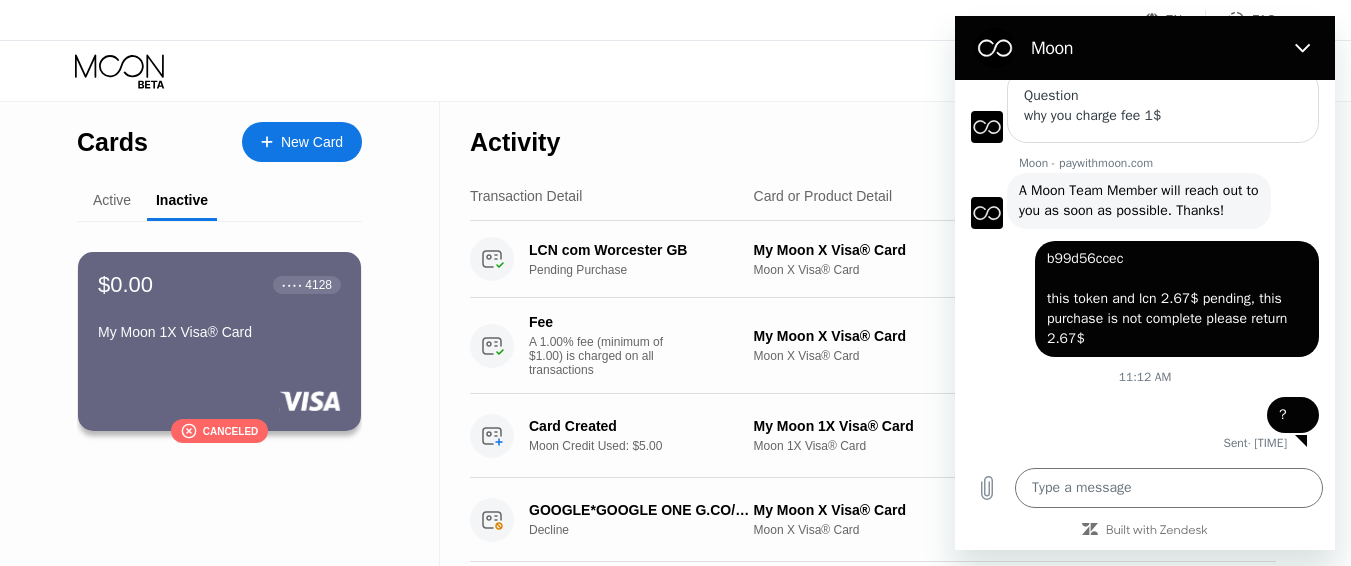 click on "Active" at bounding box center [112, 200] 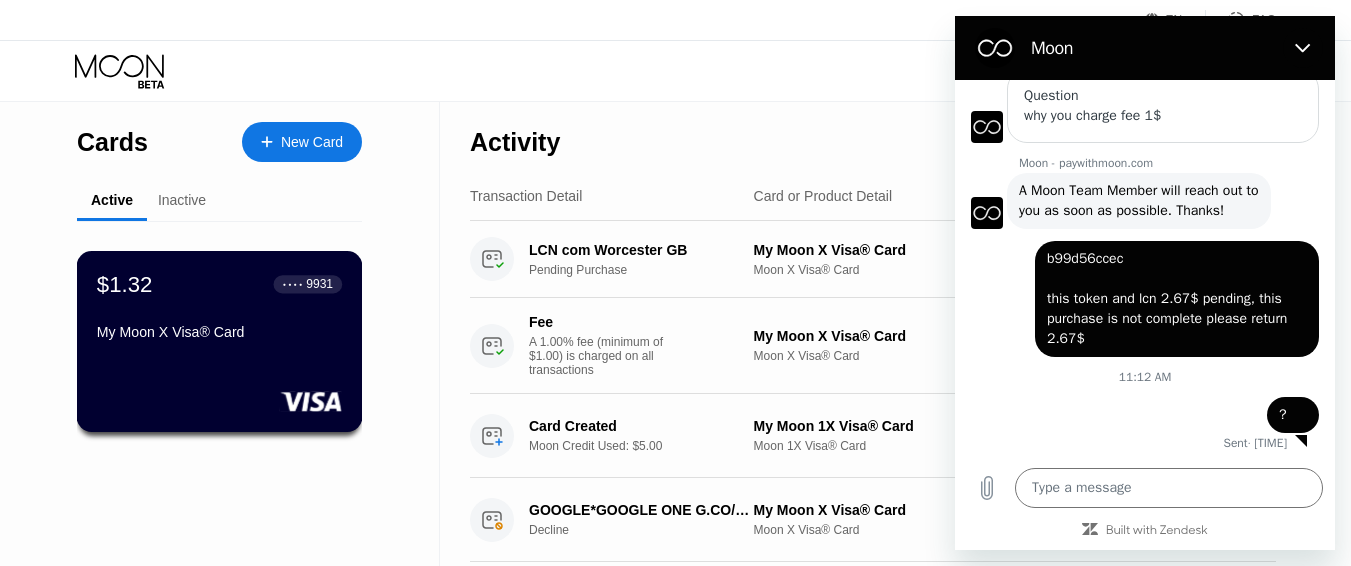 click on "$1.32 ● ● ● ● 9931 My Moon X Visa® Card" at bounding box center [220, 341] 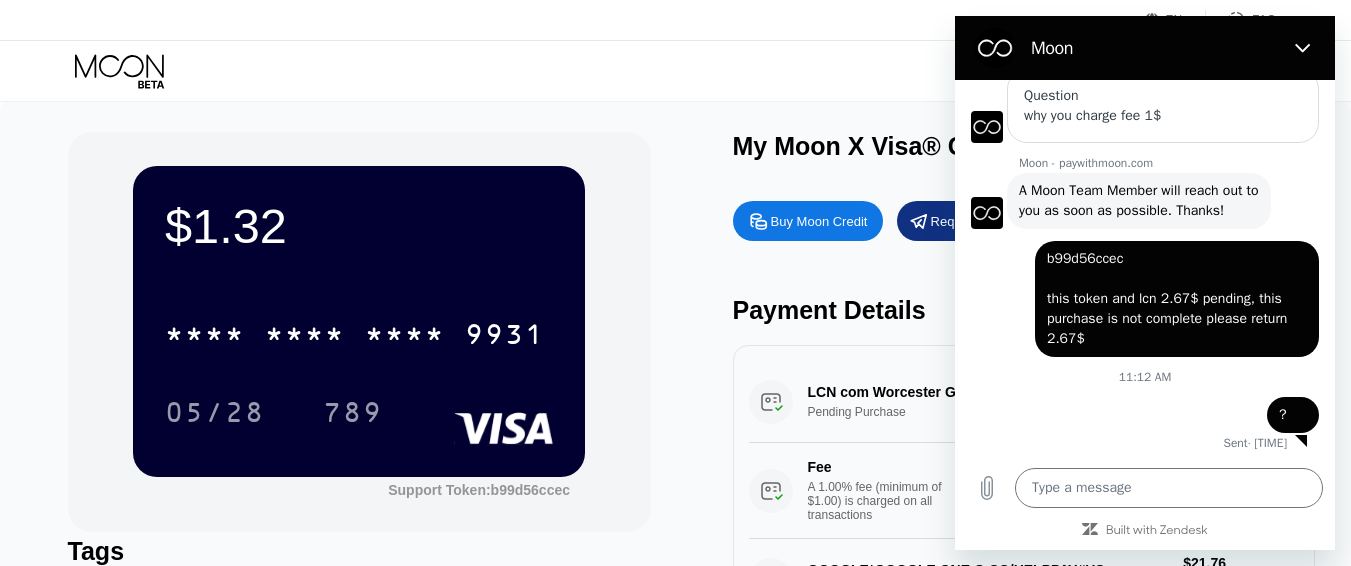 click on "[MONTH] 24, [YEAR] [TIME] [TIME] [CARD_NUMBER] · [TIME] · [TIME] [CARD_NUMBER] 05/28 789 Support Token:  b99d56ccec Tags  Add Tag Mark as used My Moon X Visa® Card Buy Moon Credit Request a Refund Payment Details LCN com                  [CITY], [COUNTRY] Pending Purchase $2.67 Aug 05, 2025 10:57 PM Fee A 1.00% fee (minimum of $1.00) is charged on all transactions $1.00 Aug 05, 2025 10:57 PM GOOGLE*GOOGLE ONE        G.CO/HELPPAY#US Decline $21.76 Jun 24, 2025 6:31 PM GOOGLE *Google One       [PHONE] [COUNTRY] Decline $21.76 Jun 24, 2025 6:31 PM" at bounding box center (676, 413) 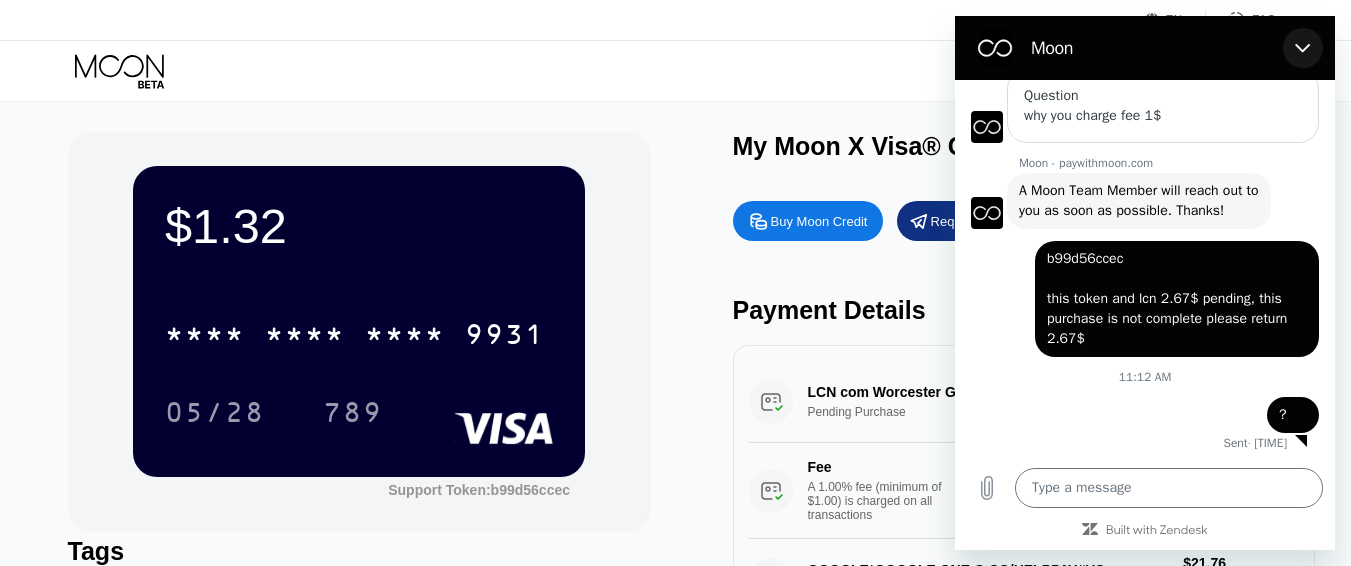 click 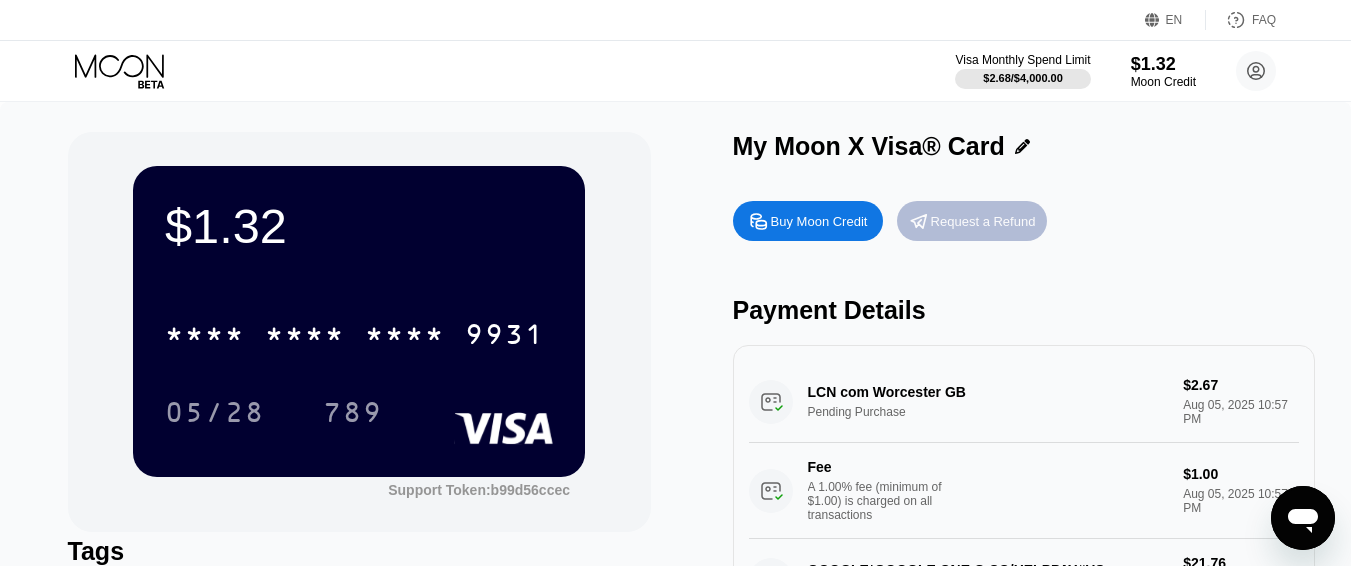 click on "Request a Refund" at bounding box center (983, 221) 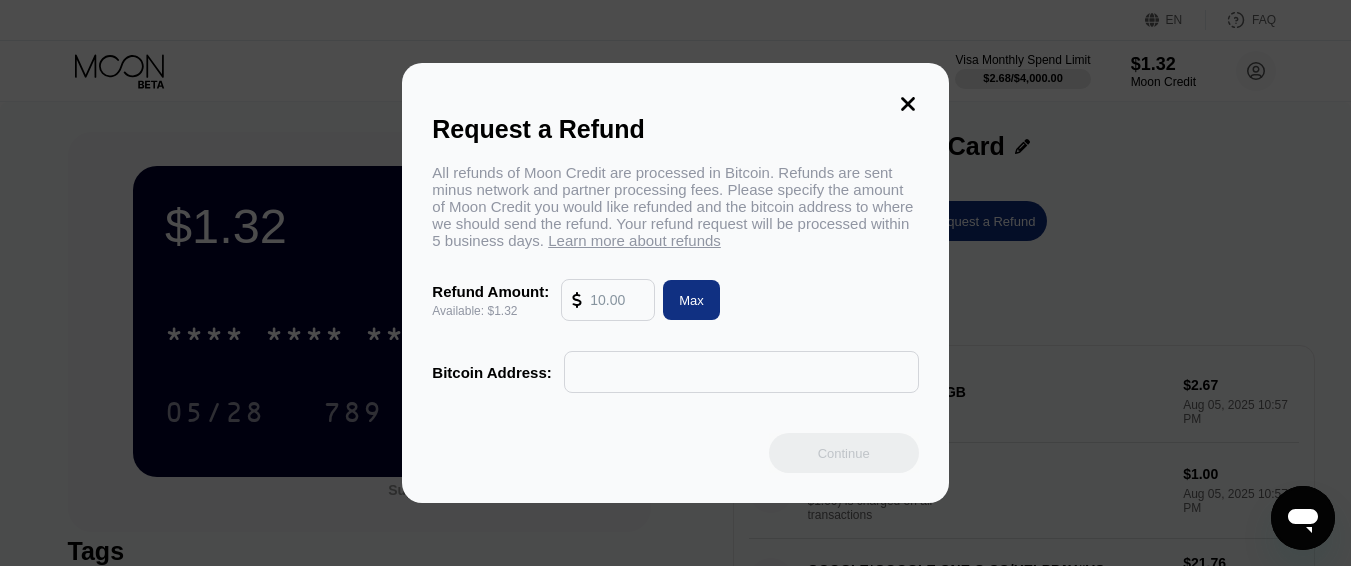 click at bounding box center (617, 300) 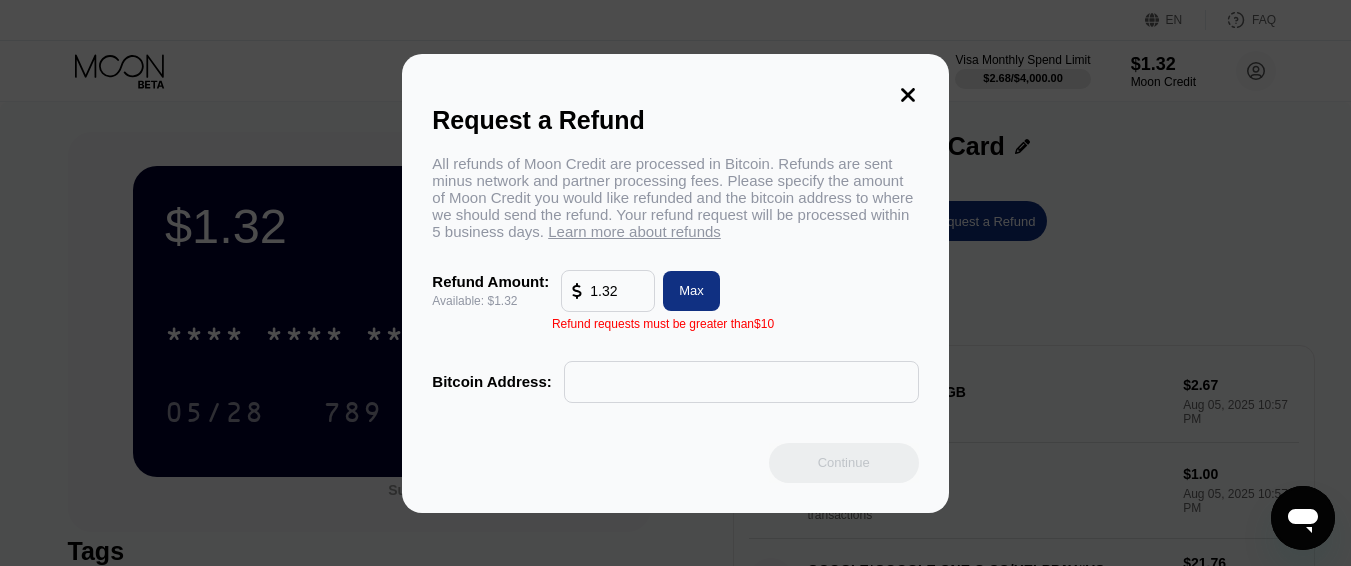 click 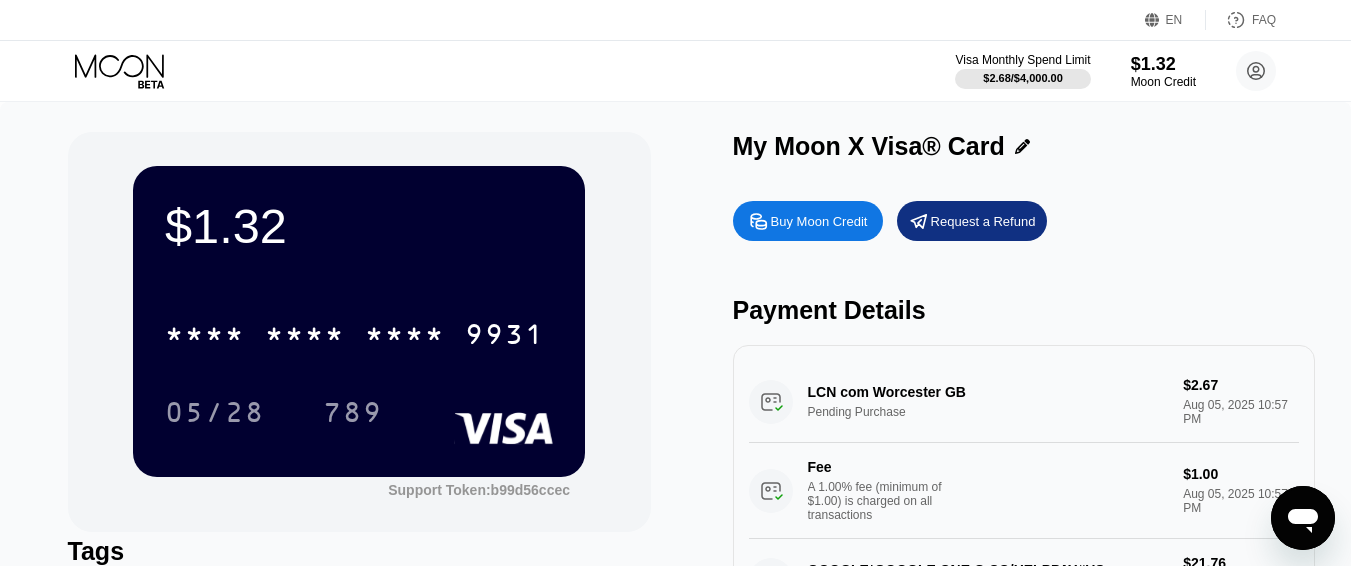 click on "Buy Moon Credit" at bounding box center (819, 221) 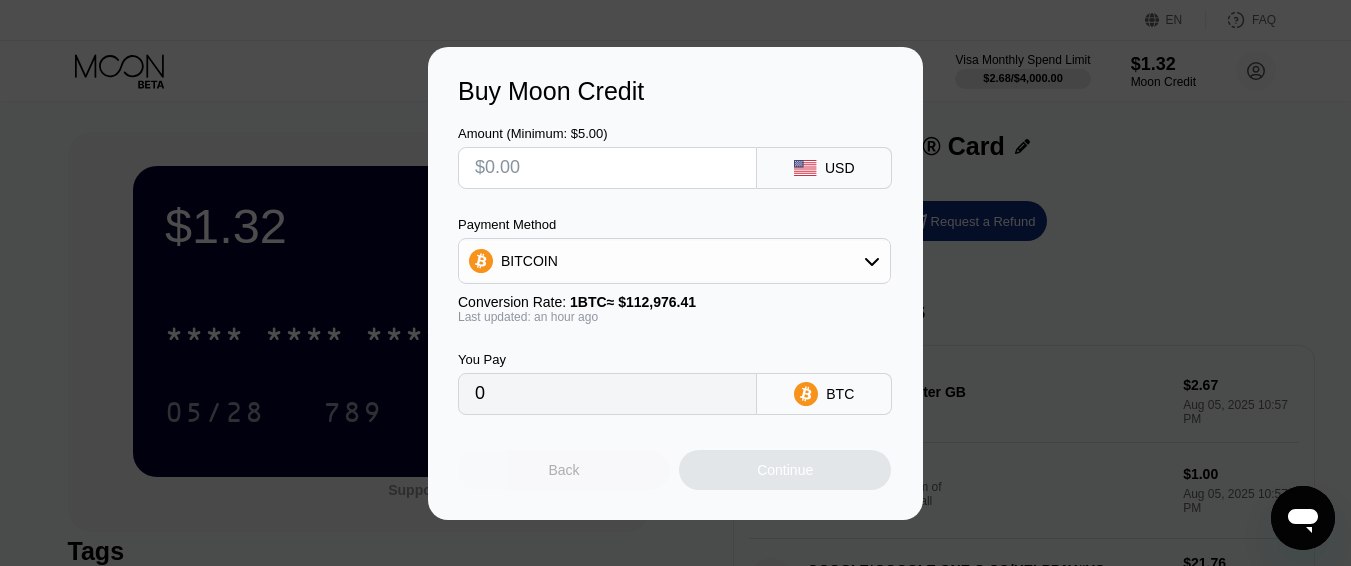 click on "Back" at bounding box center (564, 470) 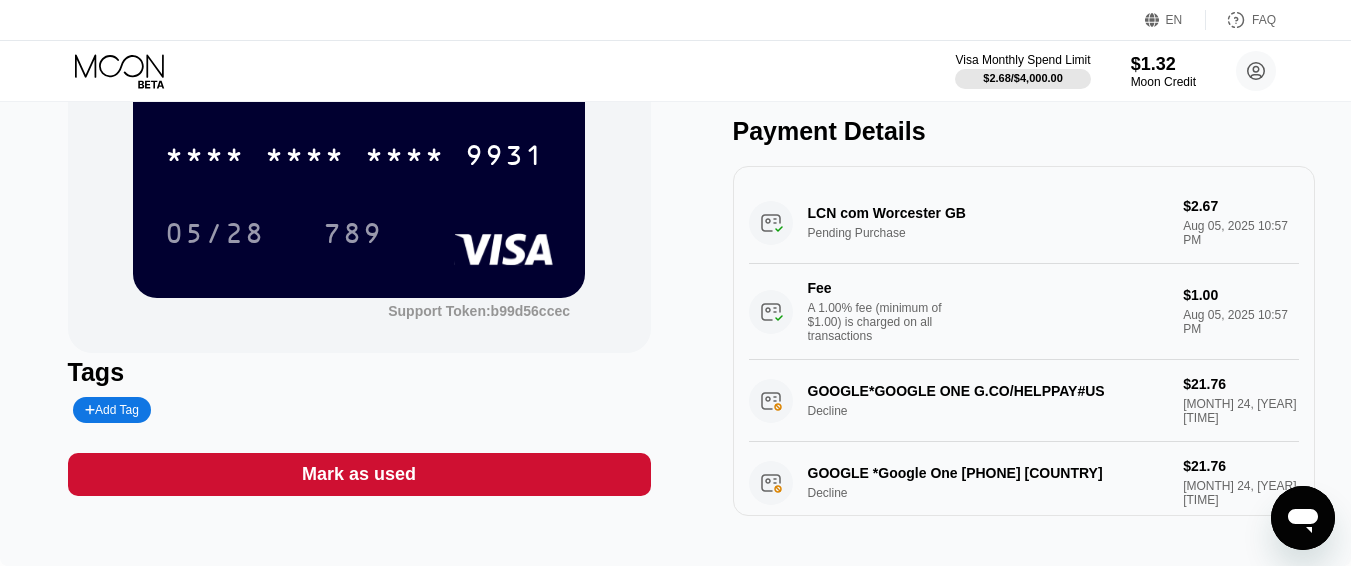 scroll, scrollTop: 180, scrollLeft: 0, axis: vertical 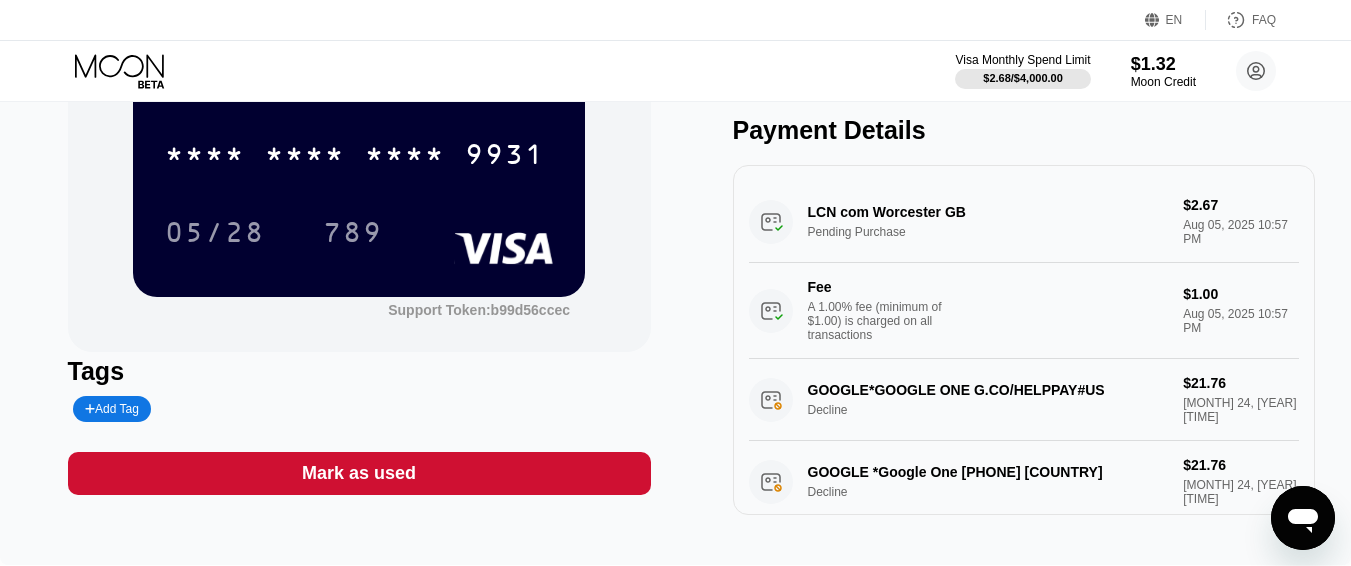 click on "LCN com                  [CITY], [COUNTRY] Pending Purchase $2.67 Aug 05, 2025 10:57 PM Fee A 1.00% fee (minimum of $1.00) is charged on all transactions $1.00 Aug 05, 2025 10:57 PM" at bounding box center (1024, 270) 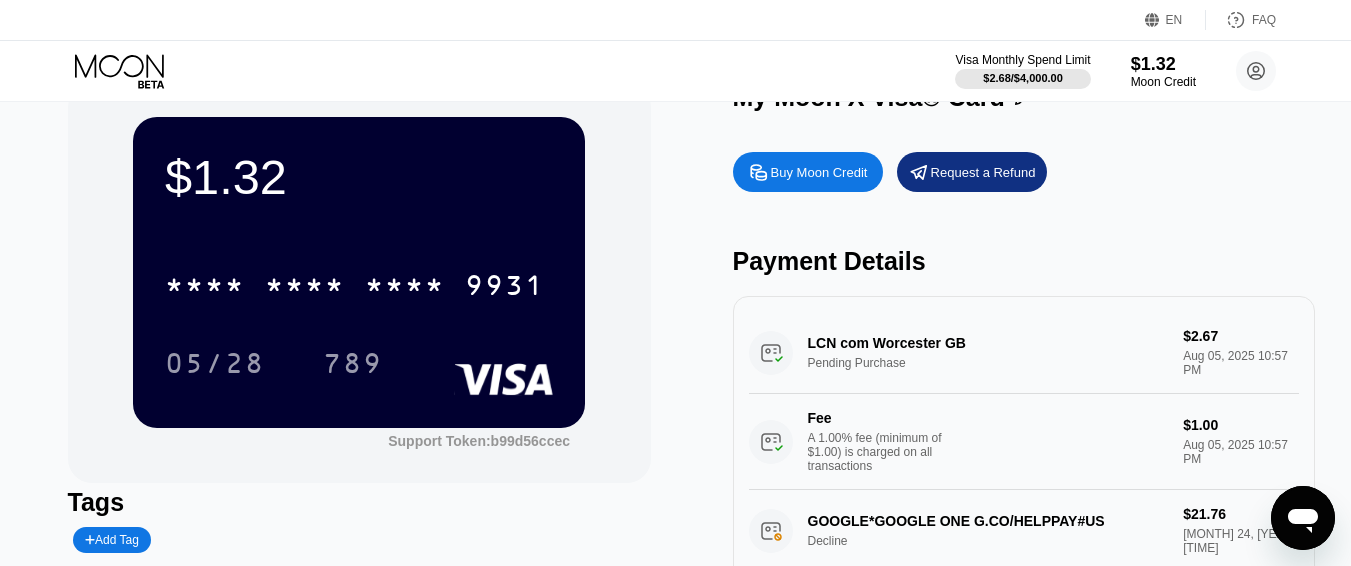 scroll, scrollTop: 0, scrollLeft: 0, axis: both 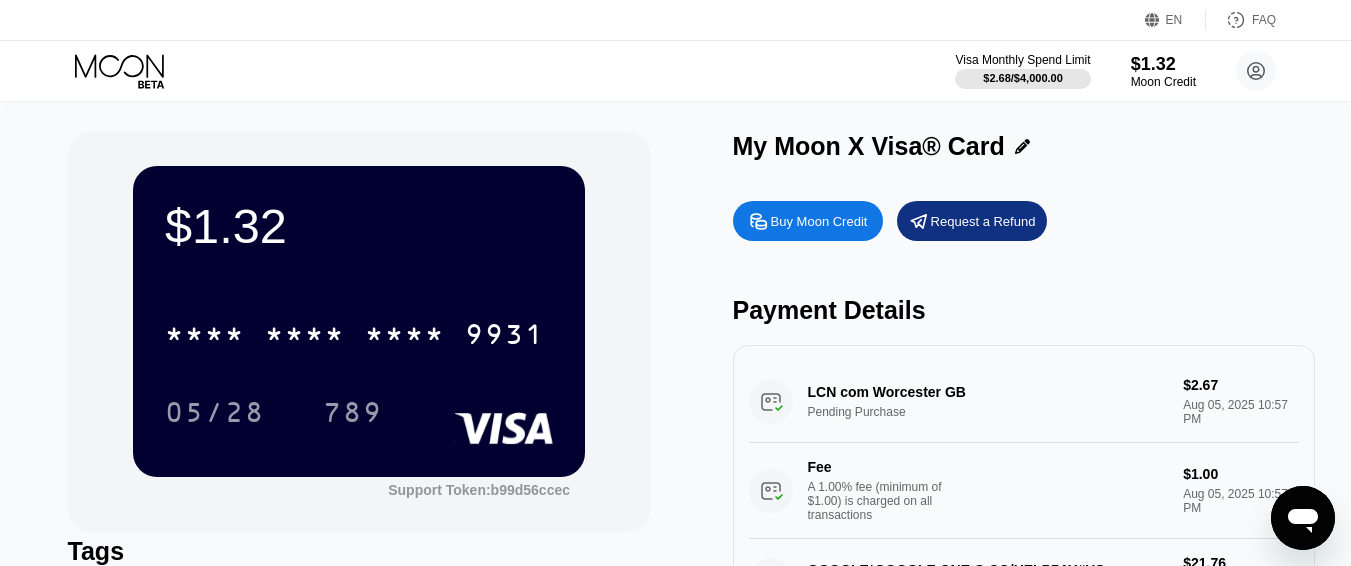 click at bounding box center [1303, 518] 